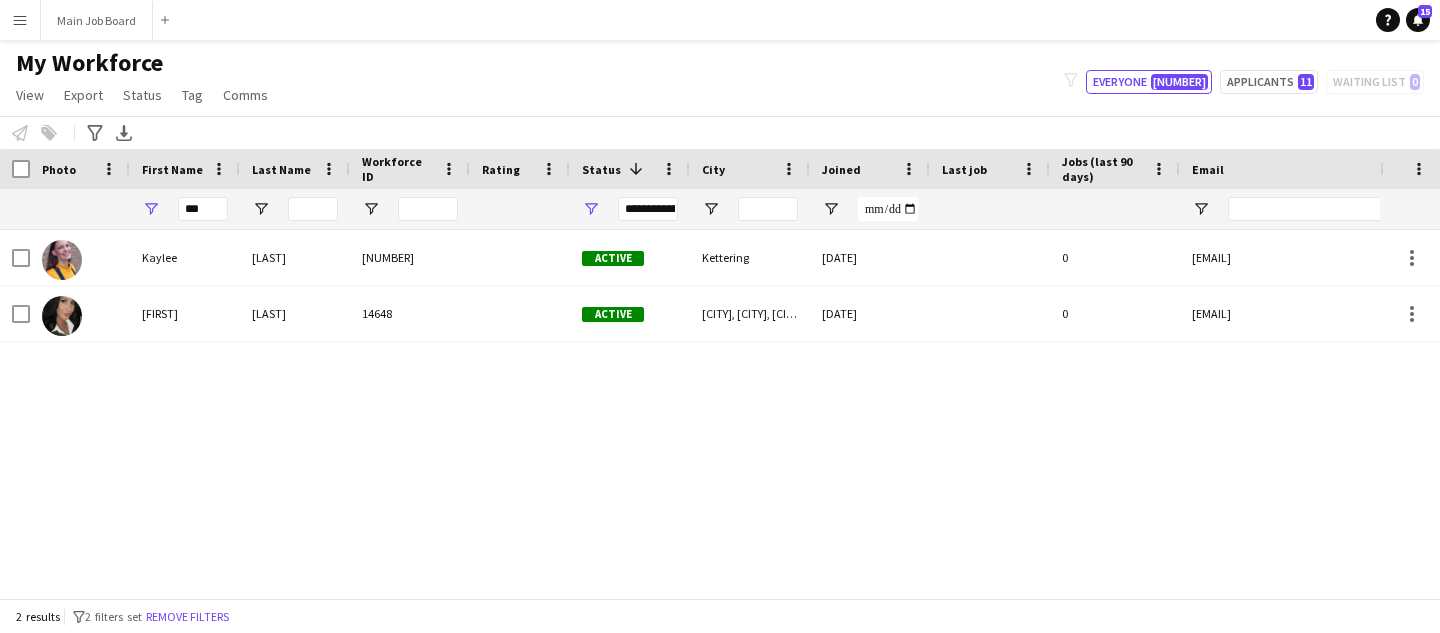 scroll, scrollTop: 0, scrollLeft: 0, axis: both 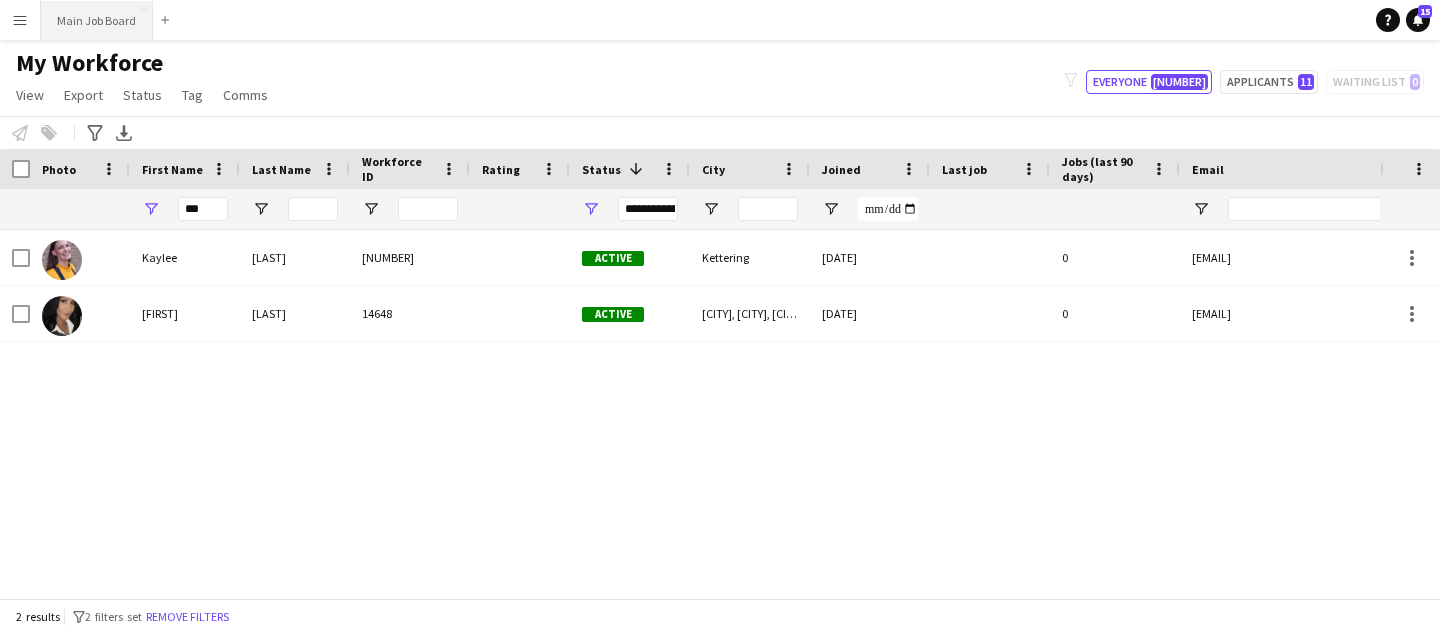 click on "Main Job Board
Close" at bounding box center (97, 20) 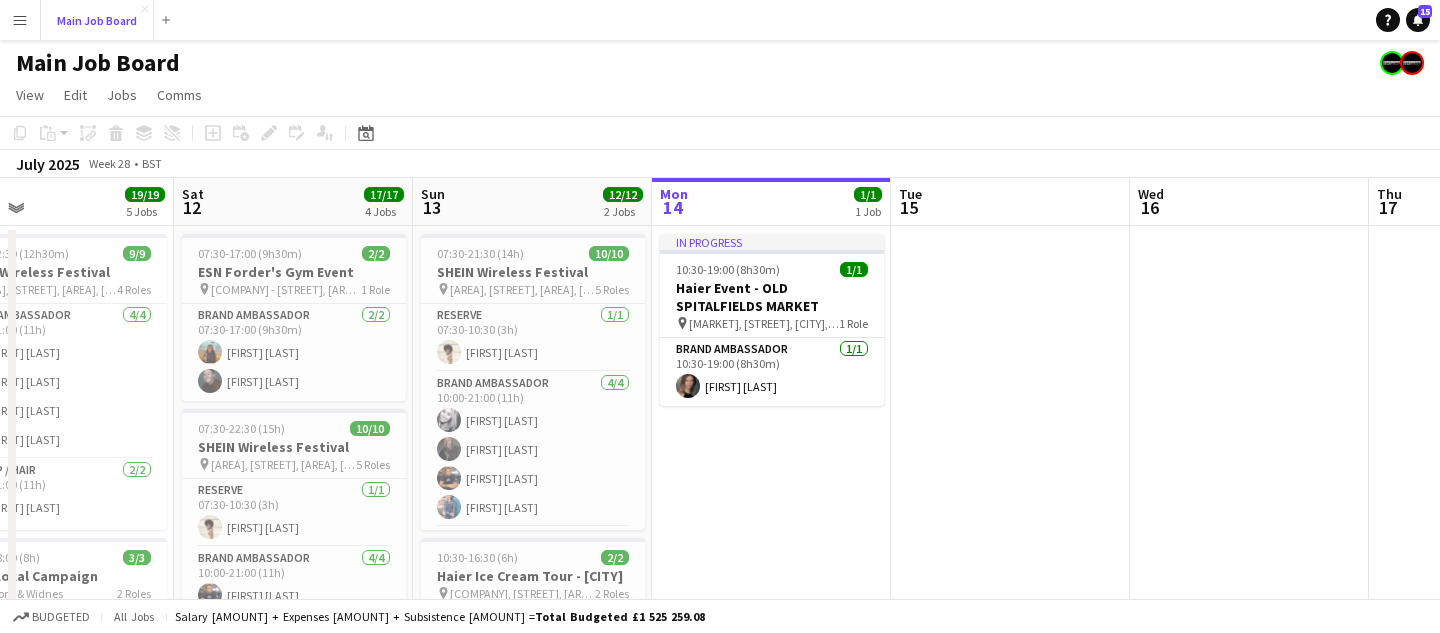 scroll, scrollTop: 0, scrollLeft: 485, axis: horizontal 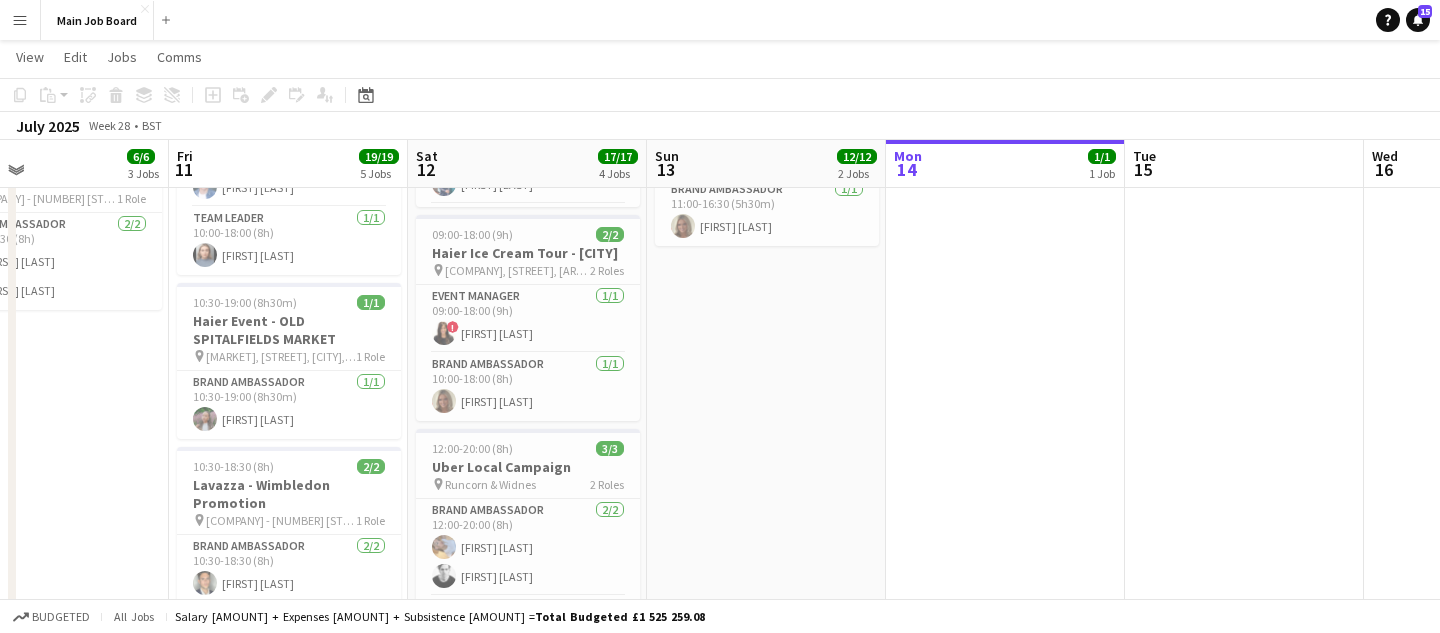 click on "Menu" at bounding box center (20, 20) 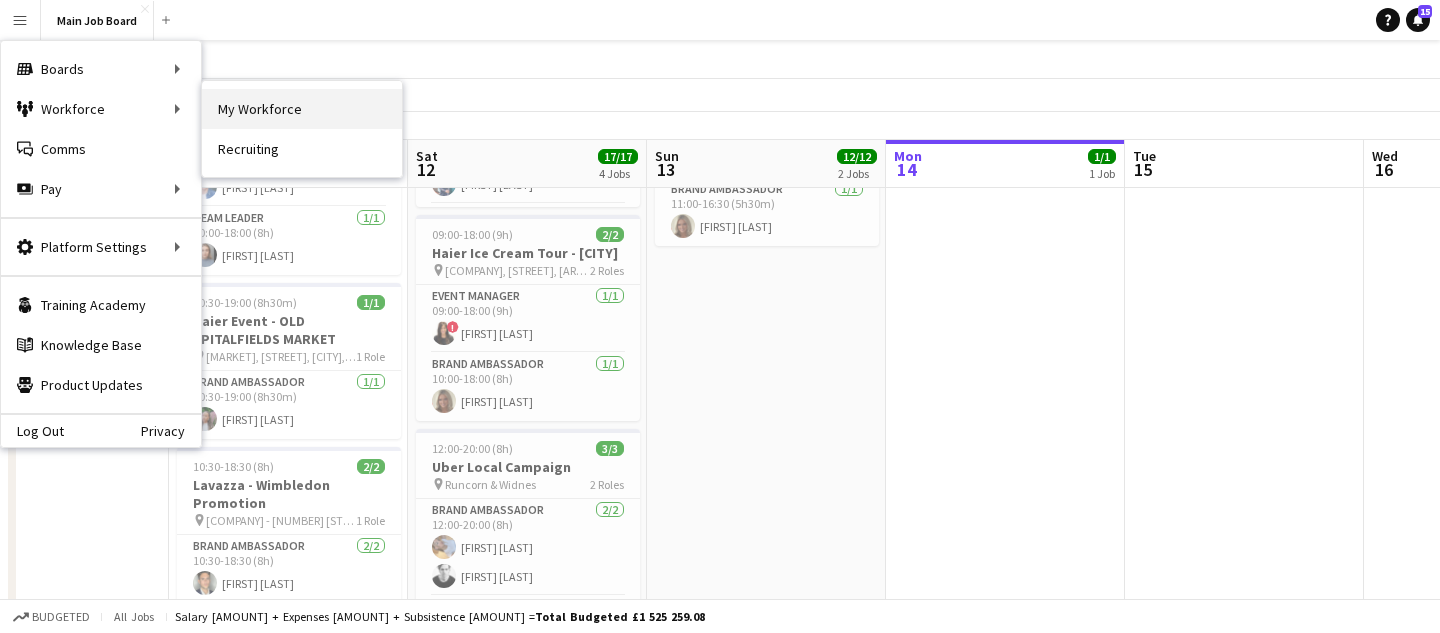 click on "My Workforce" at bounding box center [302, 109] 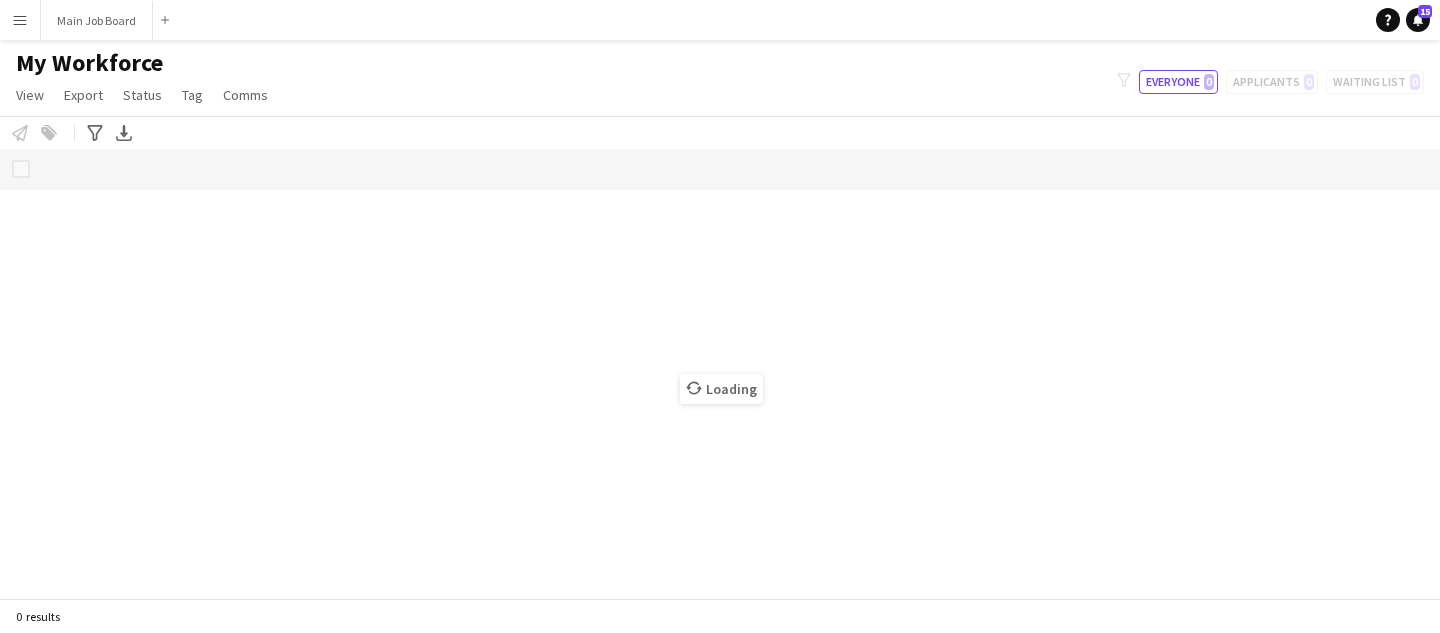 scroll, scrollTop: 0, scrollLeft: 0, axis: both 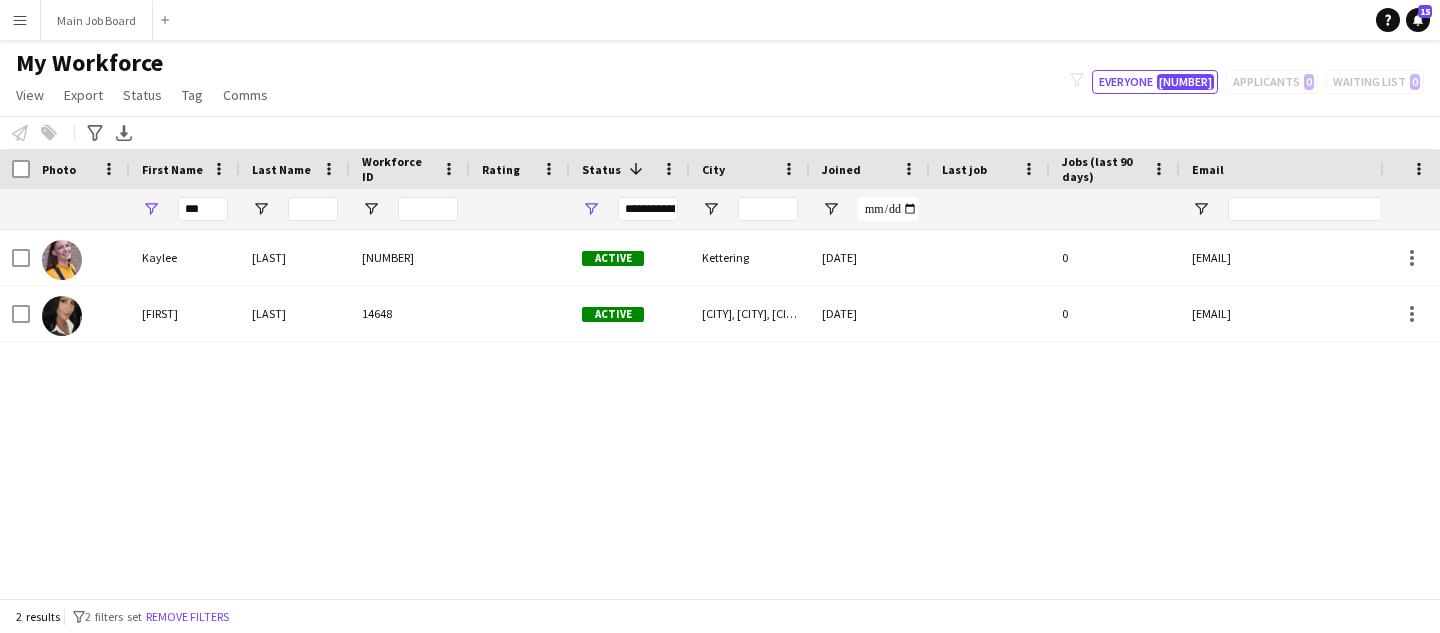 click on "Menu" at bounding box center (20, 20) 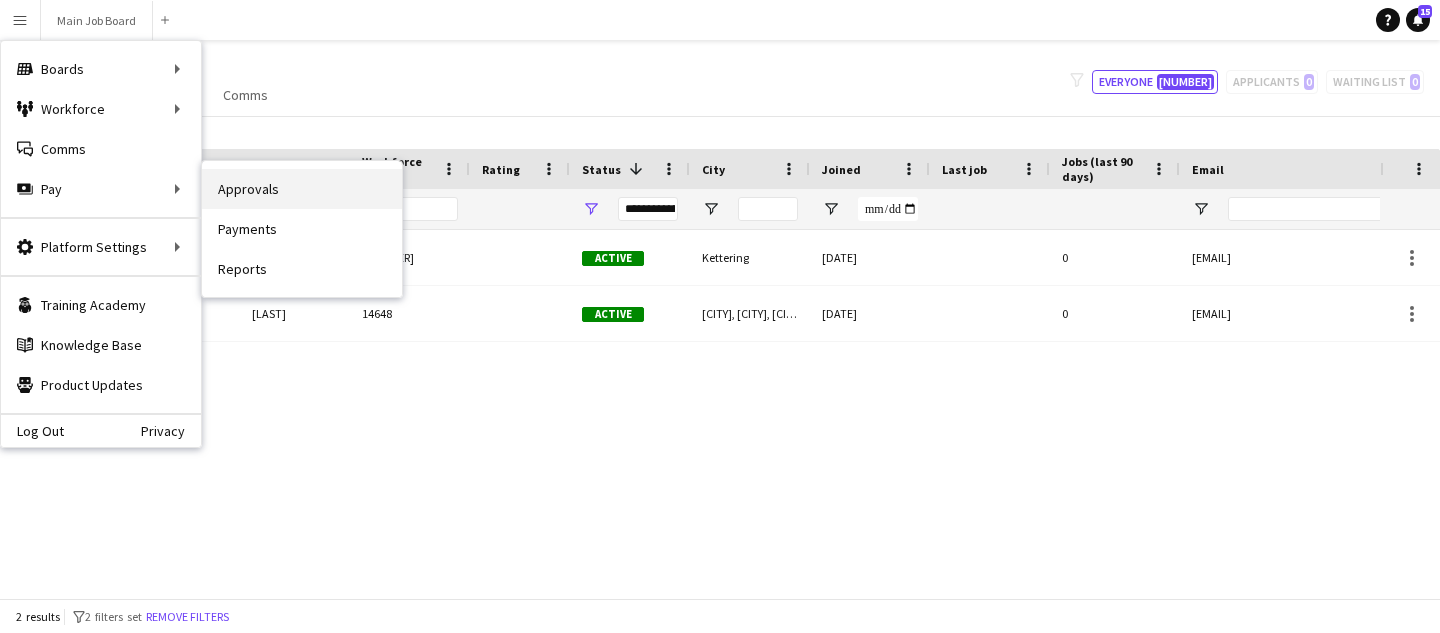 click on "Approvals" at bounding box center (302, 189) 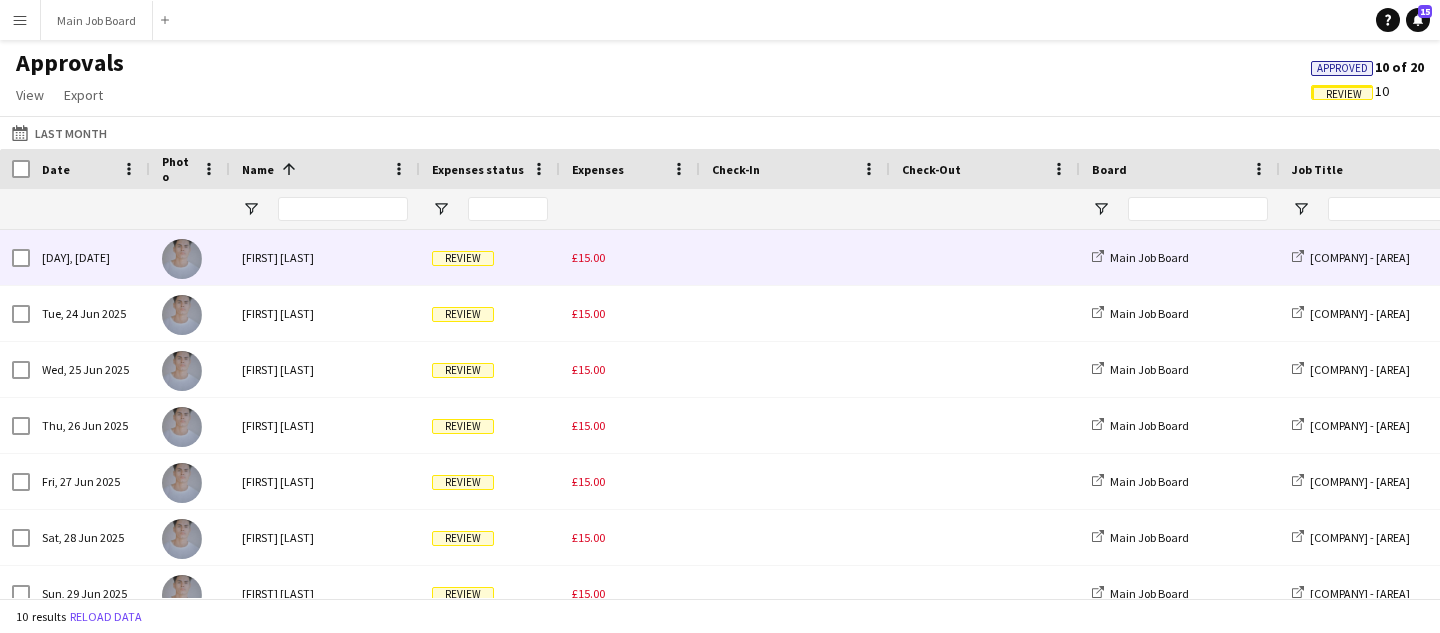 click on "£15.00" at bounding box center [630, 257] 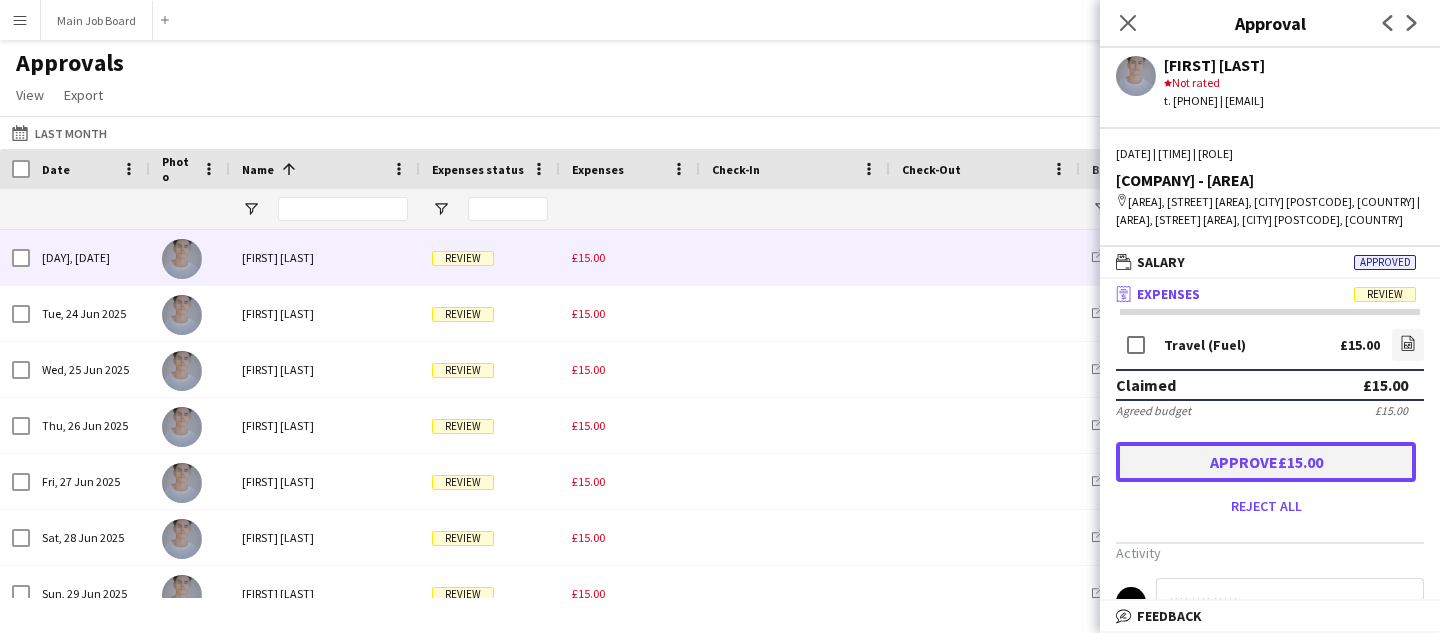 click on "Approve   £15.00" at bounding box center [1266, 462] 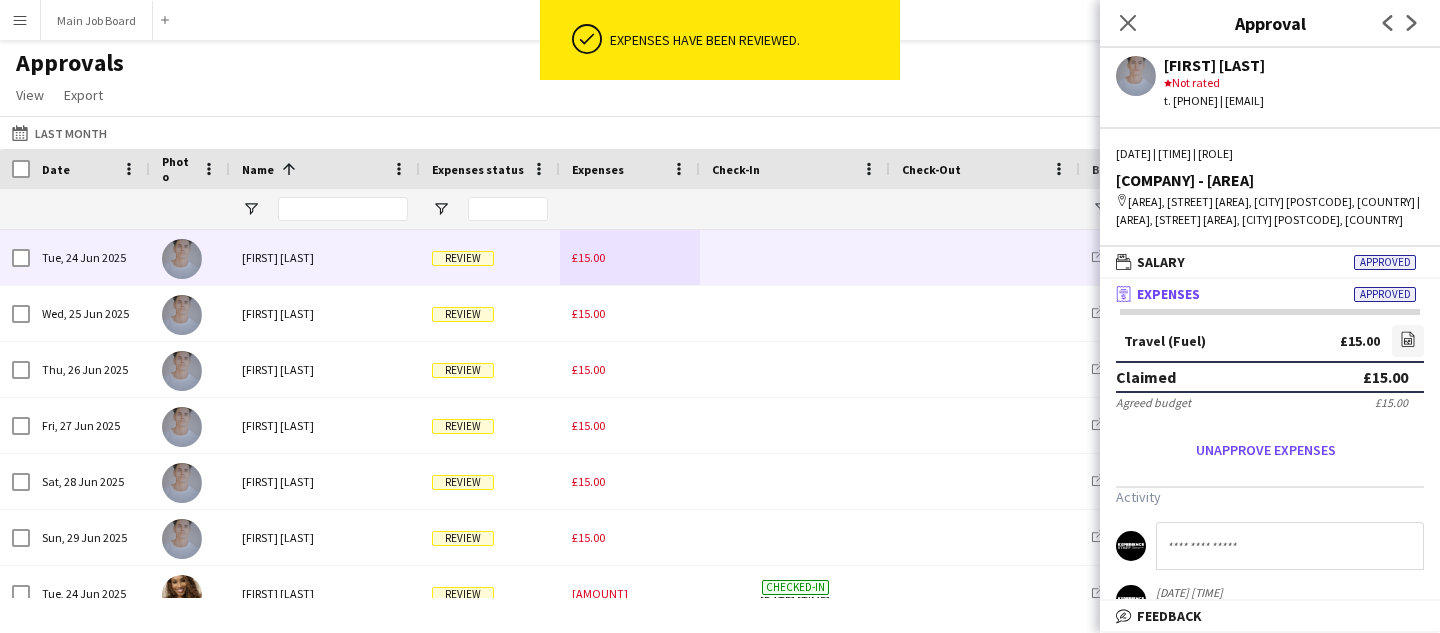 click on "£15.00" at bounding box center (630, 257) 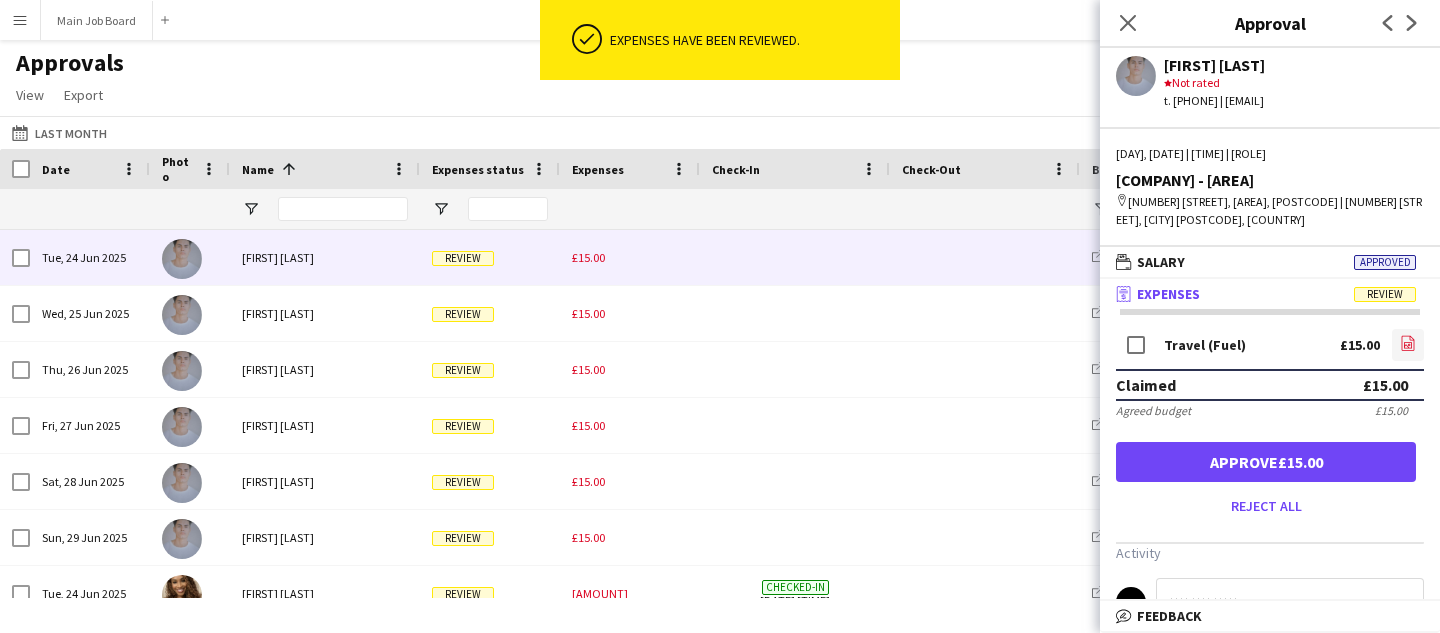 click on "file-image" at bounding box center [1408, 345] 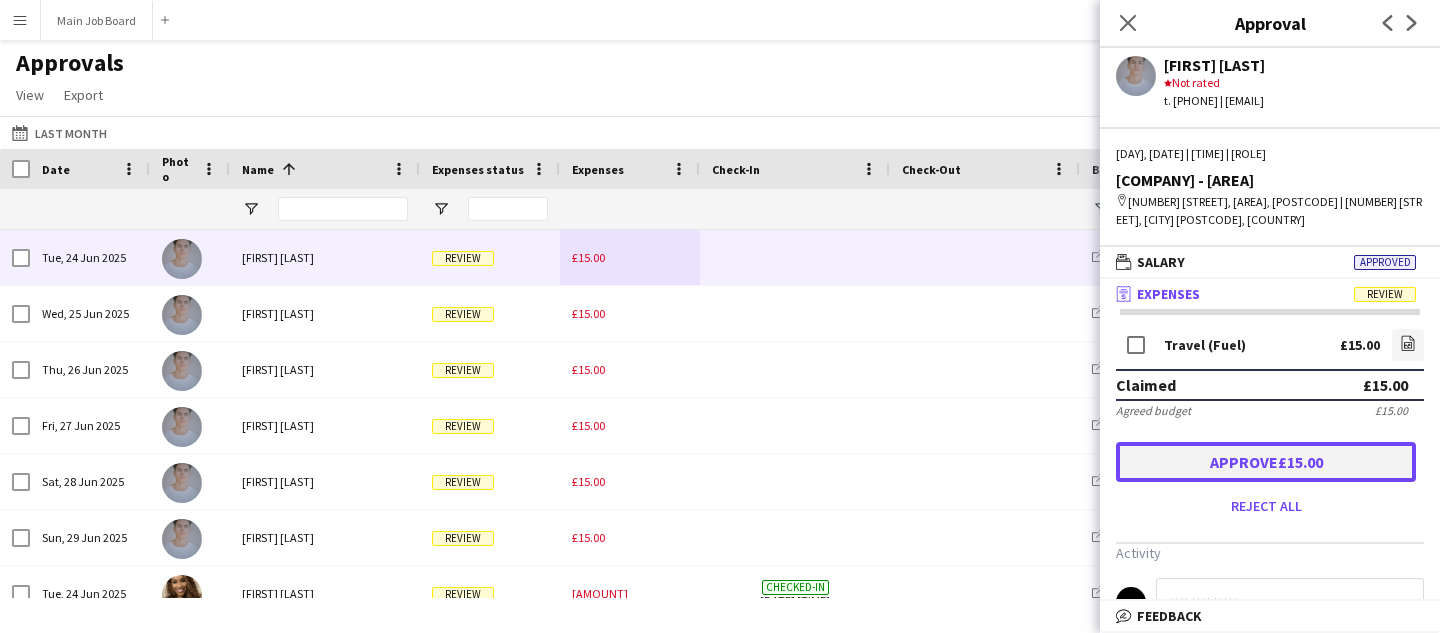 click on "Approve   £15.00" at bounding box center (1266, 462) 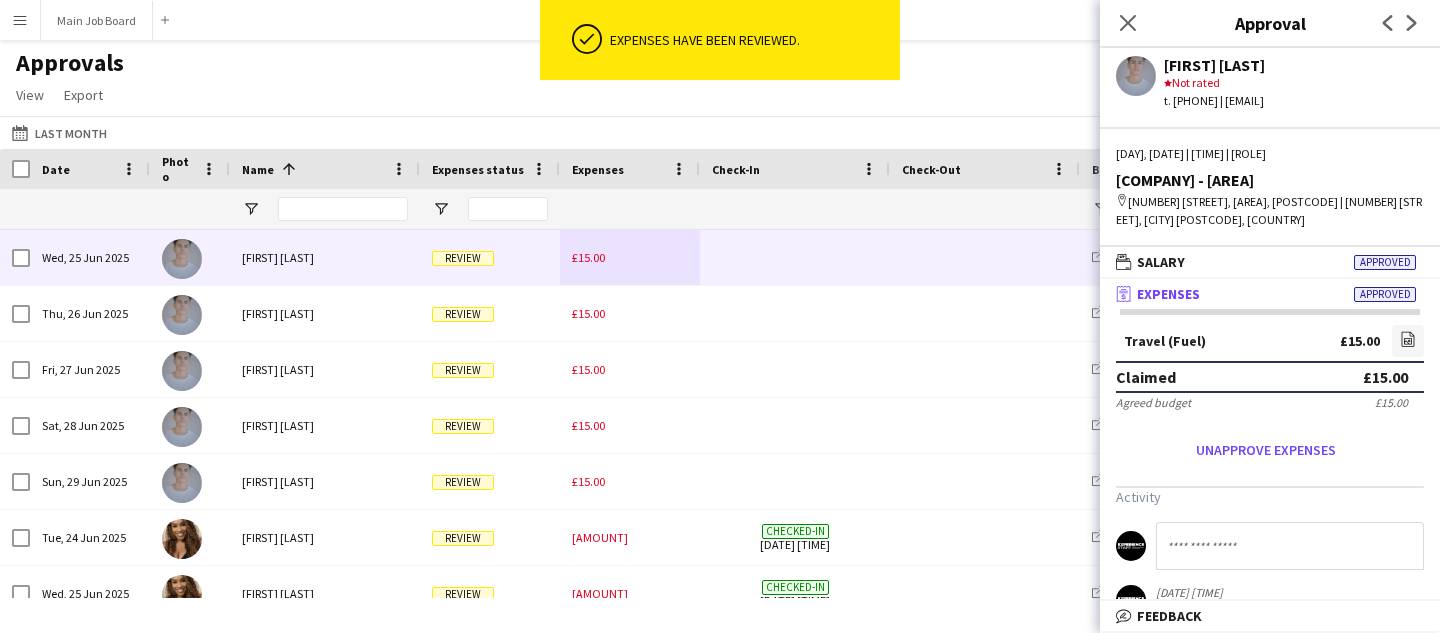 click on "£15.00" at bounding box center (588, 257) 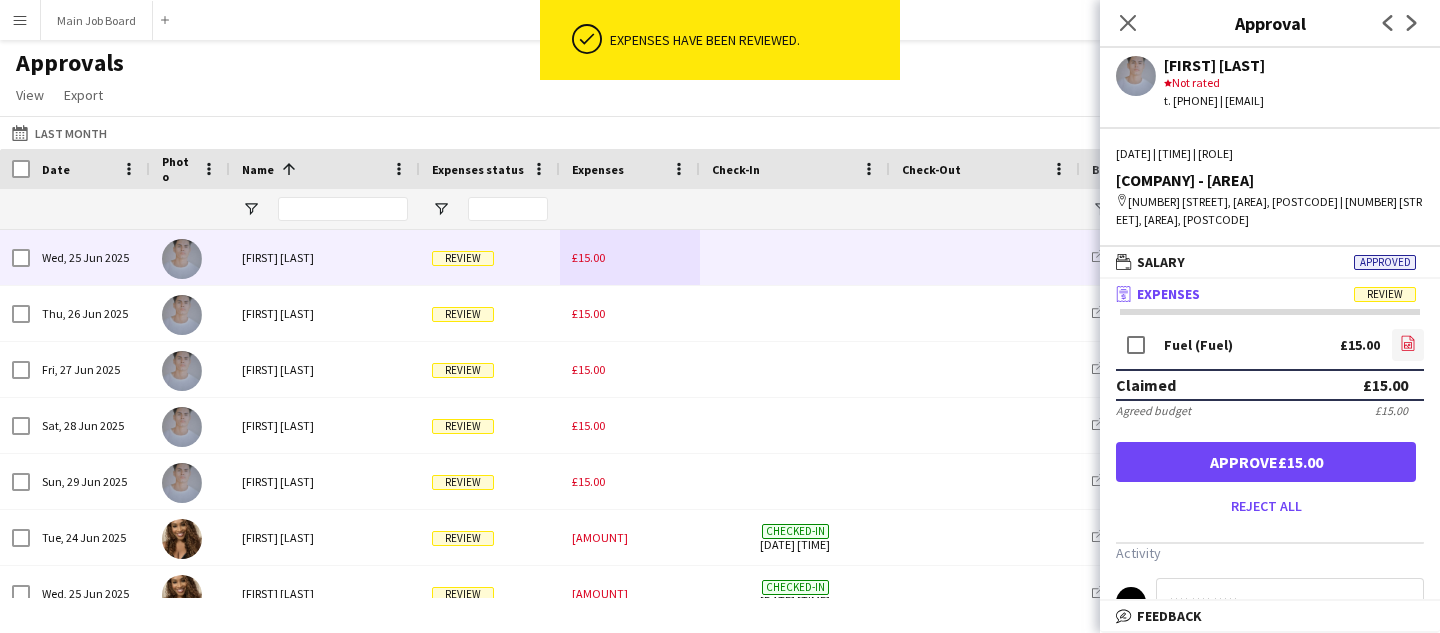 click on "file-image" at bounding box center [1408, 345] 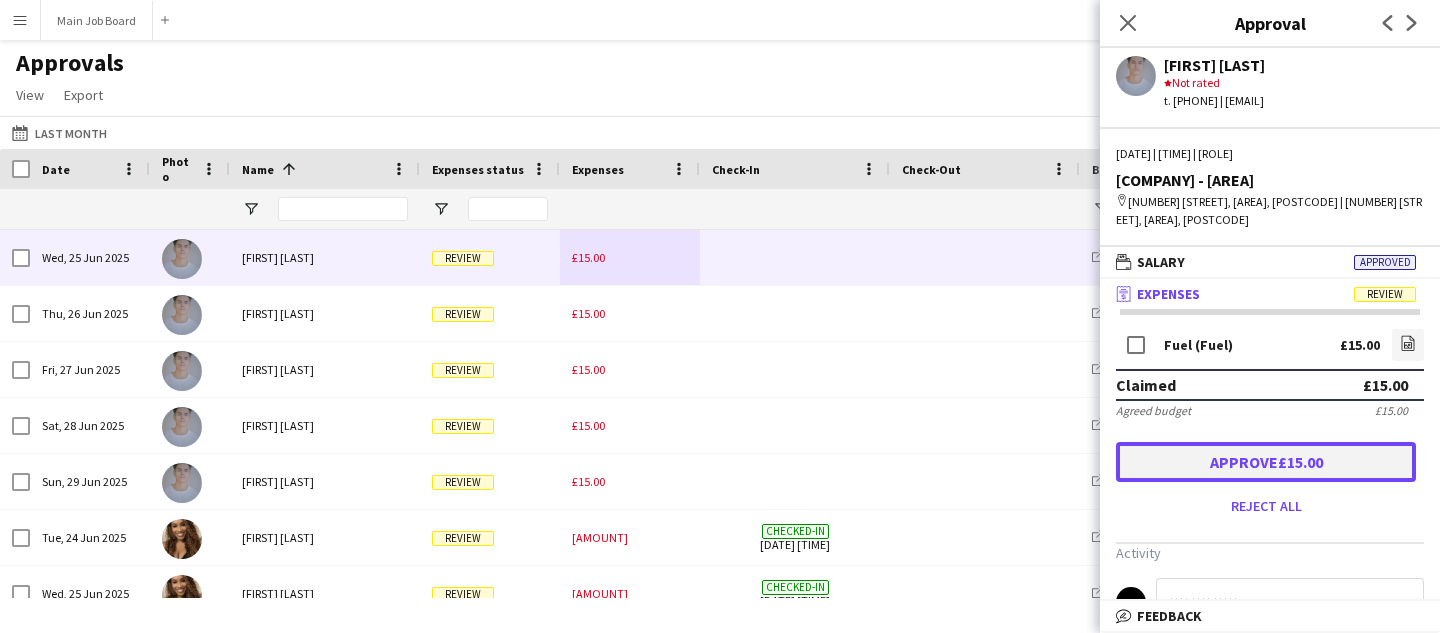 click on "Approve   £15.00" at bounding box center [1266, 462] 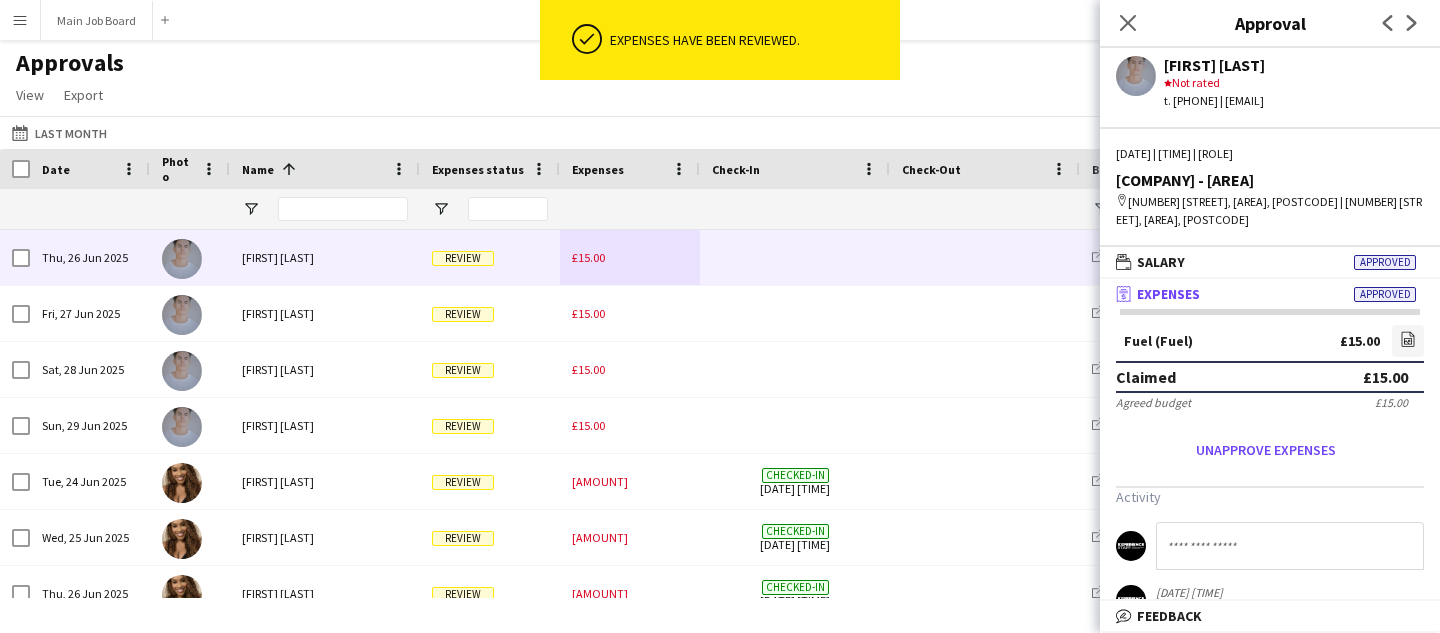 click on "£15.00" at bounding box center [588, 257] 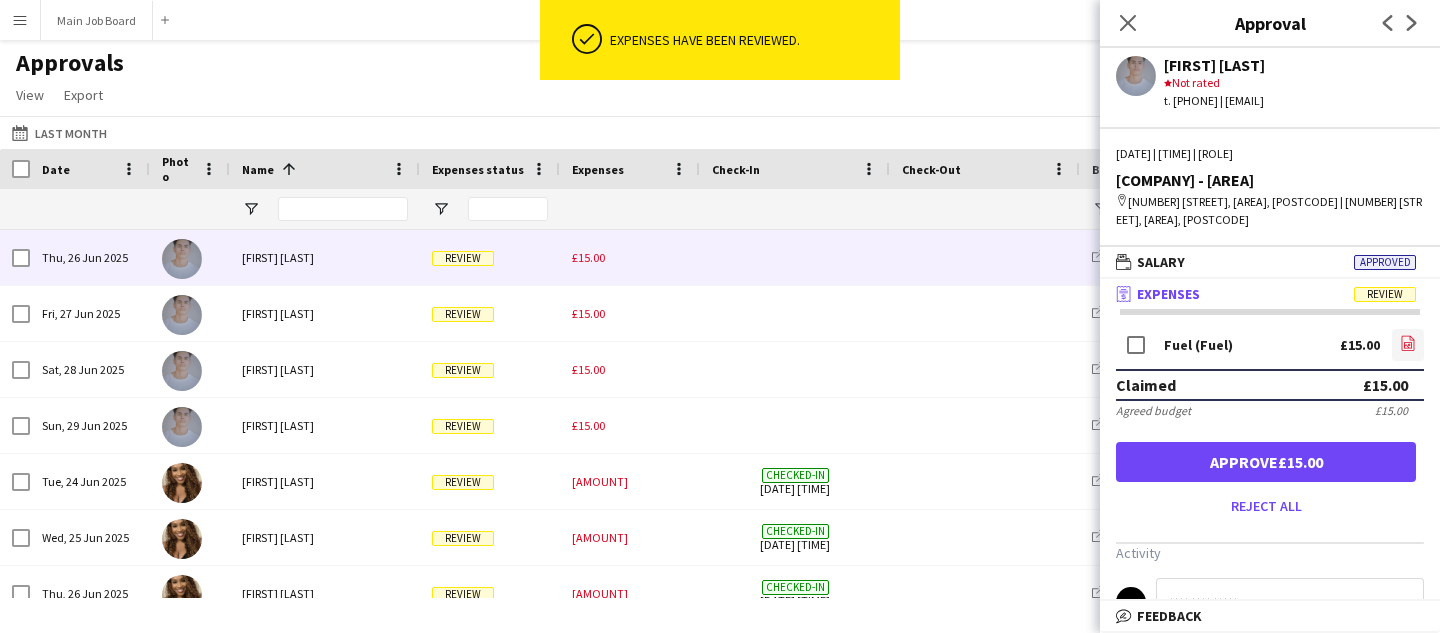 click on "file-image" at bounding box center [1408, 345] 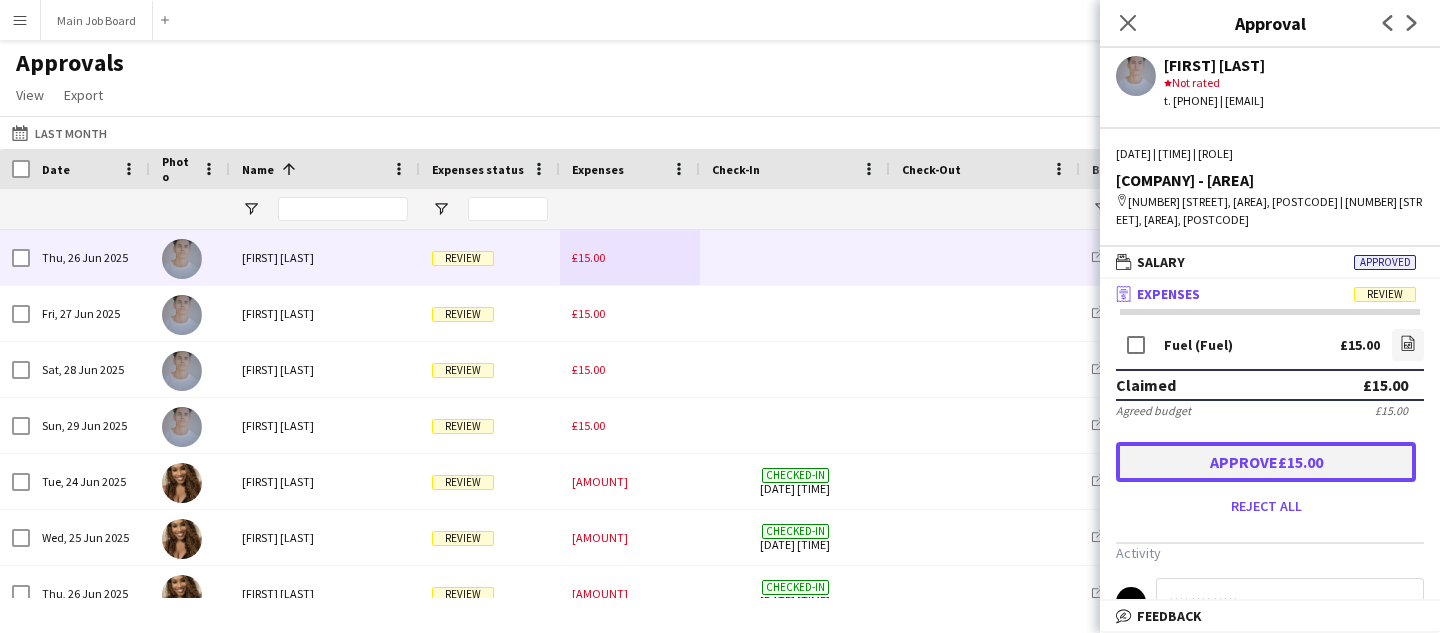 click on "Approve   £15.00" at bounding box center [1266, 462] 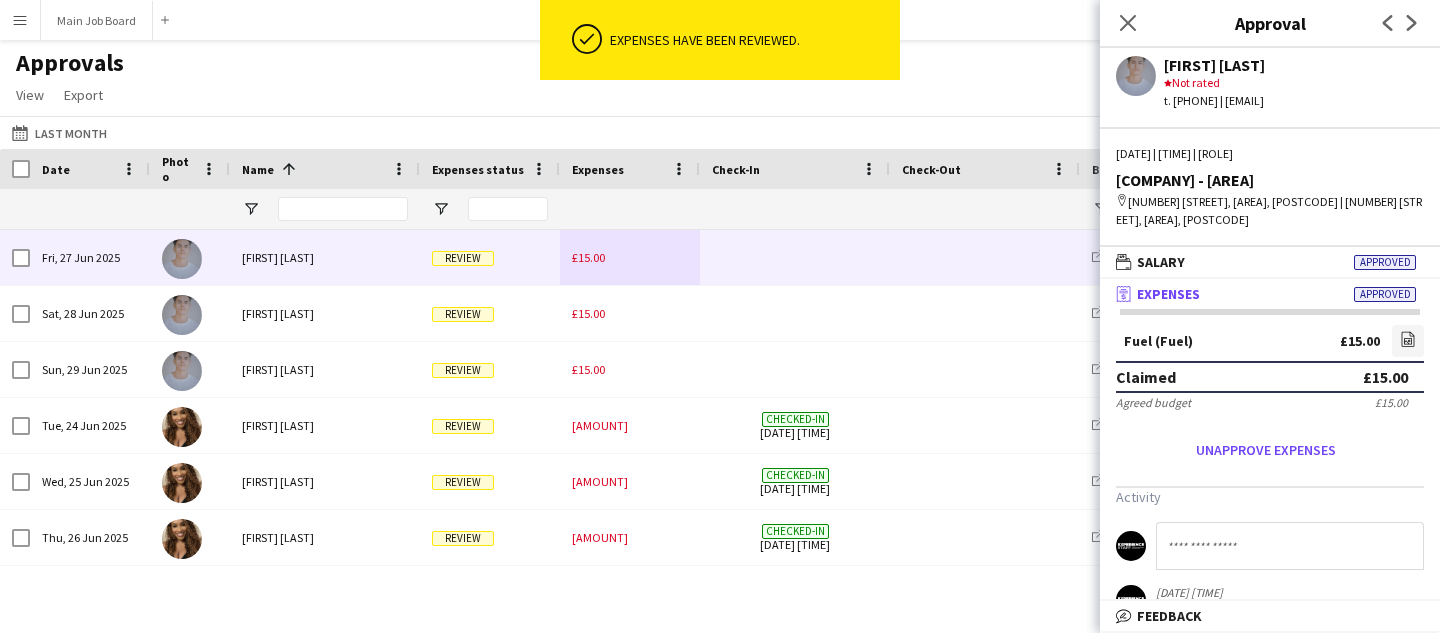 click on "£15.00" at bounding box center (630, 257) 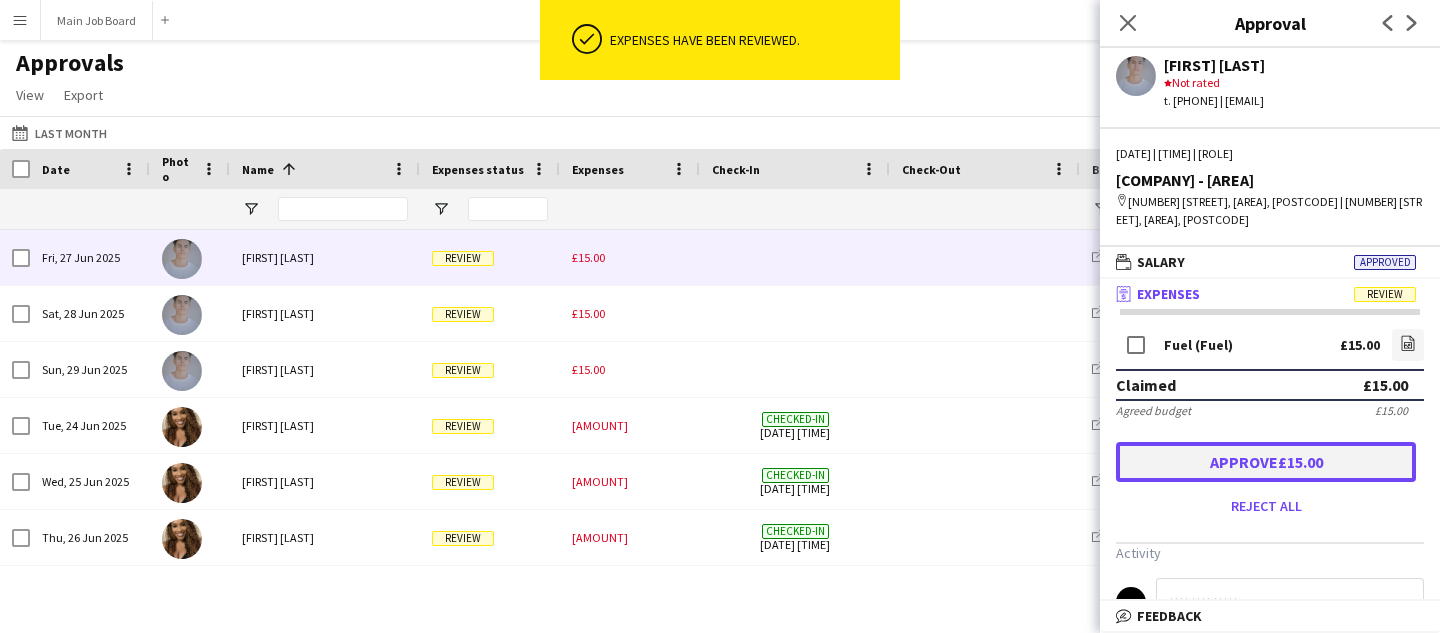 click on "Approve   £15.00" at bounding box center (1266, 462) 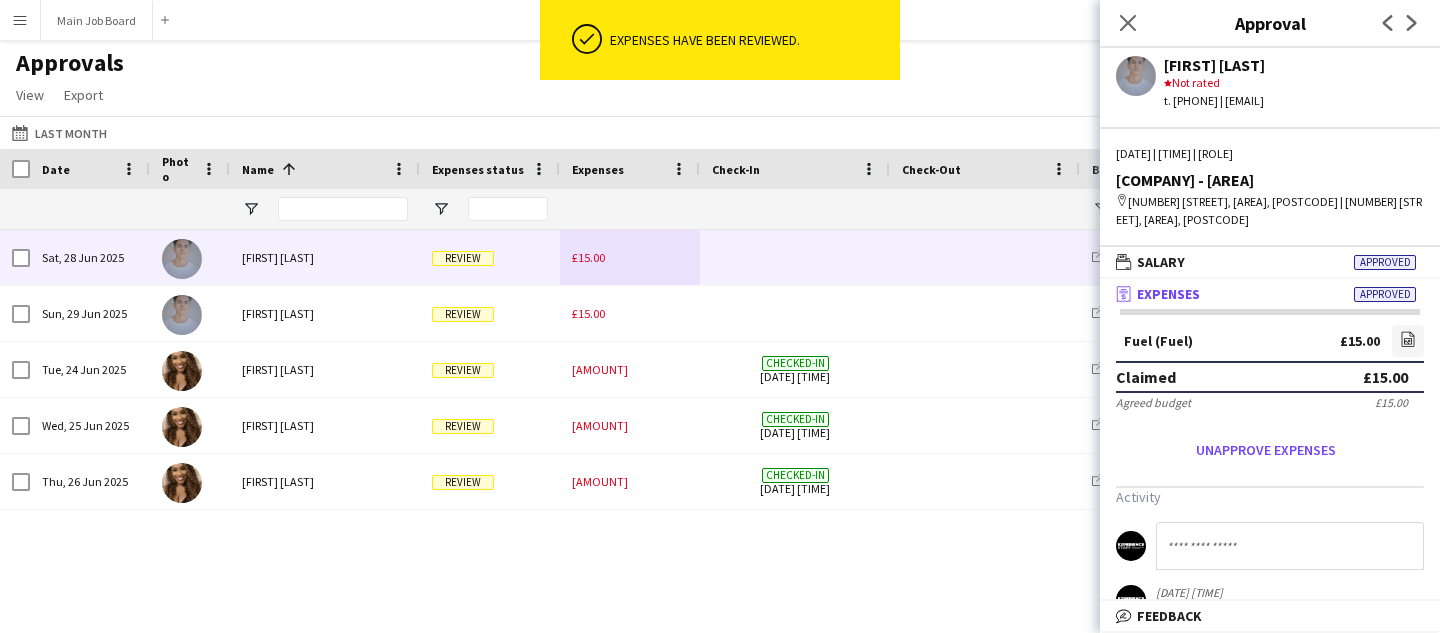 click on "£15.00" at bounding box center [630, 257] 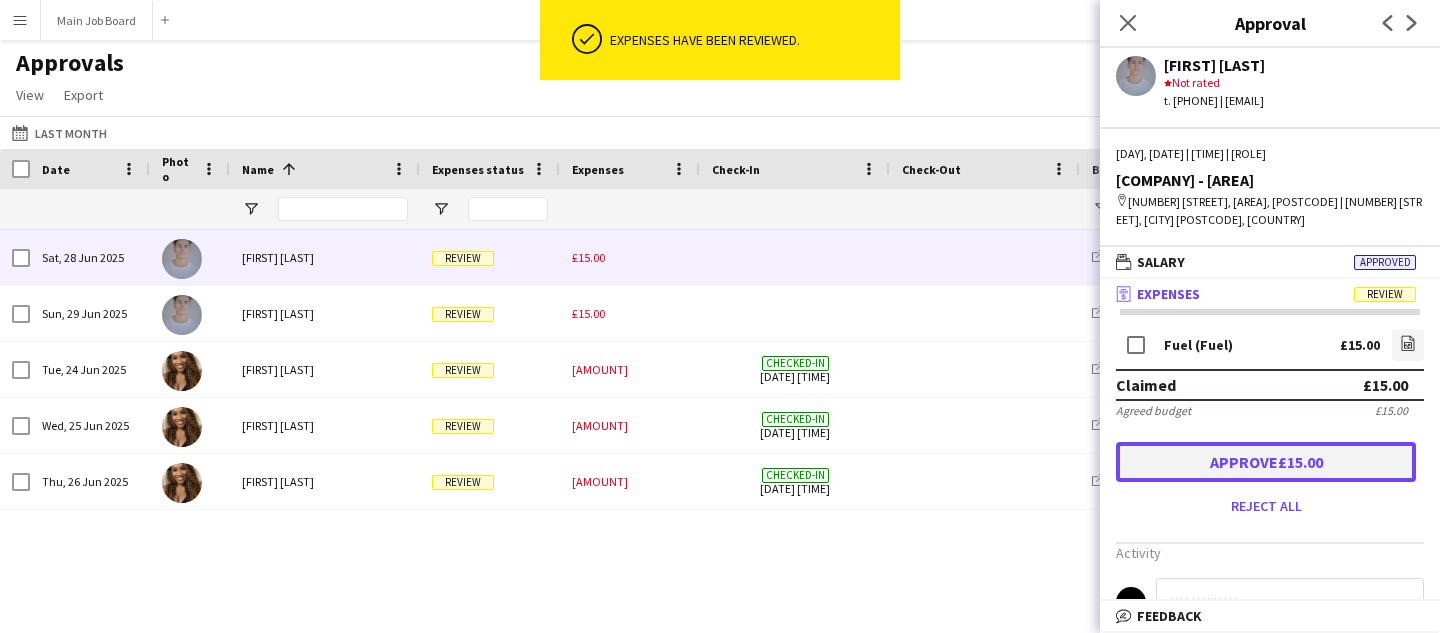 click on "Approve   £15.00" at bounding box center [1266, 462] 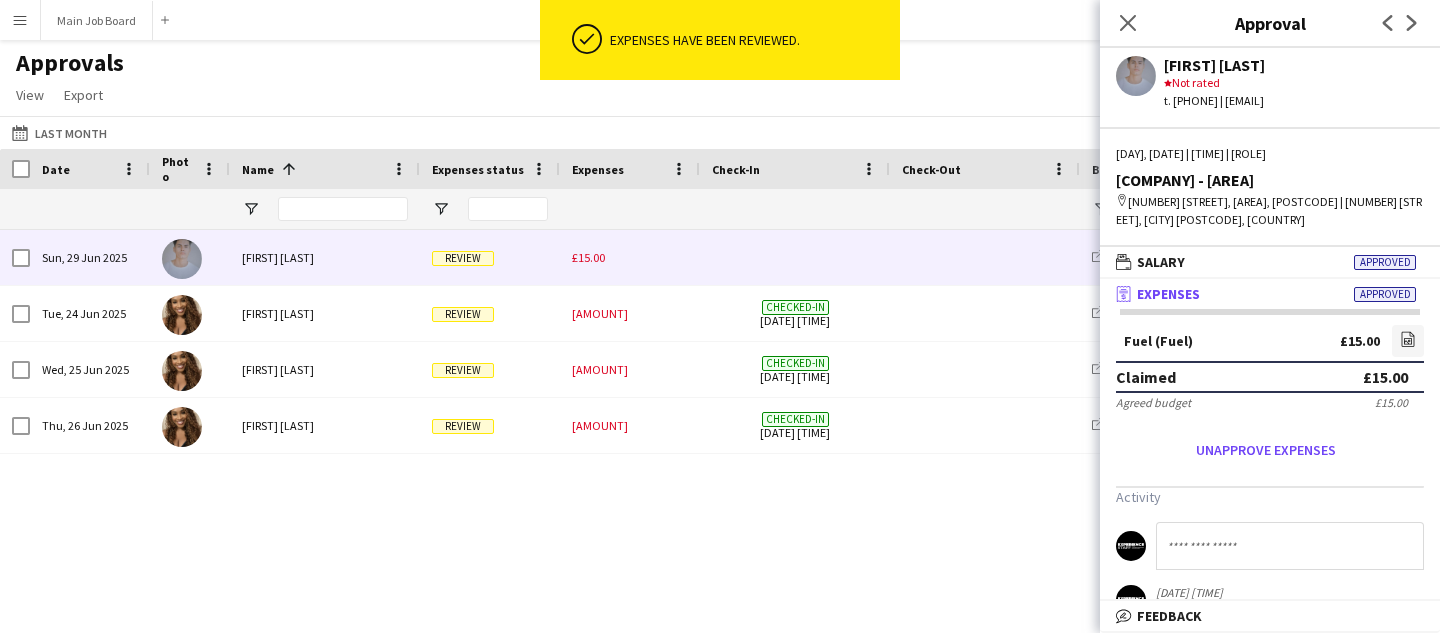 click on "£15.00" at bounding box center [630, 257] 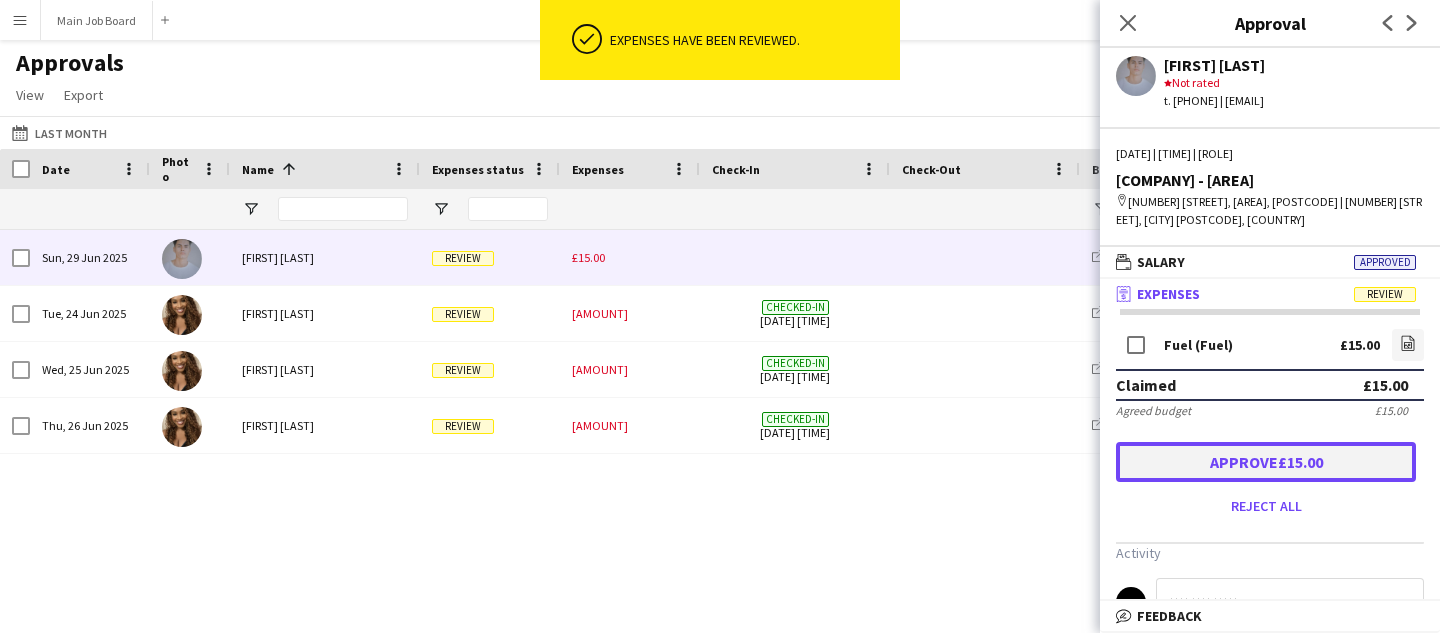 click on "Approve   £15.00" at bounding box center [1266, 462] 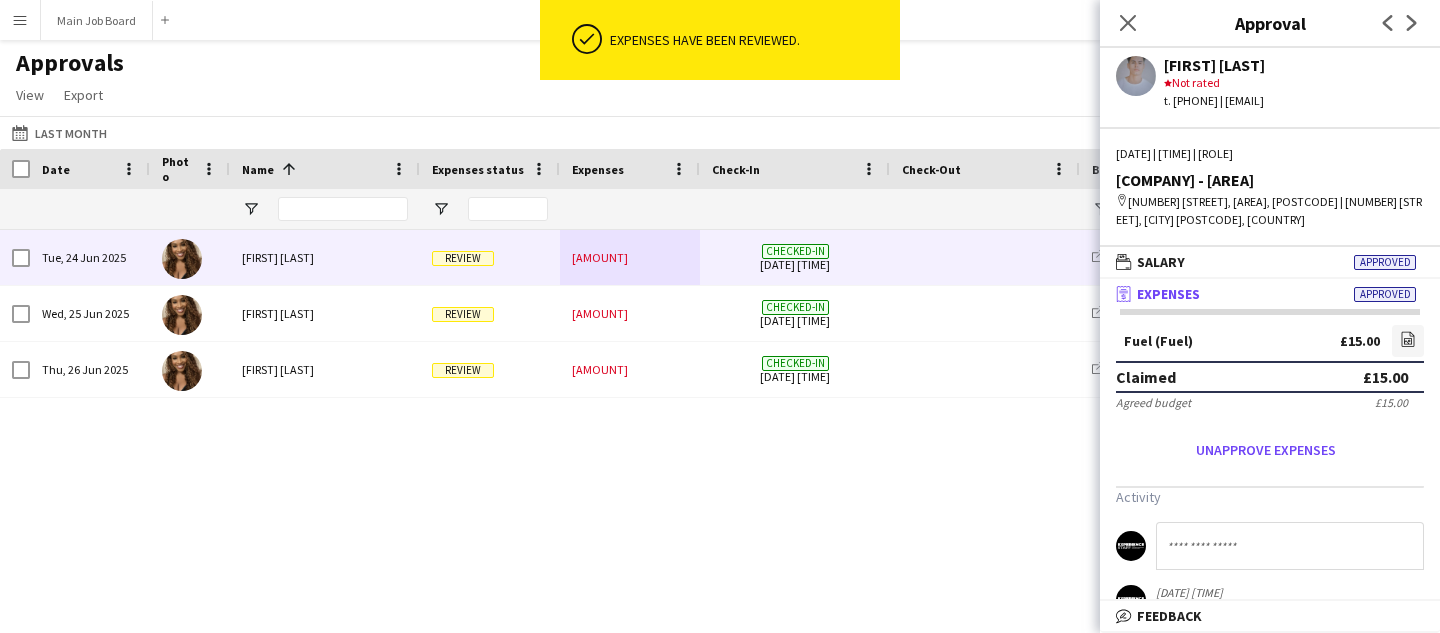 click on "£17.70" at bounding box center [630, 257] 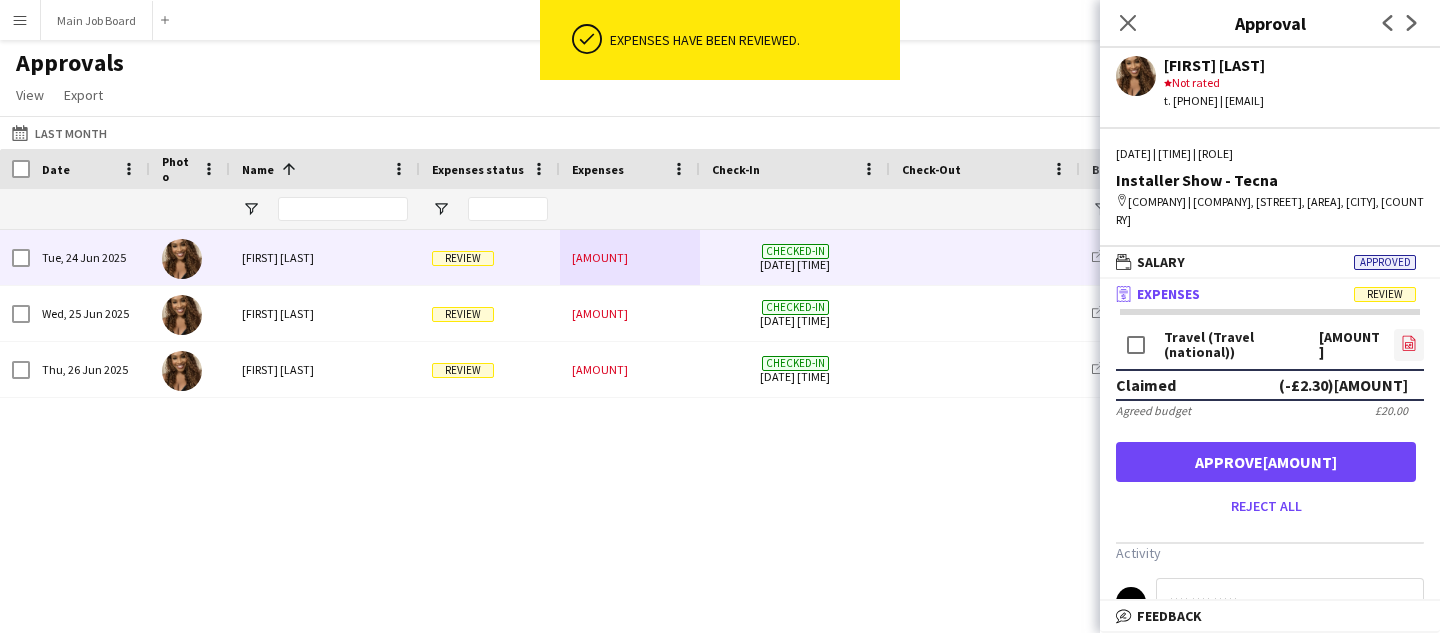 click on "file-image" at bounding box center (1409, 345) 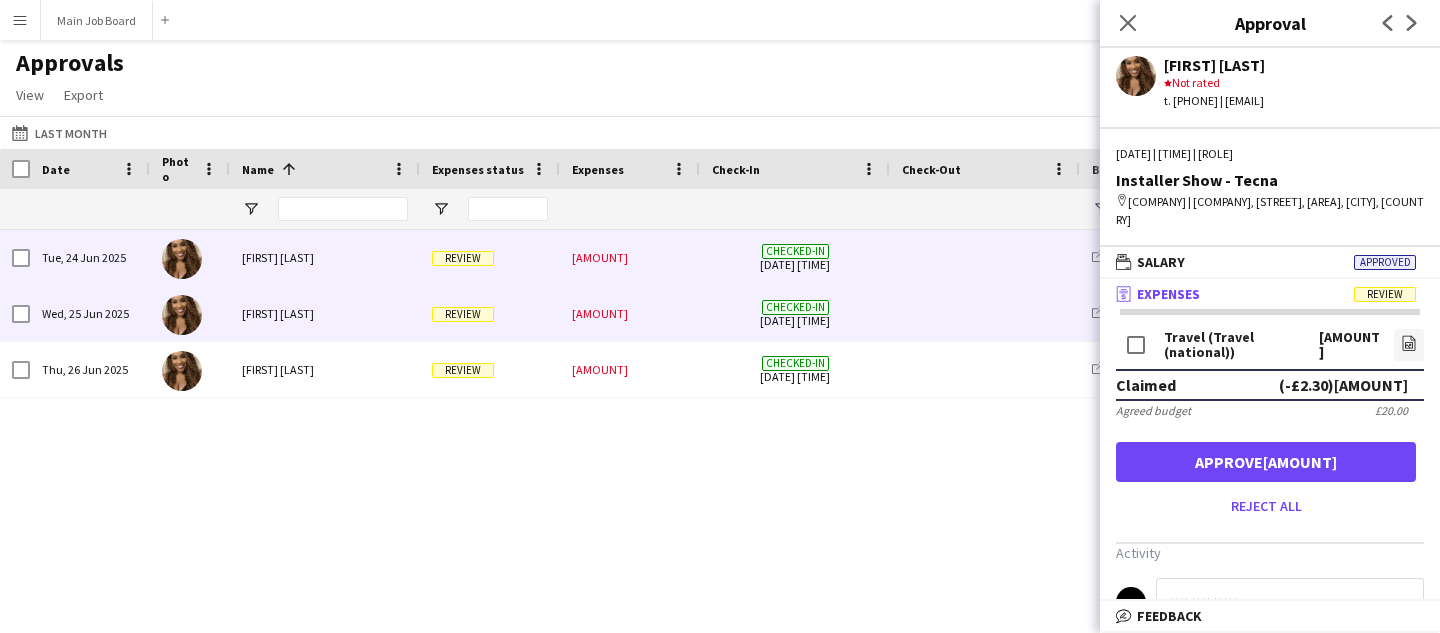 click on "Checked-in  25-06-2025 09:45" at bounding box center (795, 313) 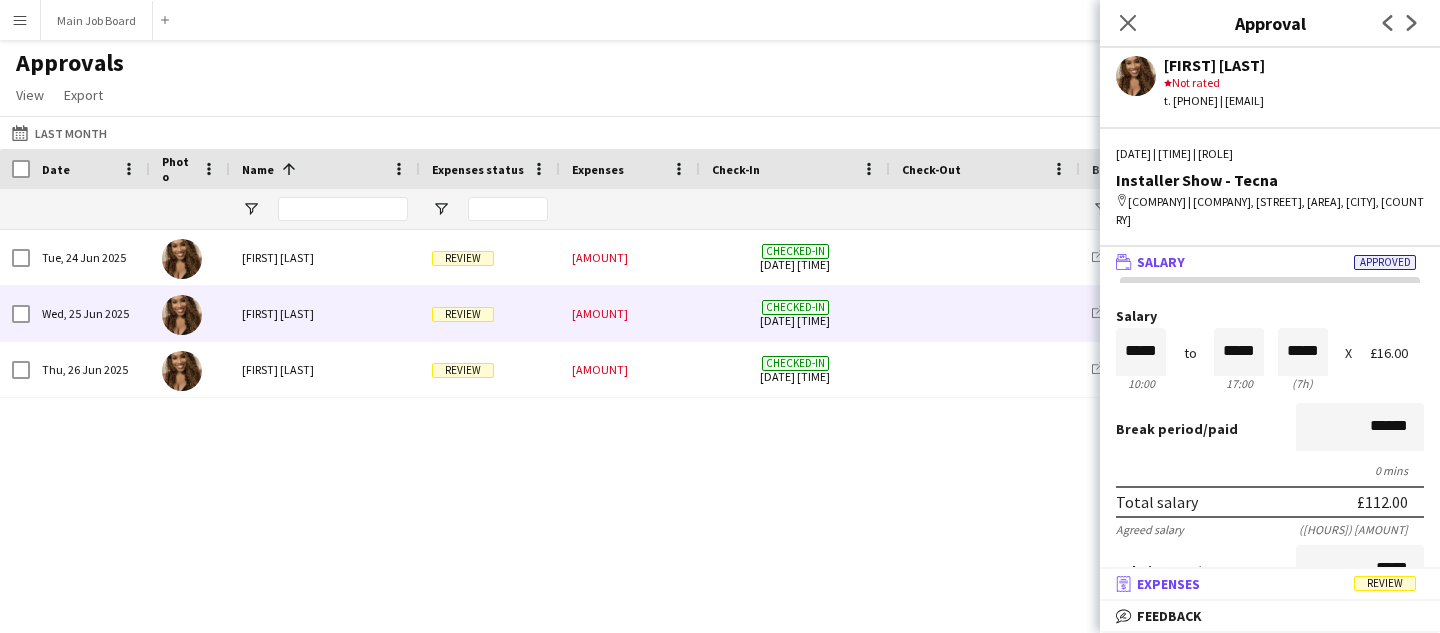 click on "Review" at bounding box center [1385, 583] 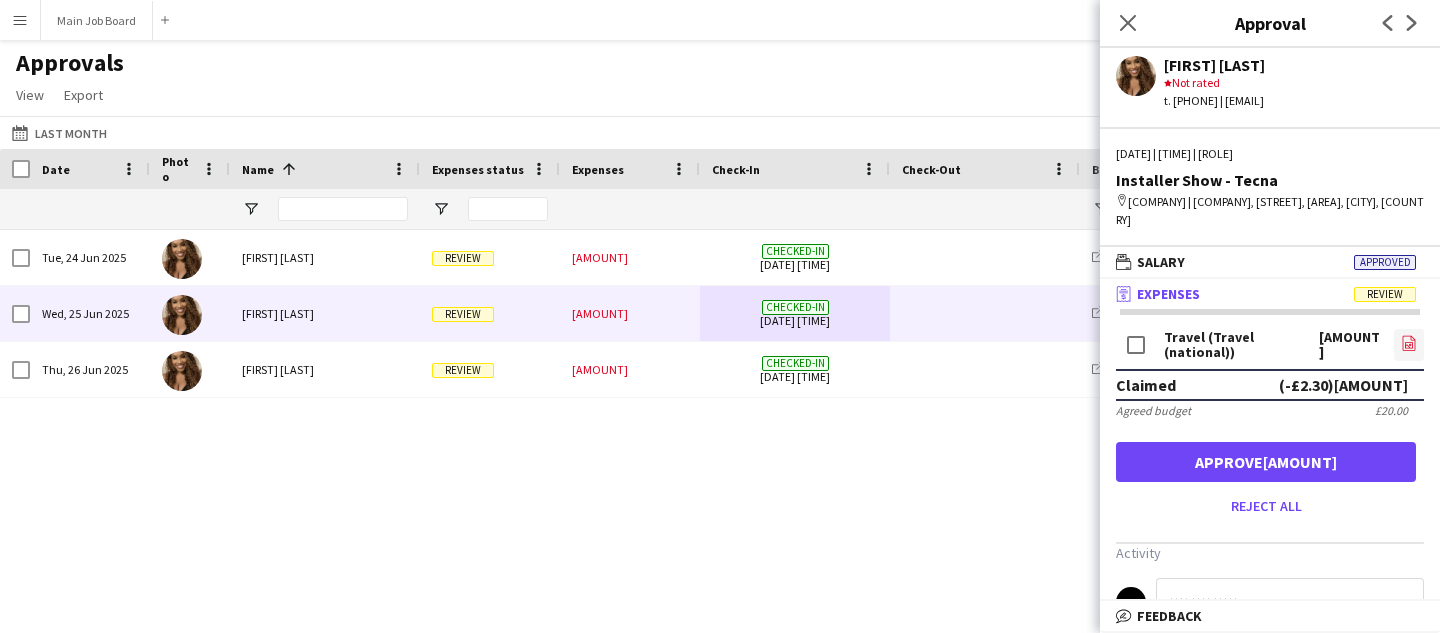 click on "file-image" at bounding box center (1409, 345) 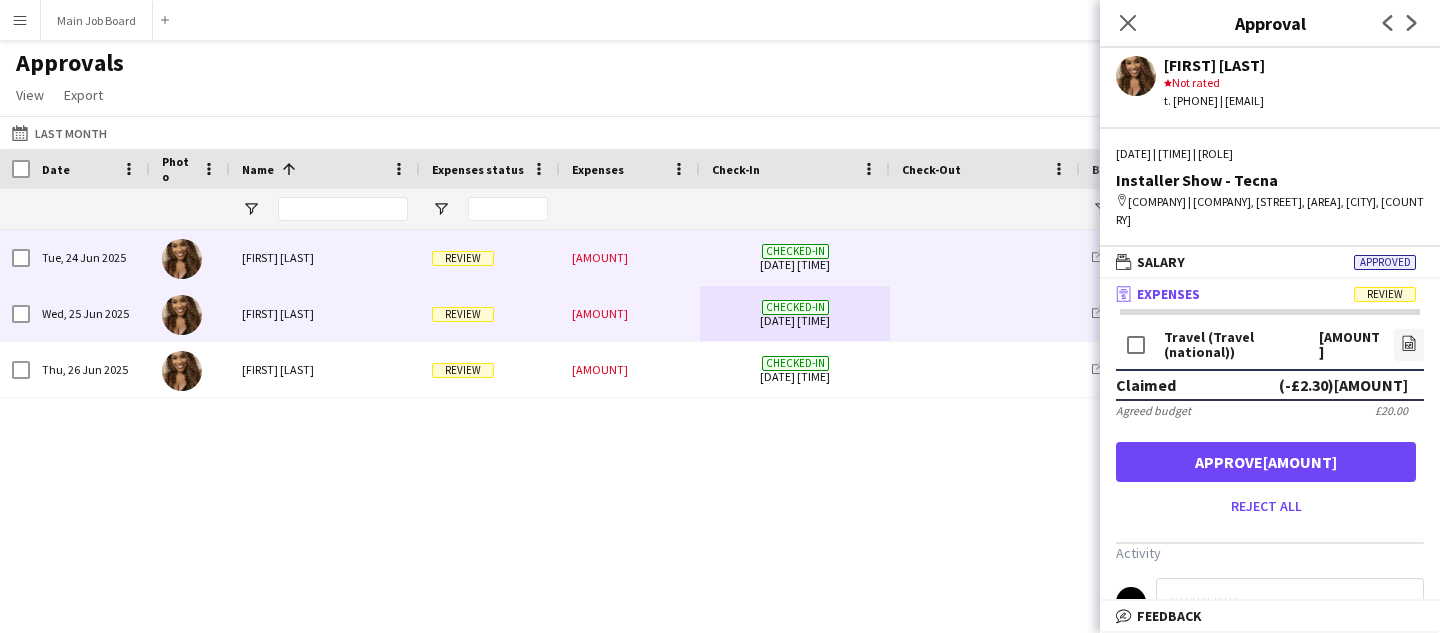 click on "Checked-in  24-06-2025 09:42" at bounding box center (795, 257) 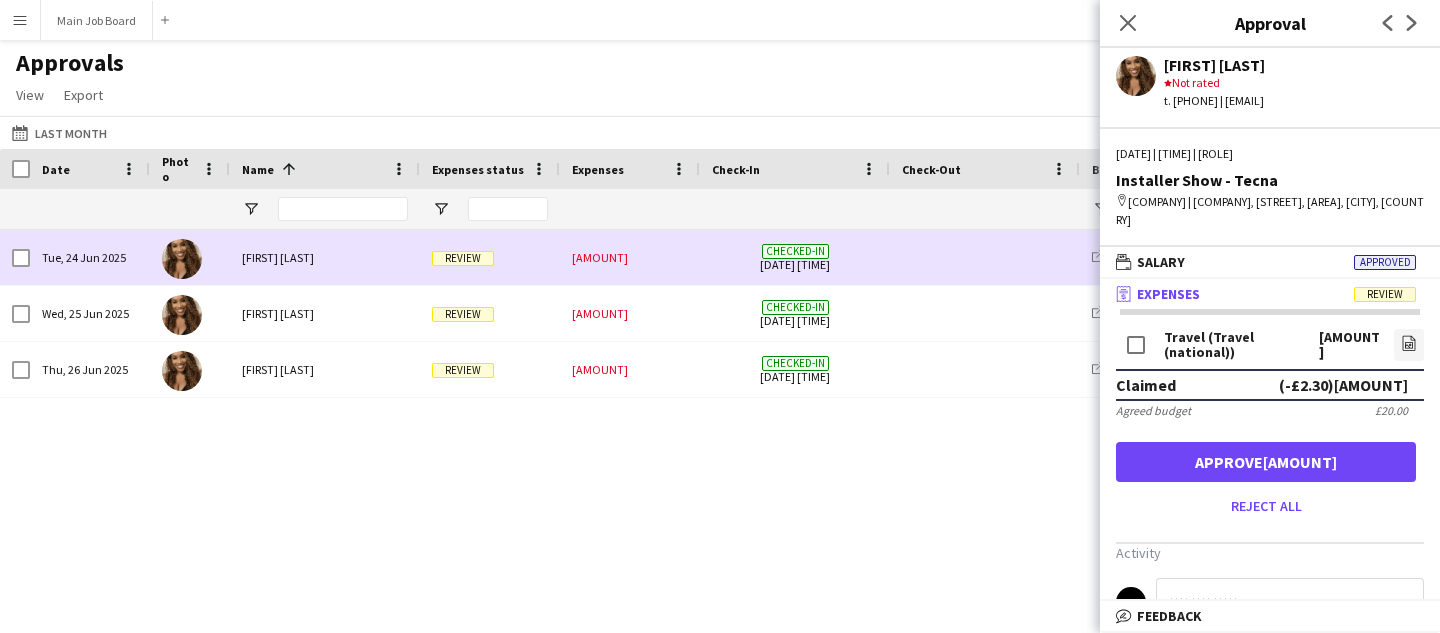 click on "Checked-in  24-06-2025 09:42" at bounding box center [795, 257] 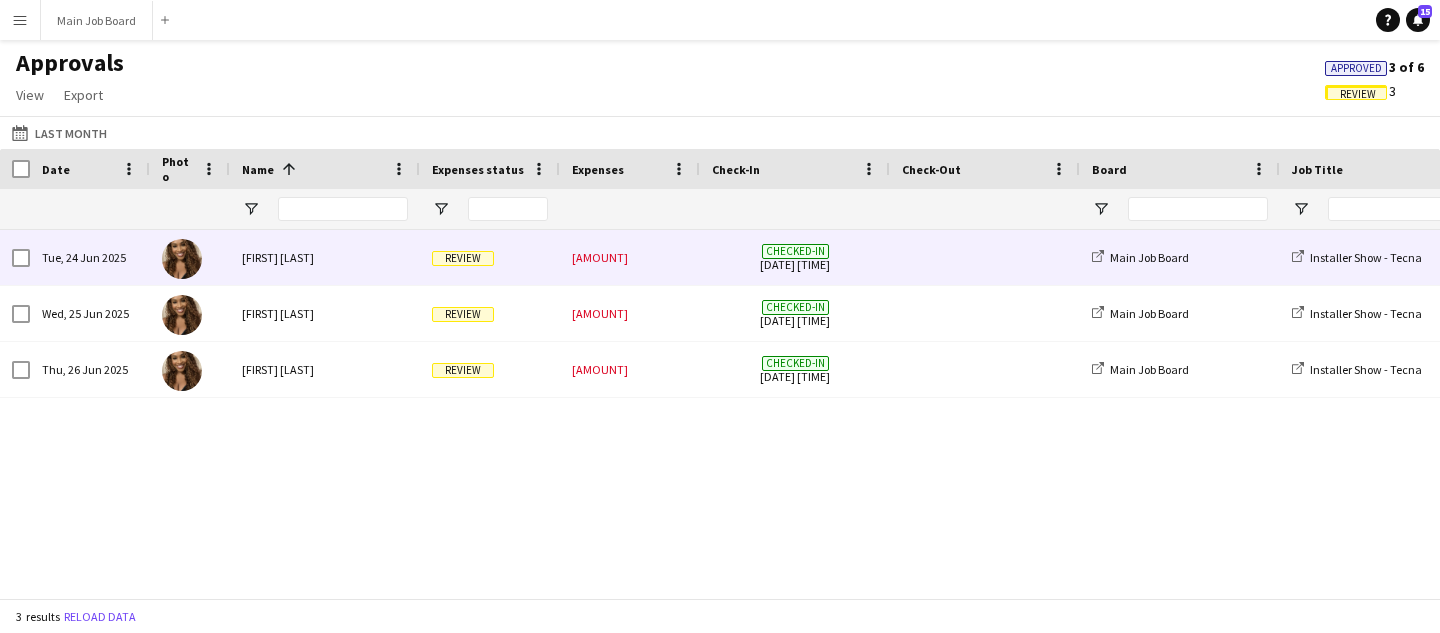 click on "Checked-in  24-06-2025 09:42" at bounding box center [795, 257] 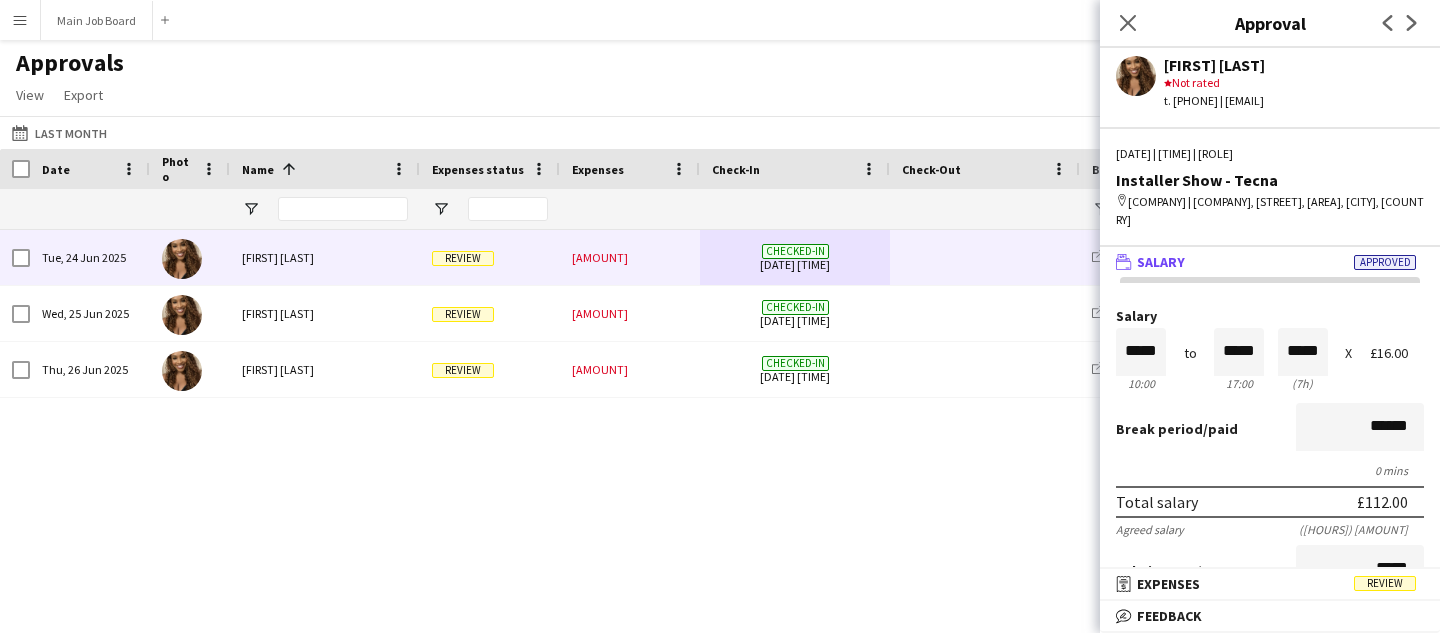 click on "Subsistence  *****" at bounding box center (1270, 571) 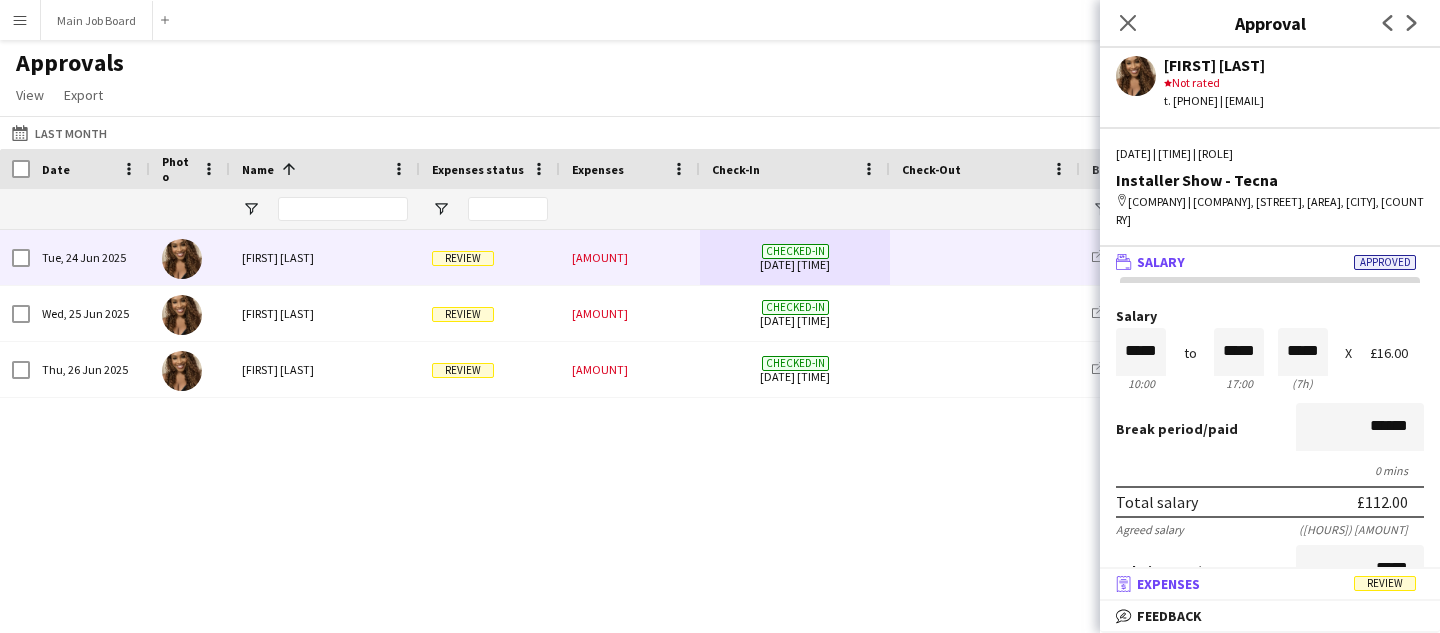 click on "receipt
Expenses   Review" at bounding box center (1266, 584) 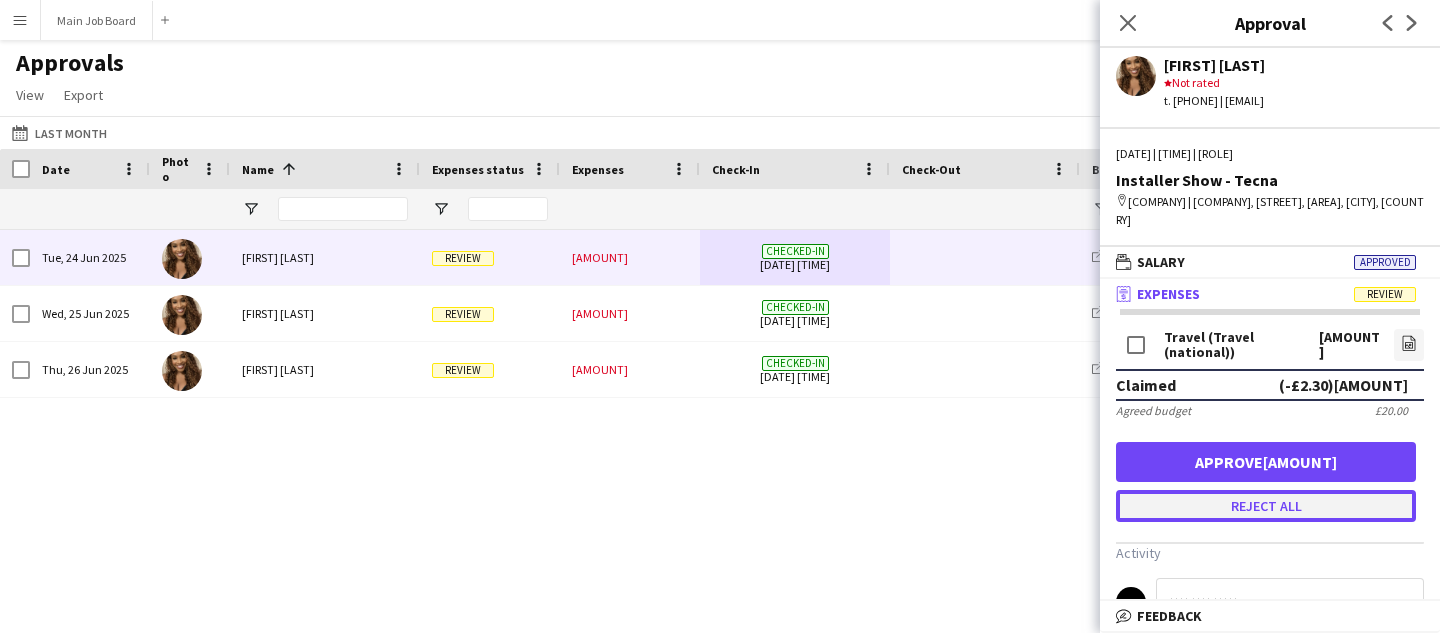 click on "Reject all" at bounding box center (1266, 506) 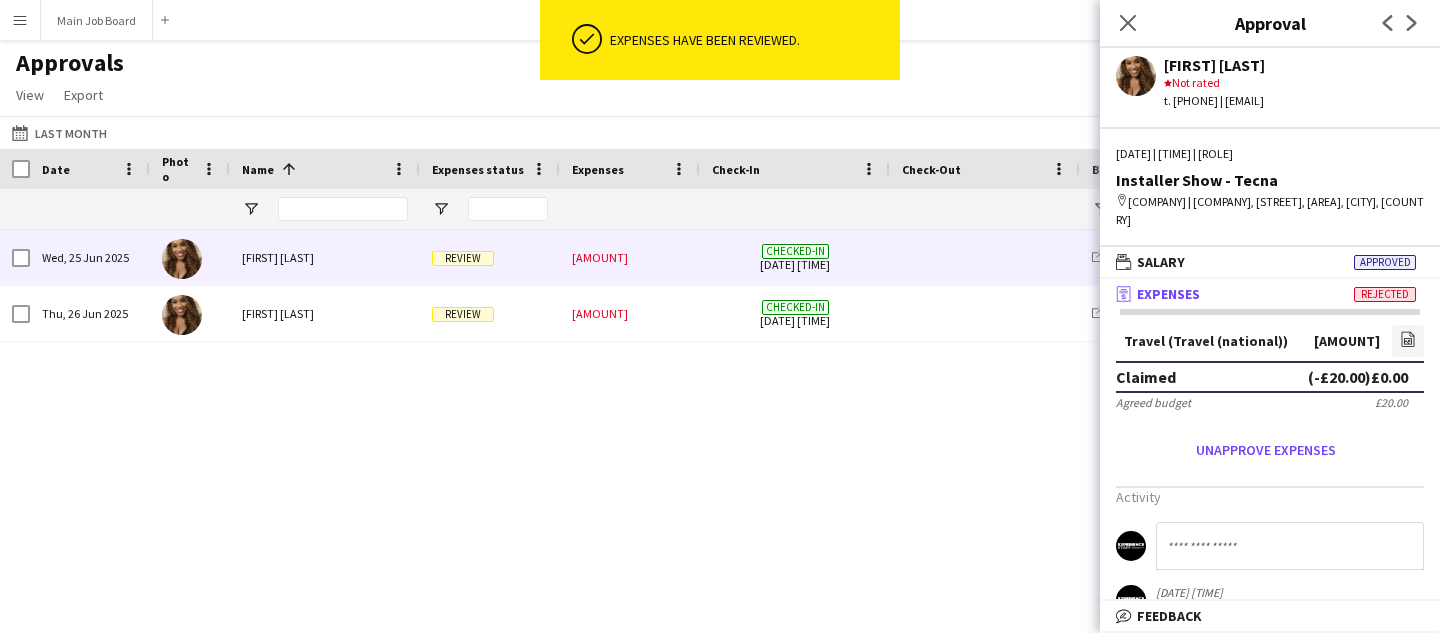 click on "£17.70" at bounding box center [630, 257] 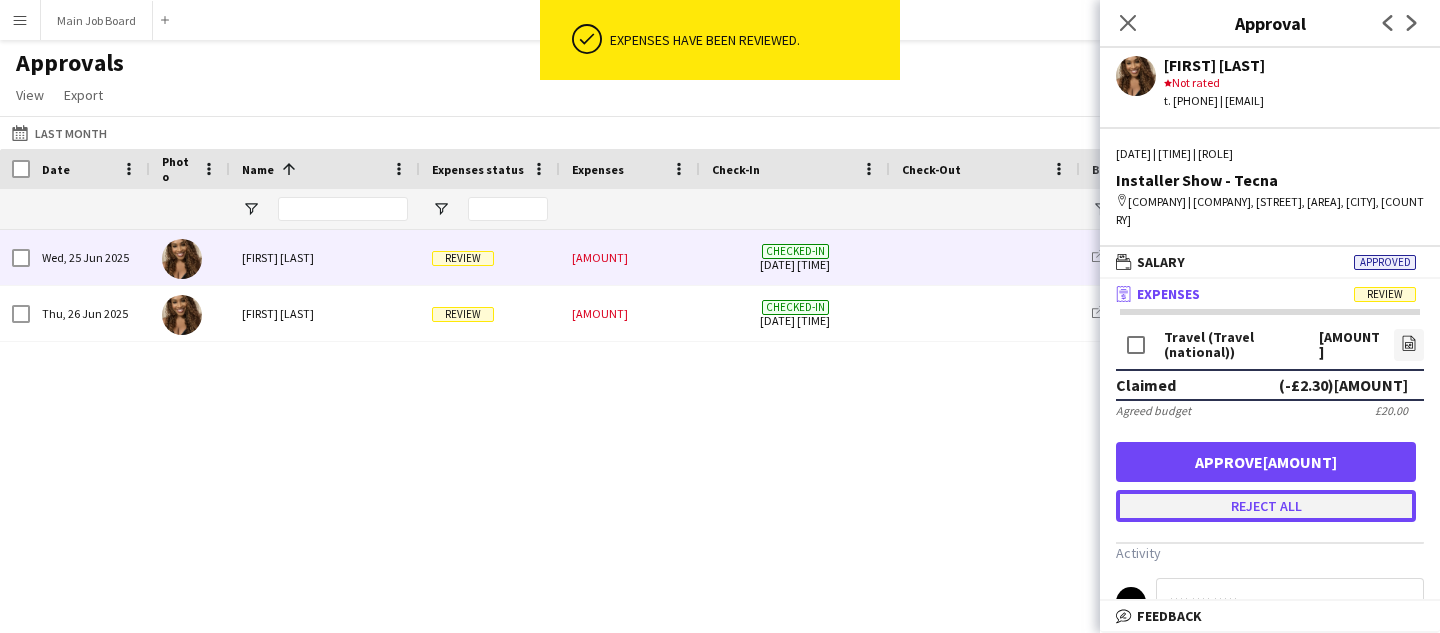 click on "Reject all" at bounding box center (1266, 506) 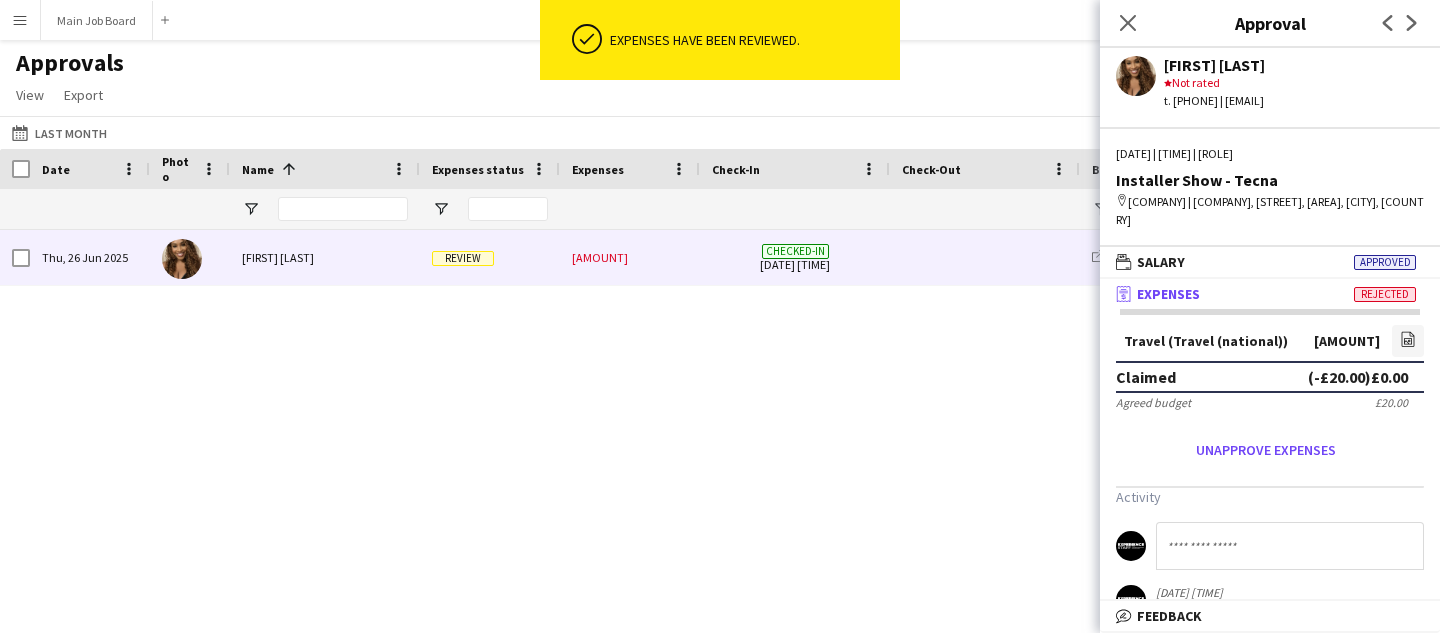click on "£17.70" at bounding box center [630, 257] 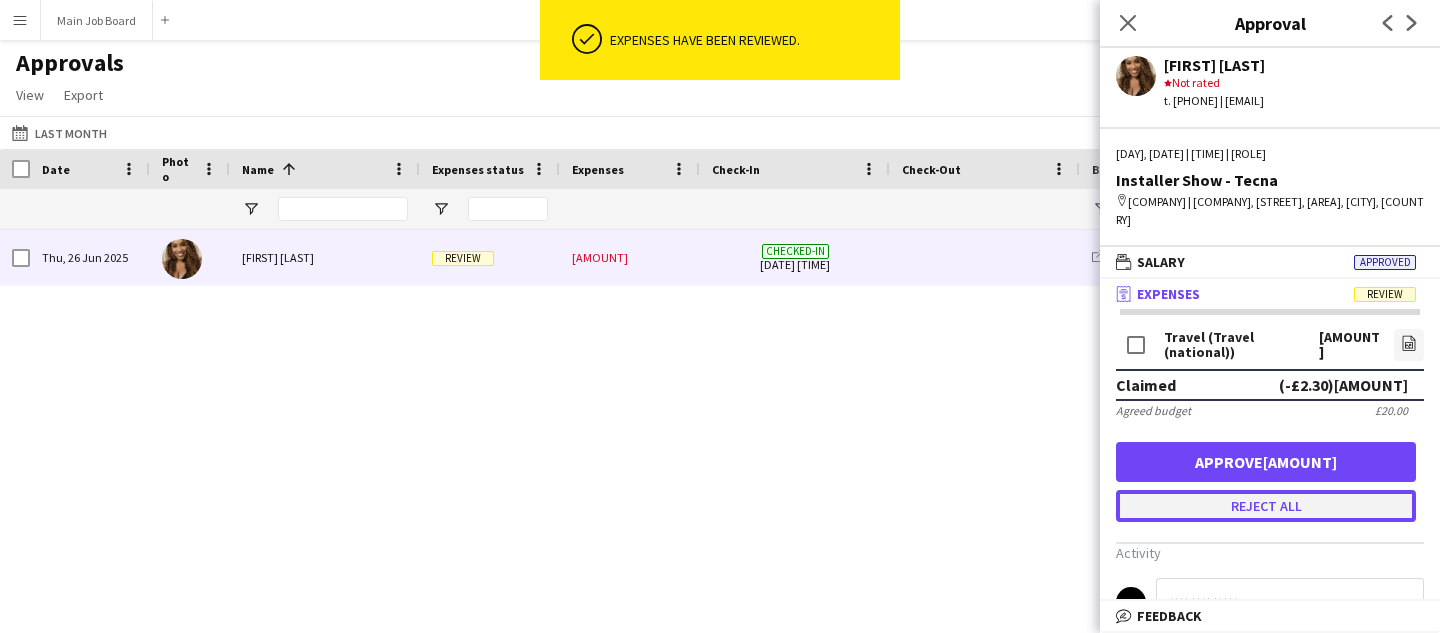 click on "Reject all" at bounding box center [1266, 506] 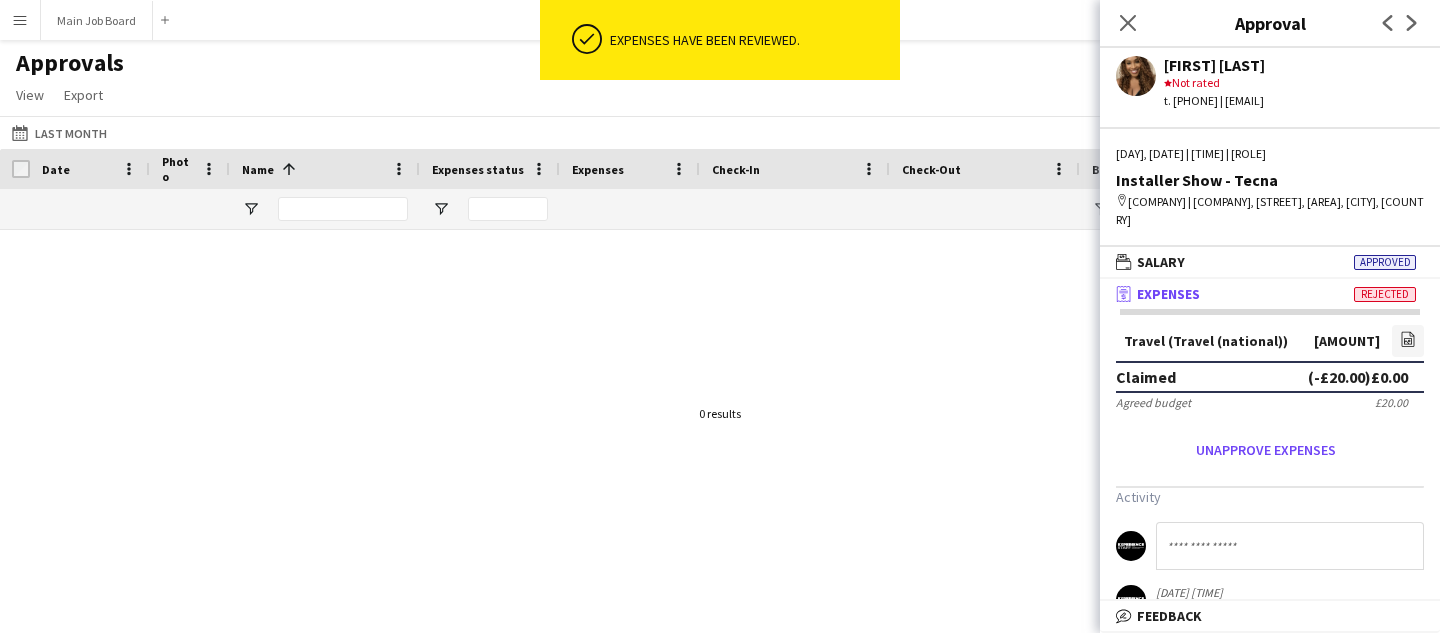 click on "Last Month
Last Month
Today   This Week   This Month   Yesterday   Last Week   Last Month  JUL 2025 JUL 2025 Monday M Tuesday T Wednesday W Thursday T Friday F Saturday S Sunday S  JUL      1   2   3   4   5   6   7   8   9   10   11   12   13   14   15   16   17   18   19   20   21   22   23   24   25   26   27   28   29   30   31
Comparison range
Comparison range
Apply" 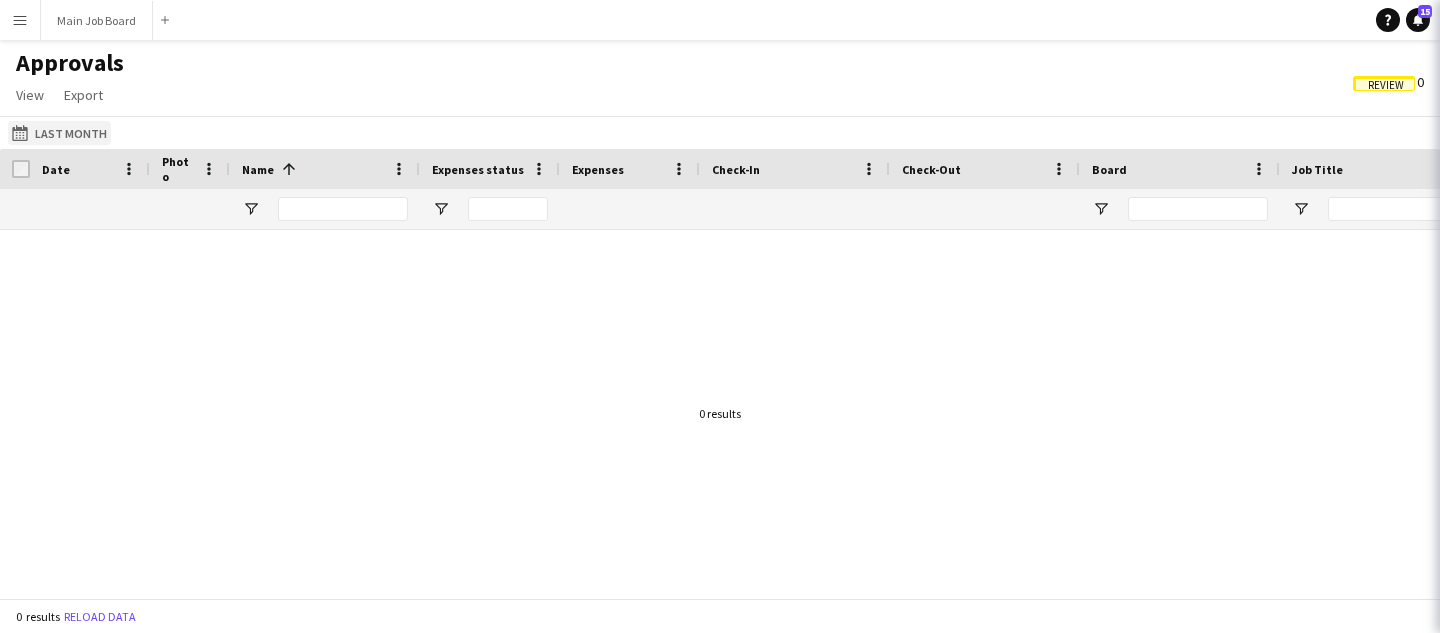 click on "Last Month
Last Month" 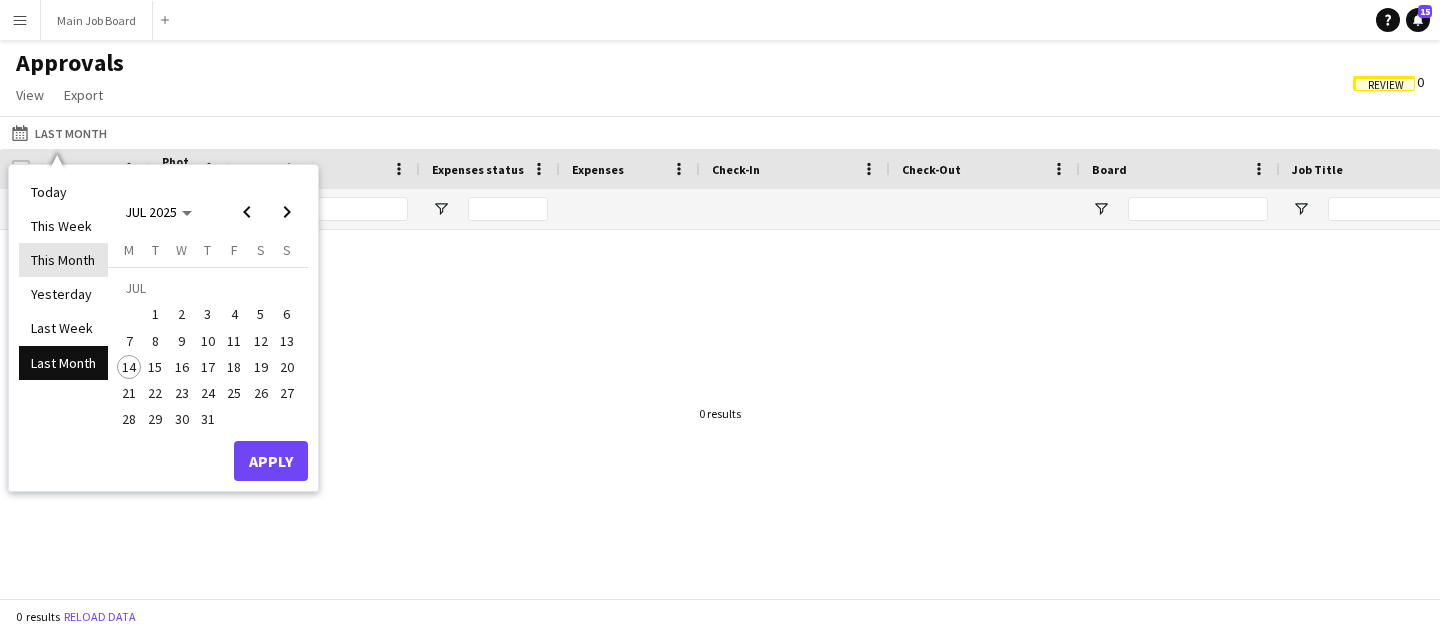 click on "This Month" at bounding box center (63, 260) 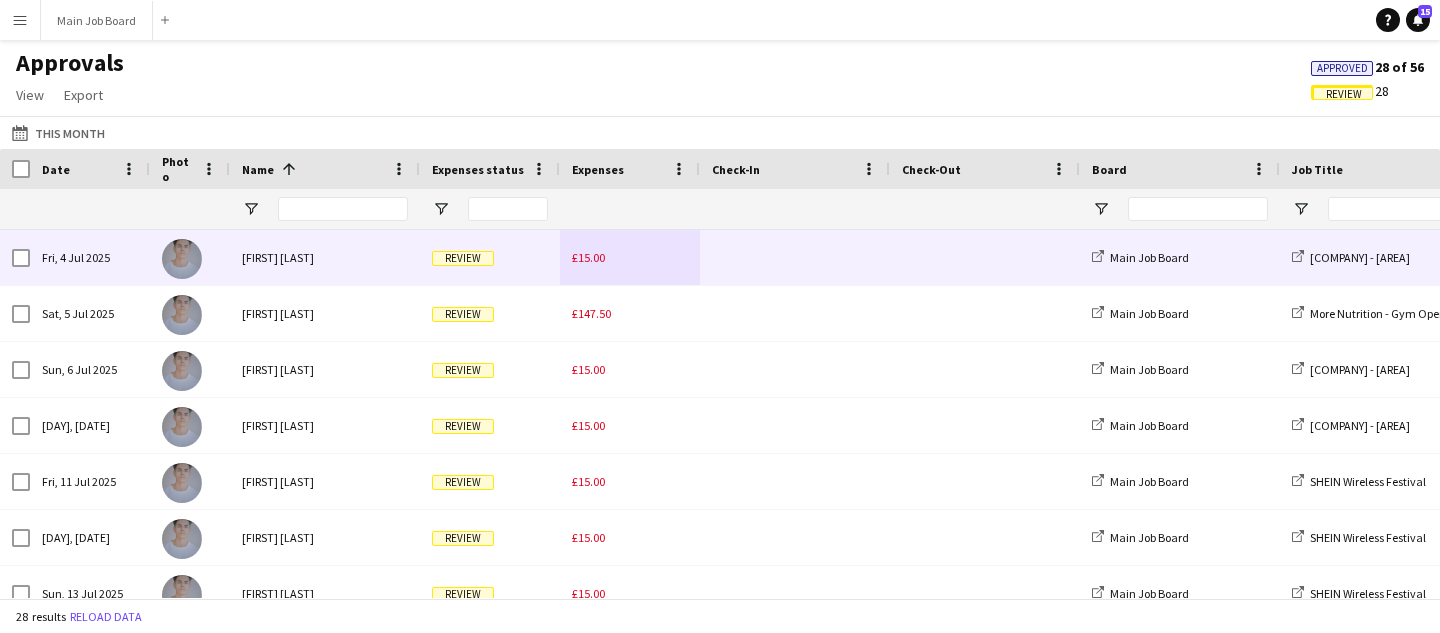 click on "£15.00" at bounding box center [588, 257] 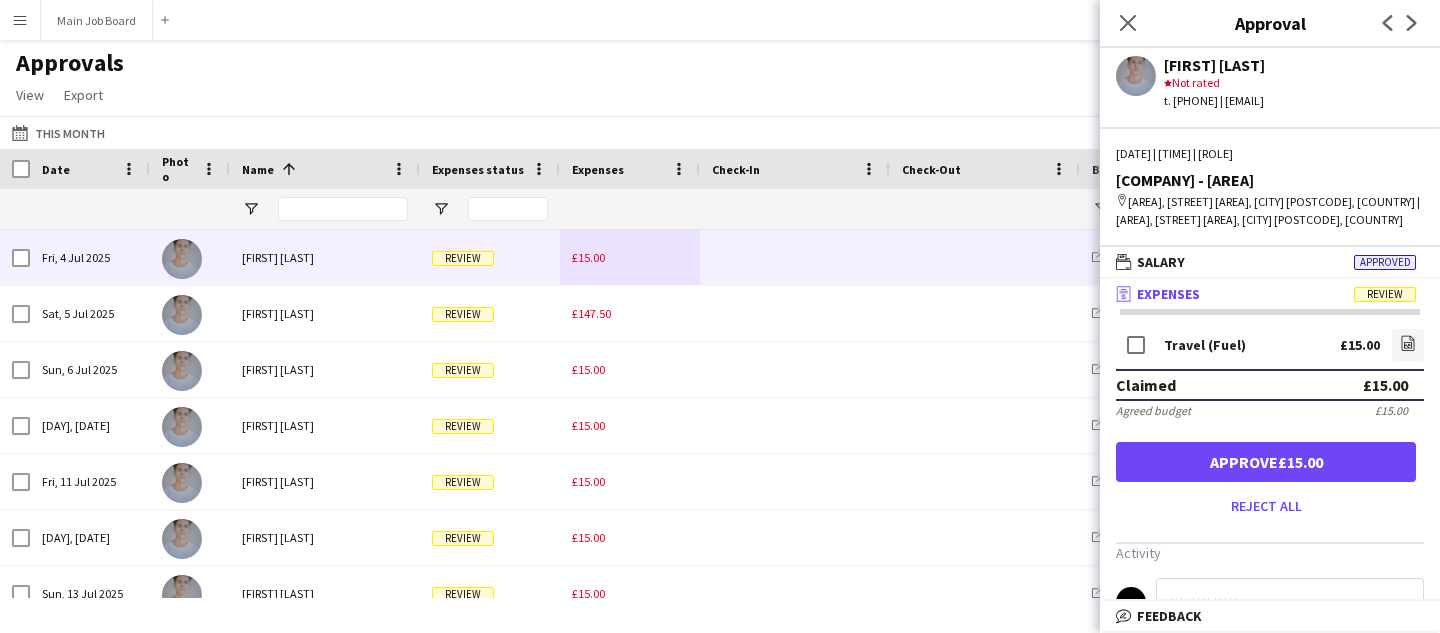click on "Travel  (Fuel)   £15.00
file-image" at bounding box center (1270, 347) 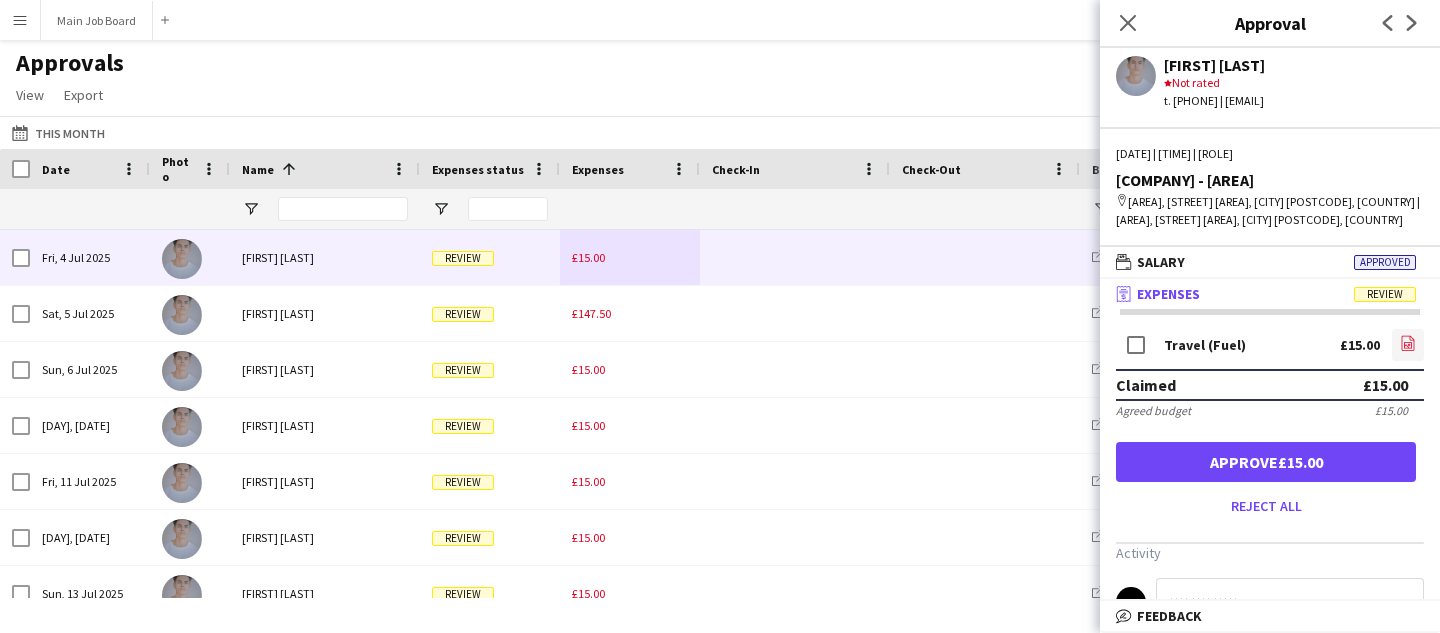 click on "file-image" 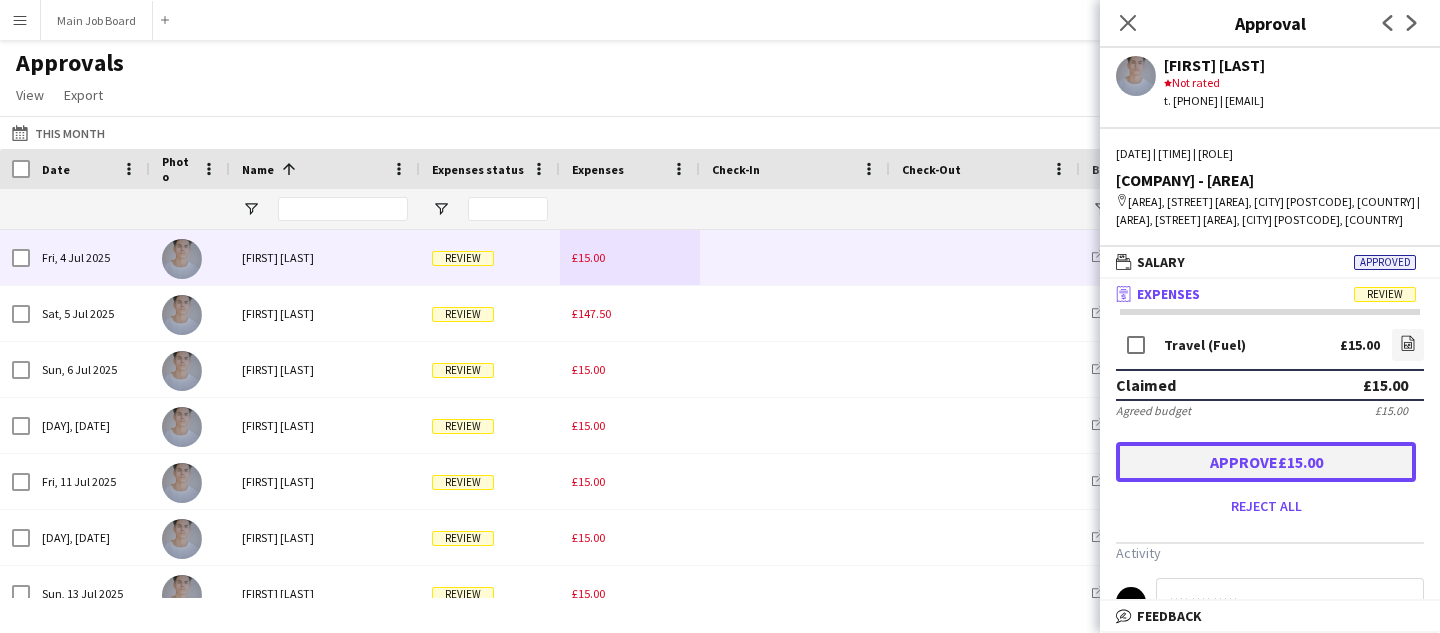 click on "Approve   £15.00" at bounding box center (1266, 462) 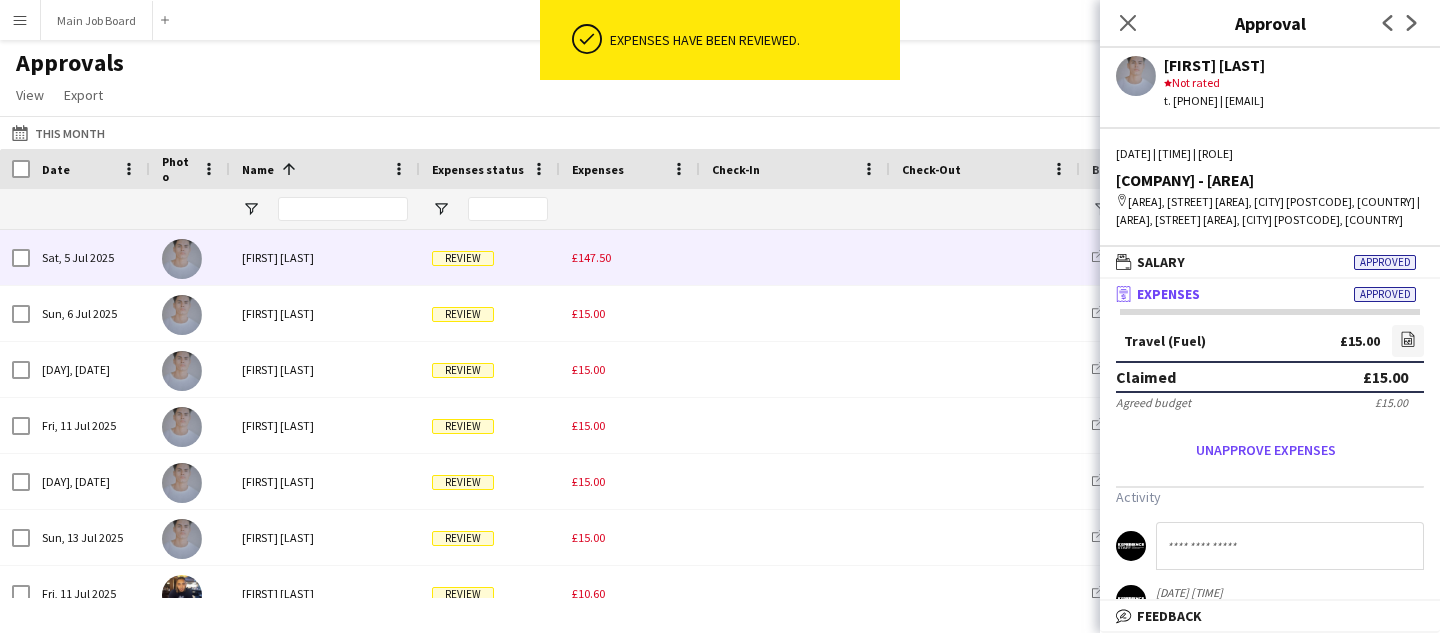 click on "£147.50" at bounding box center (630, 257) 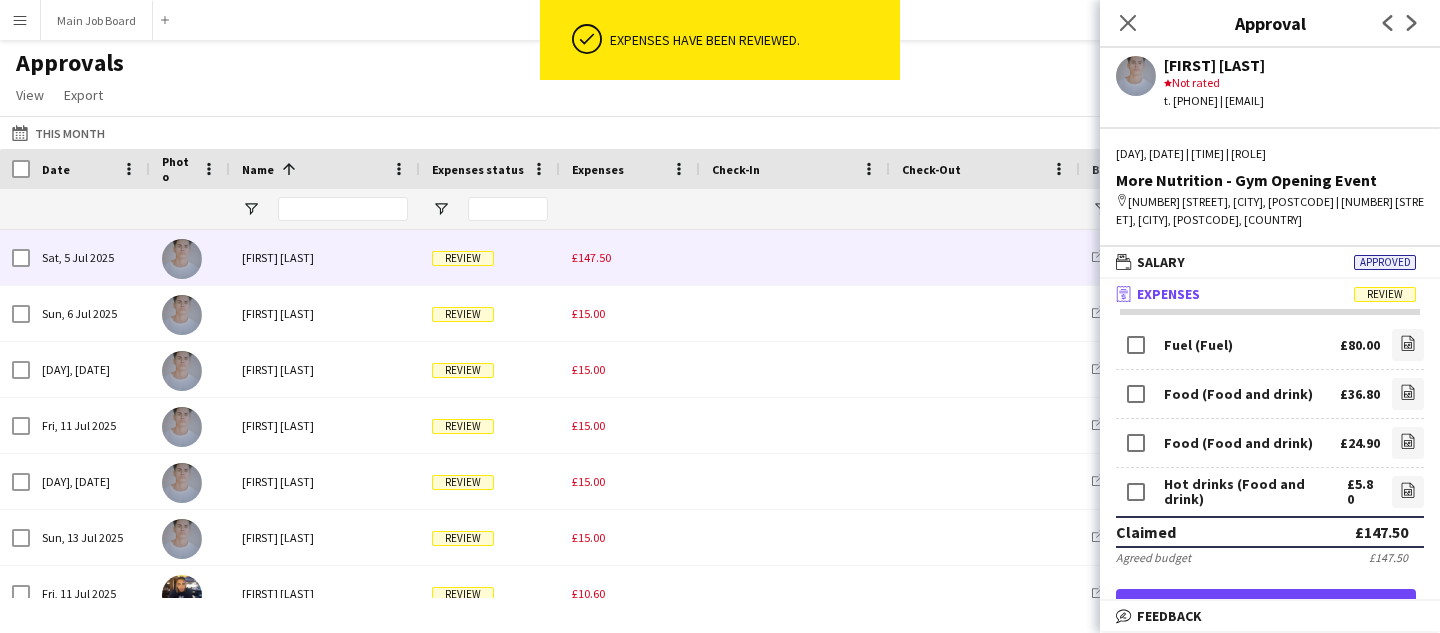 scroll, scrollTop: 75, scrollLeft: 0, axis: vertical 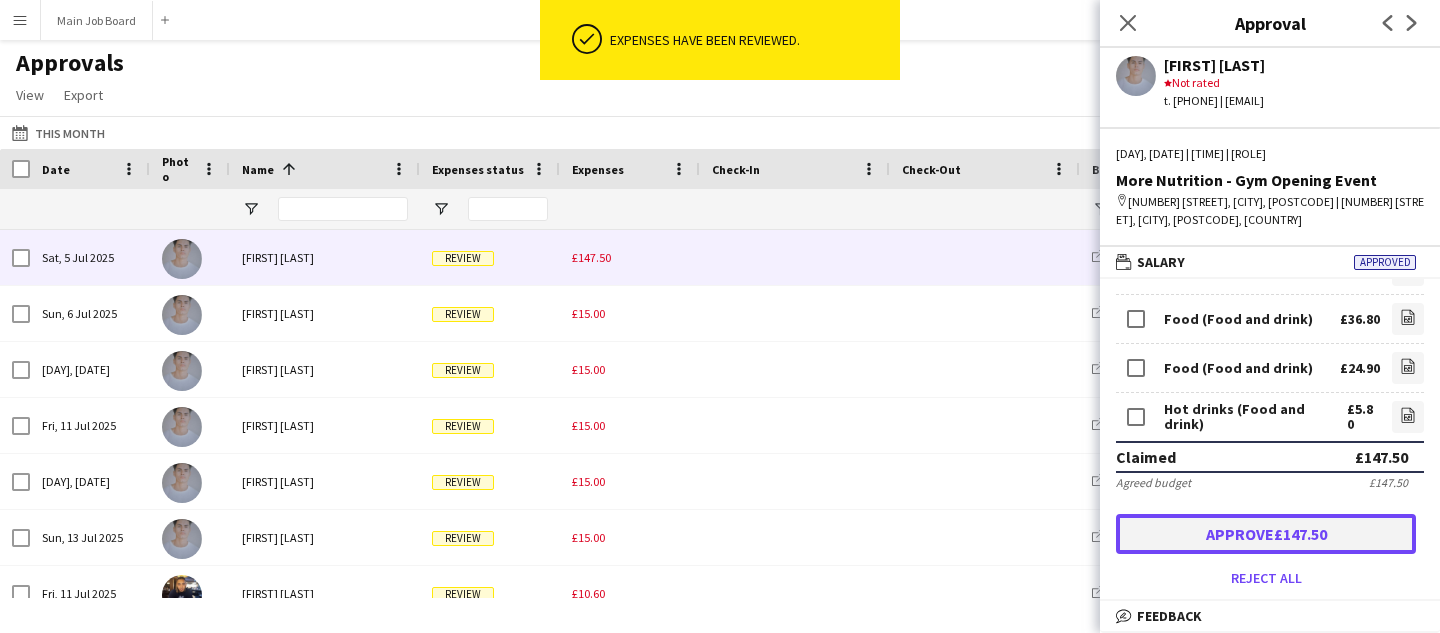 click on "Approve   £147.50" at bounding box center [1266, 534] 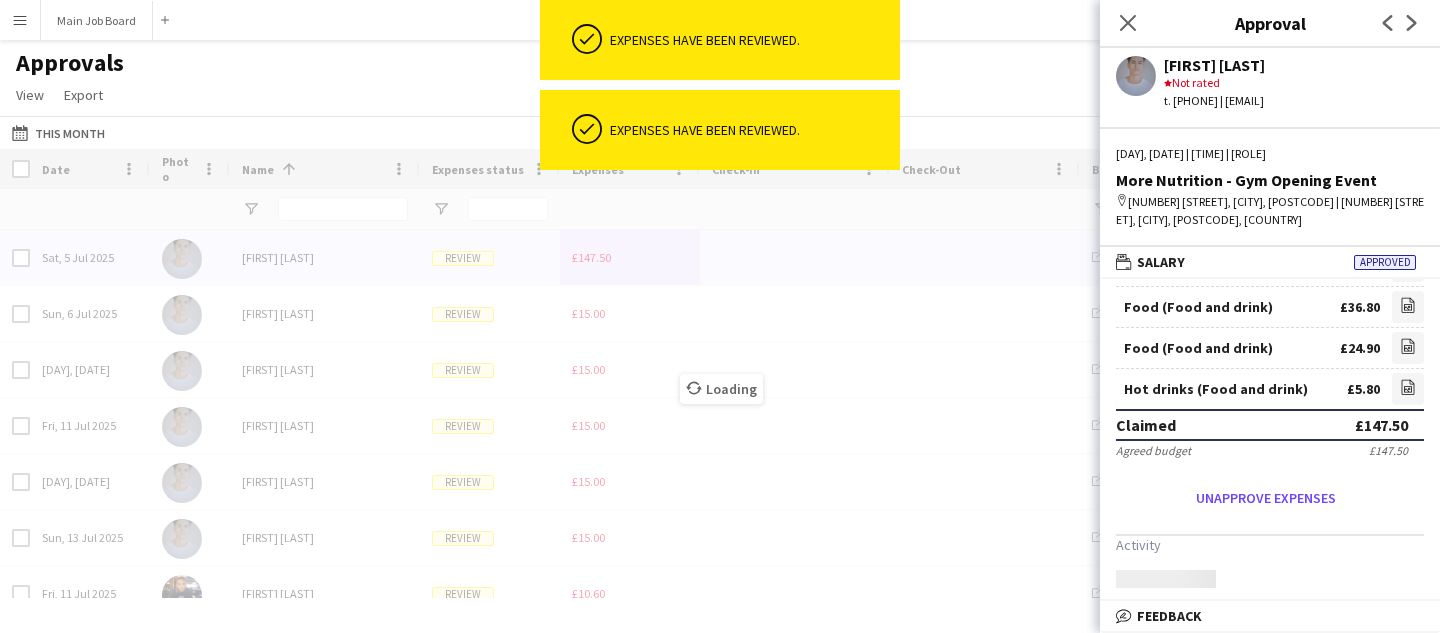 scroll, scrollTop: 71, scrollLeft: 0, axis: vertical 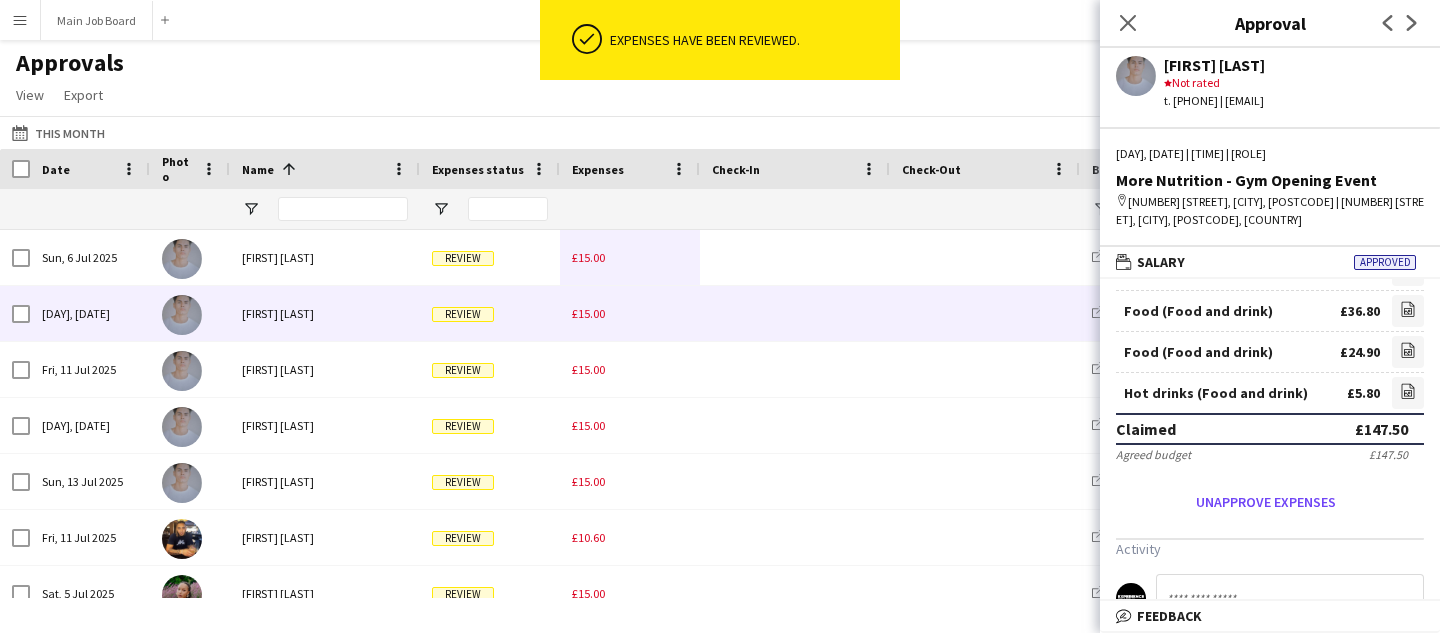 click on "£15.00" at bounding box center (588, 257) 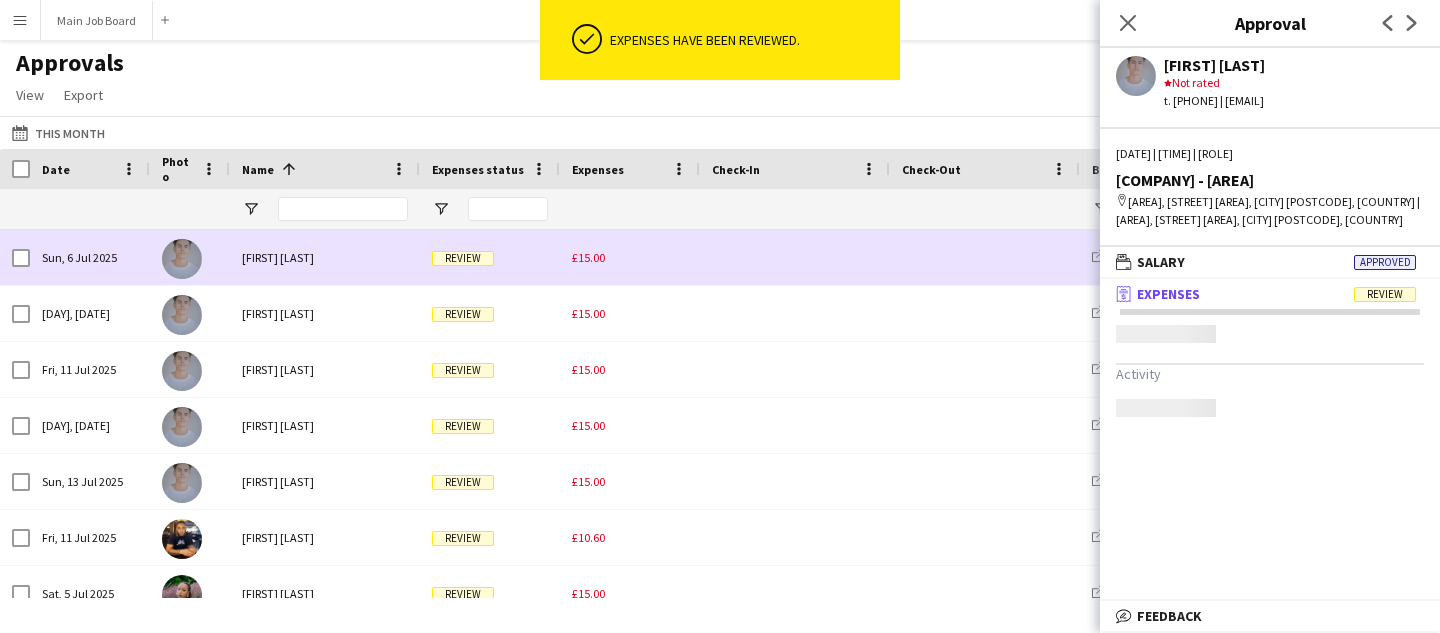scroll, scrollTop: 0, scrollLeft: 0, axis: both 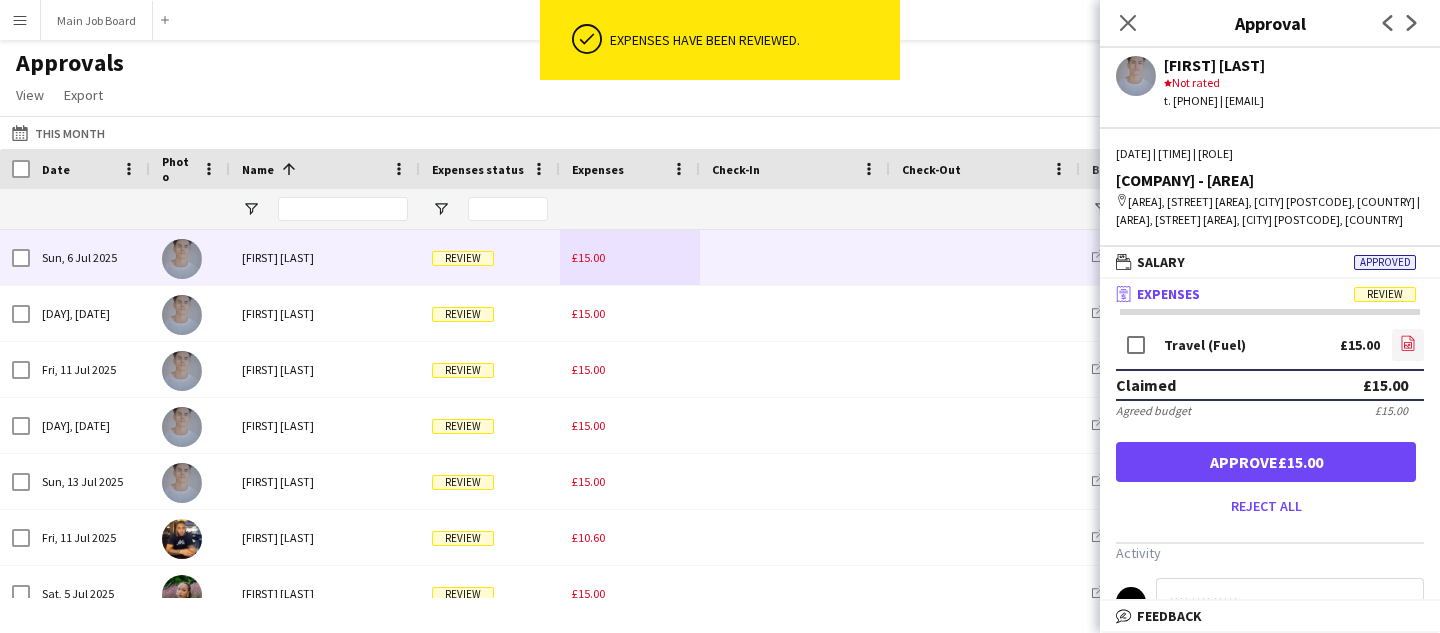 click on "file-image" 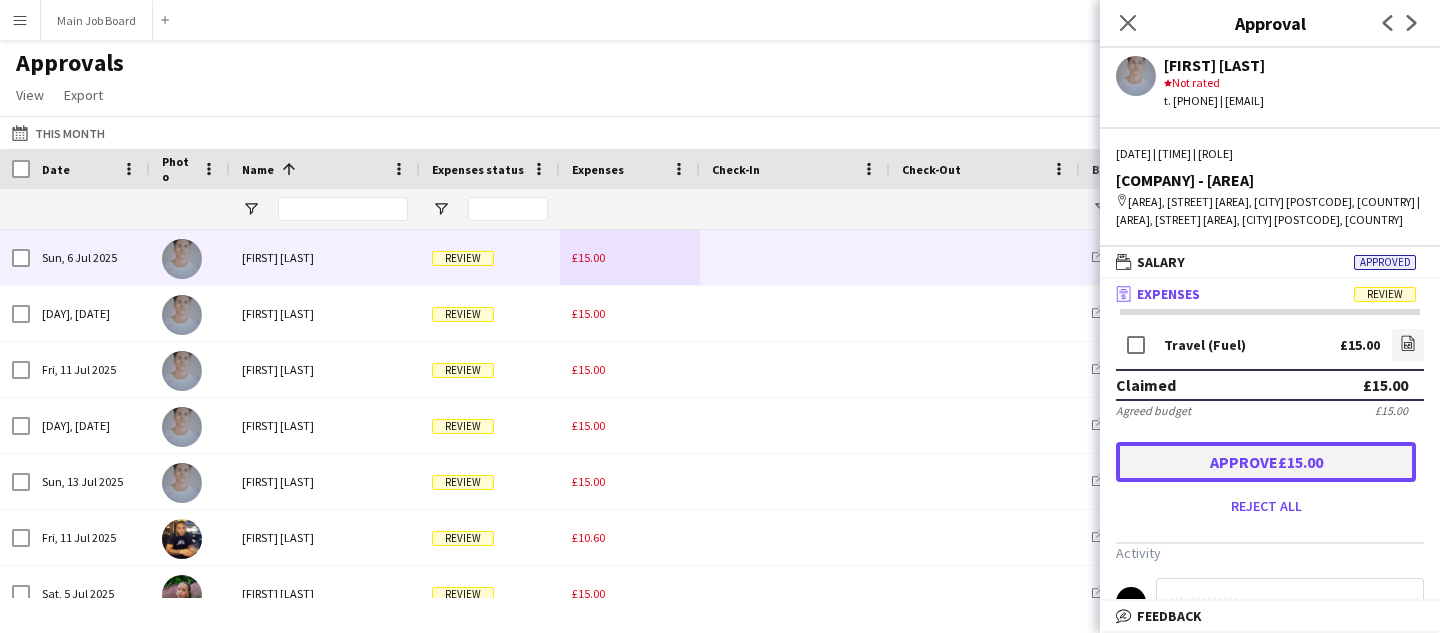 click on "Approve   £15.00" at bounding box center (1266, 462) 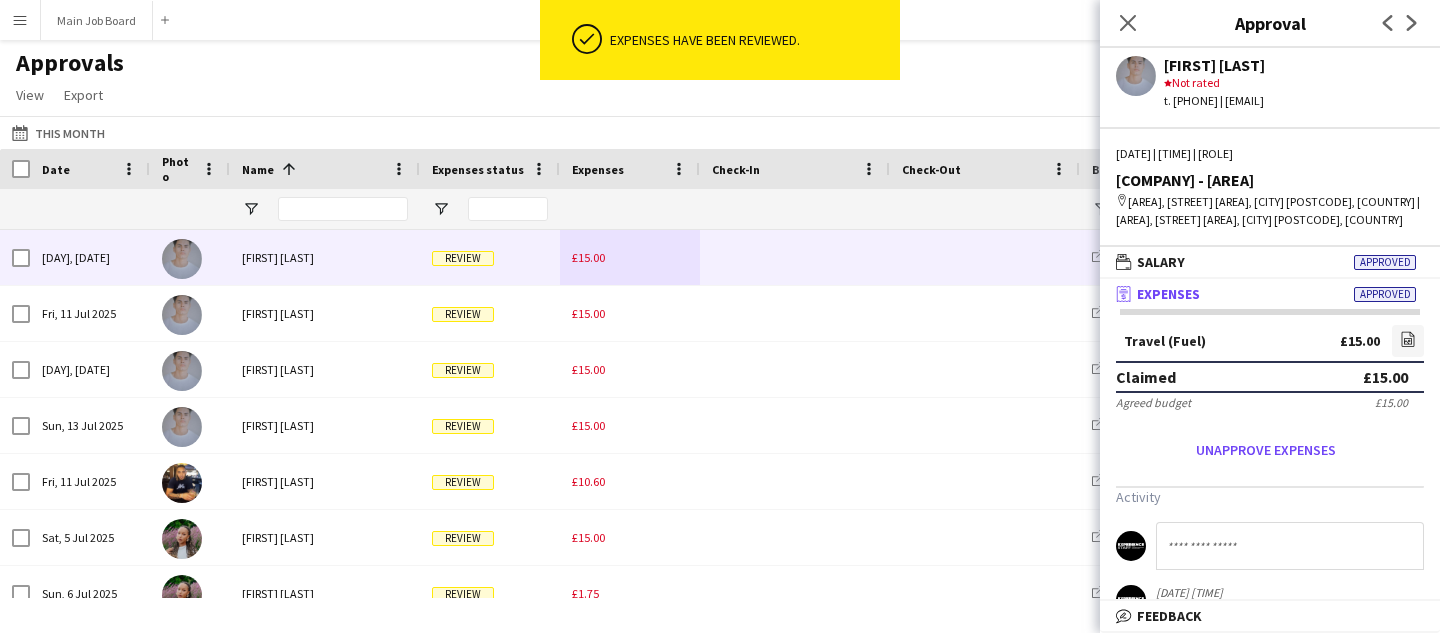 click on "£15.00" at bounding box center (588, 257) 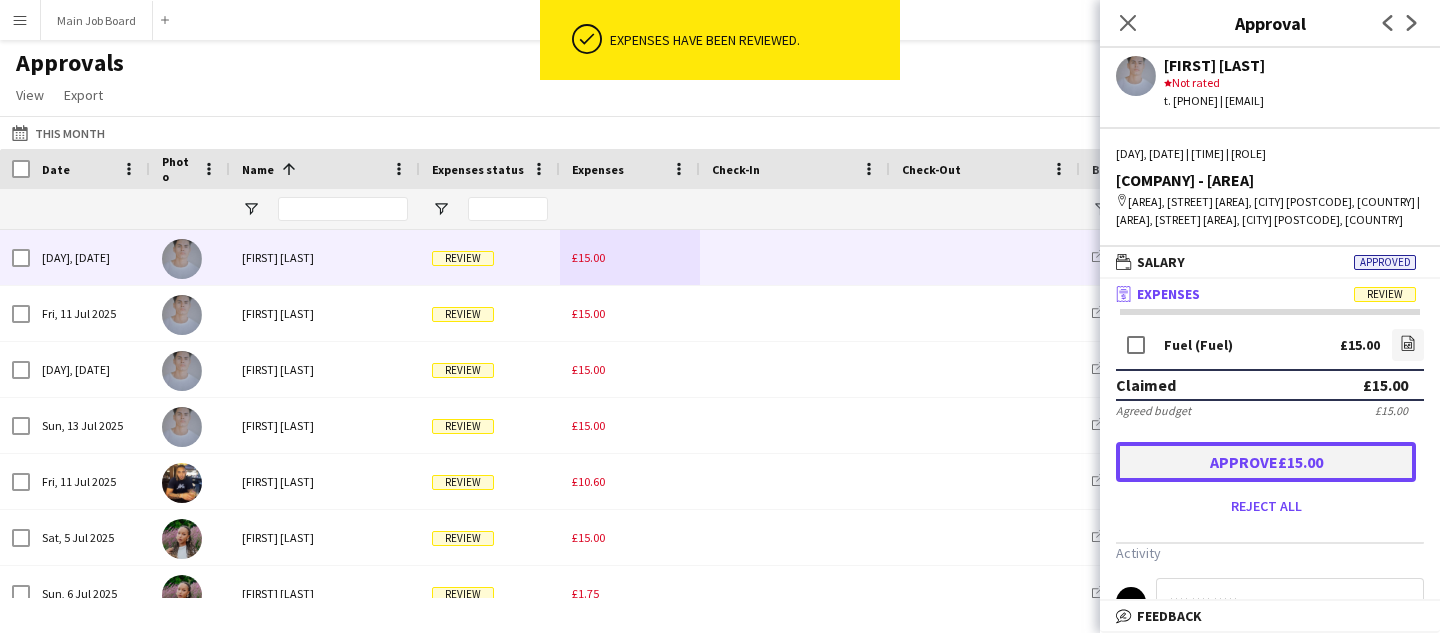 click on "Approve   £15.00" at bounding box center (1266, 462) 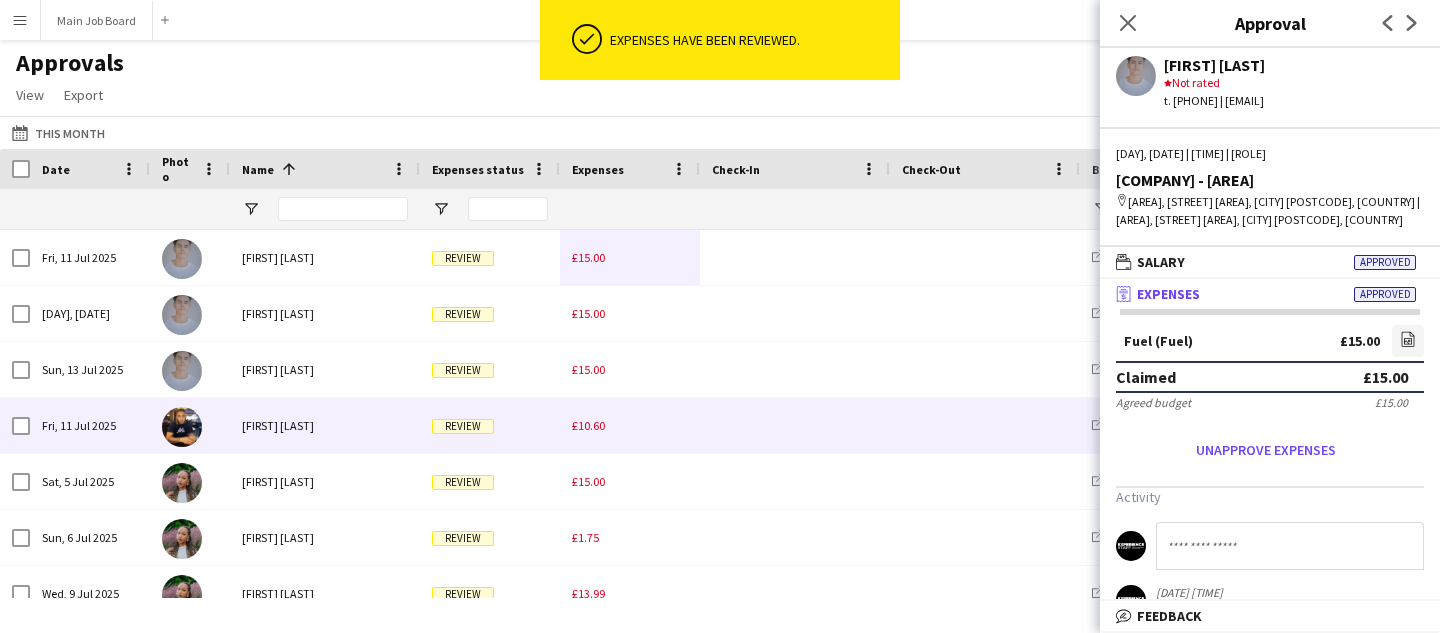 click on "£10.60" at bounding box center [588, 425] 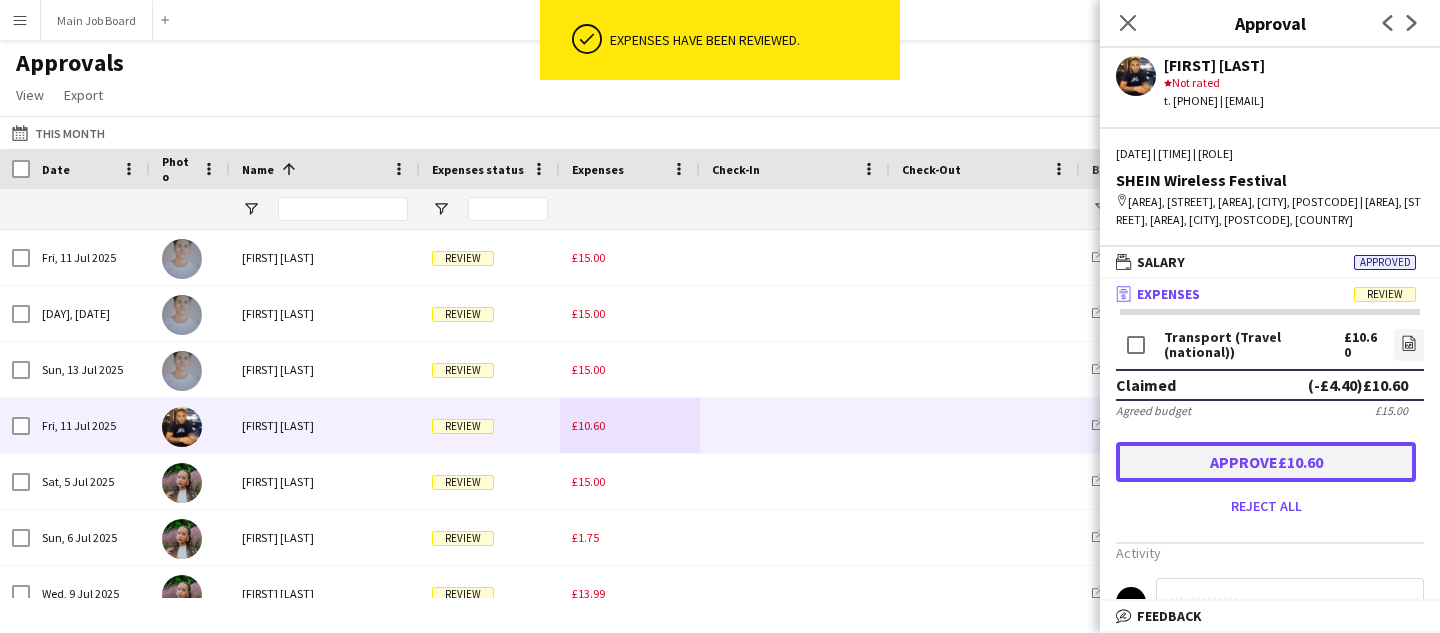click on "Approve   £10.60" at bounding box center [1266, 462] 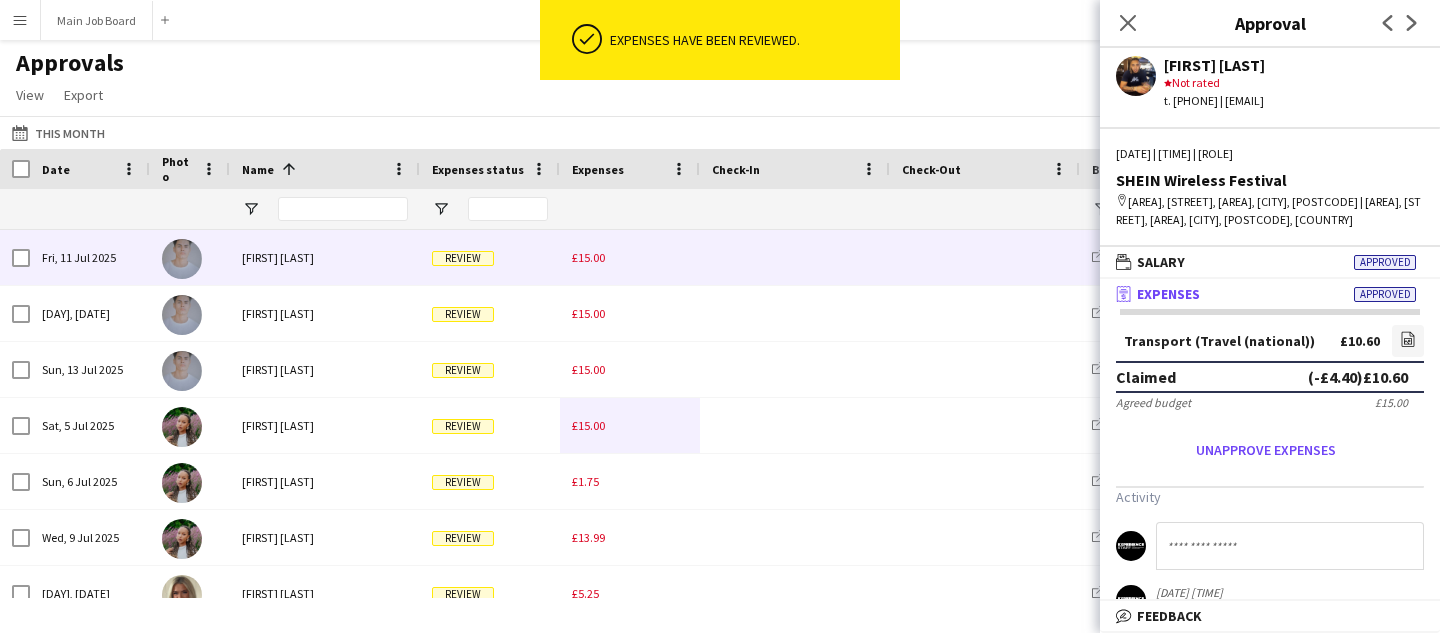 click on "£15.00" at bounding box center (588, 257) 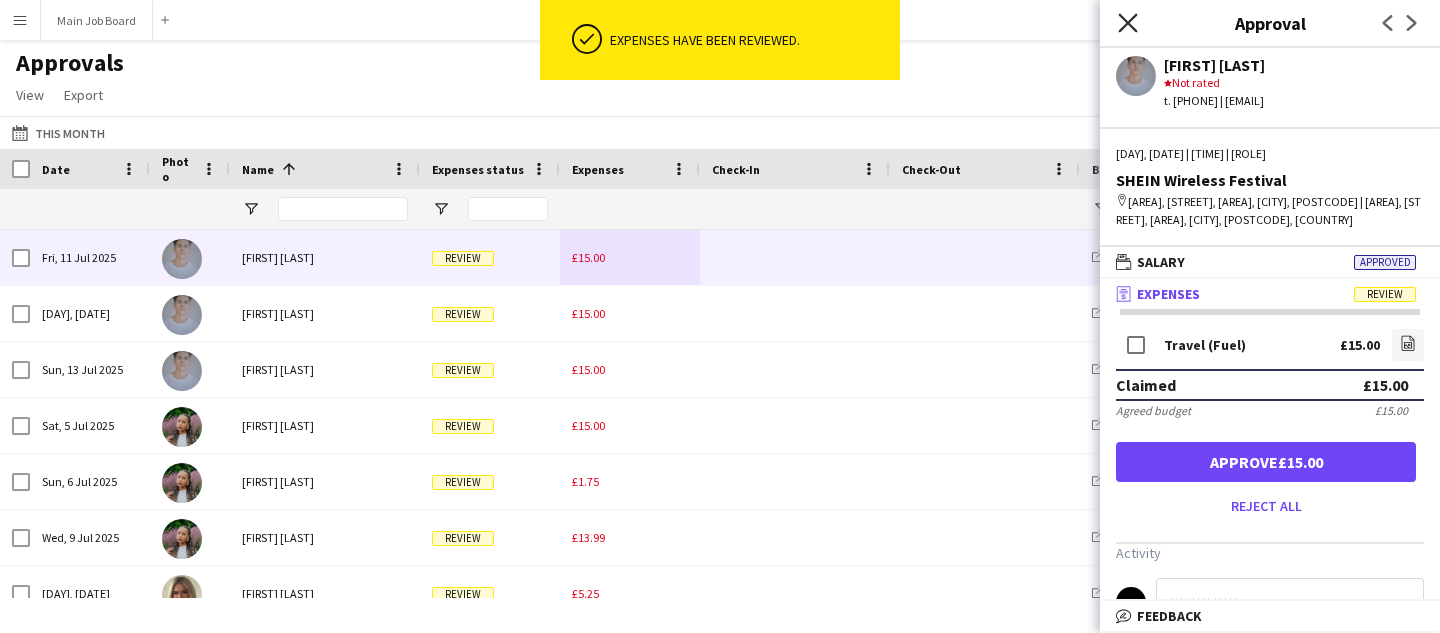click on "Close pop-in" 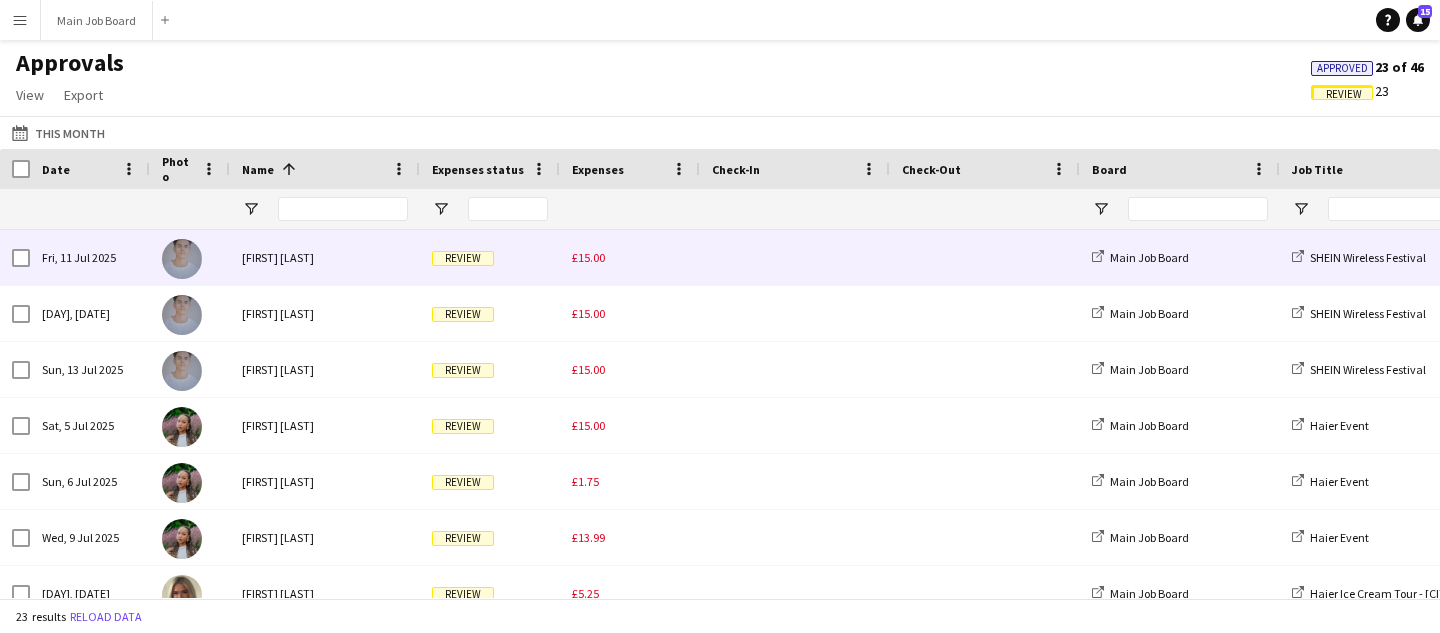click on "£15.00" at bounding box center [630, 257] 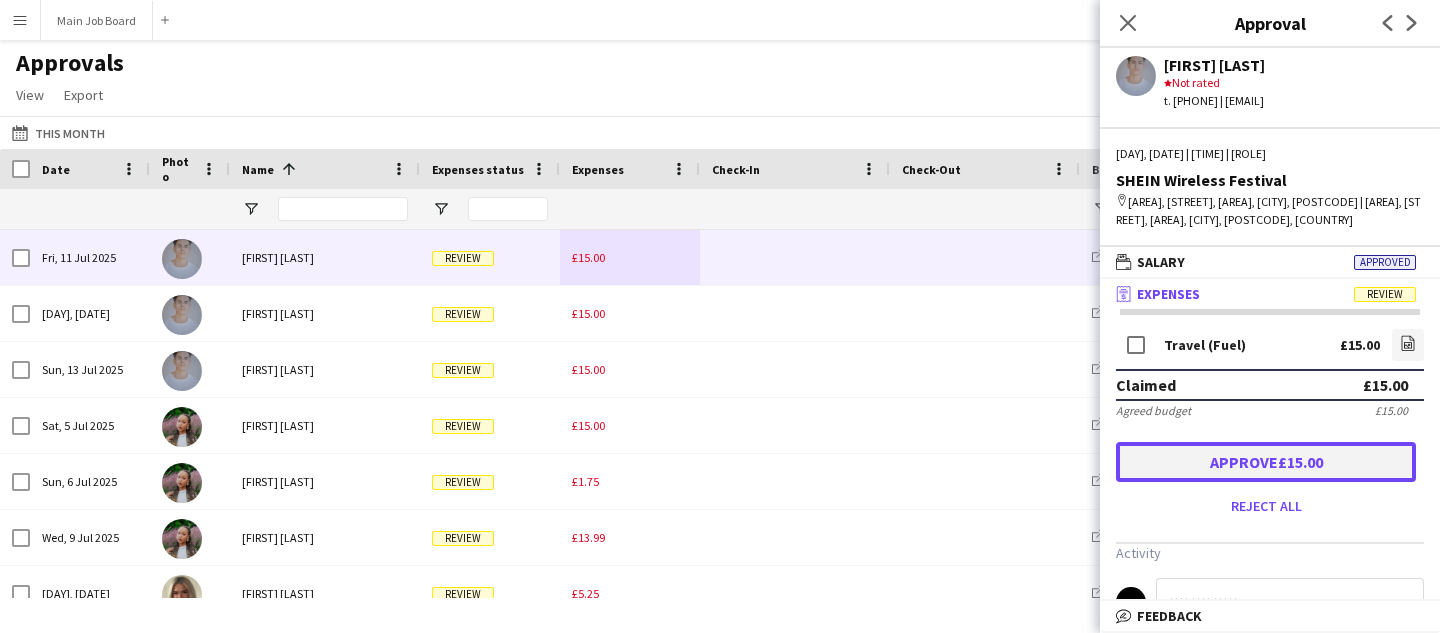 click on "Approve   £15.00" at bounding box center [1266, 462] 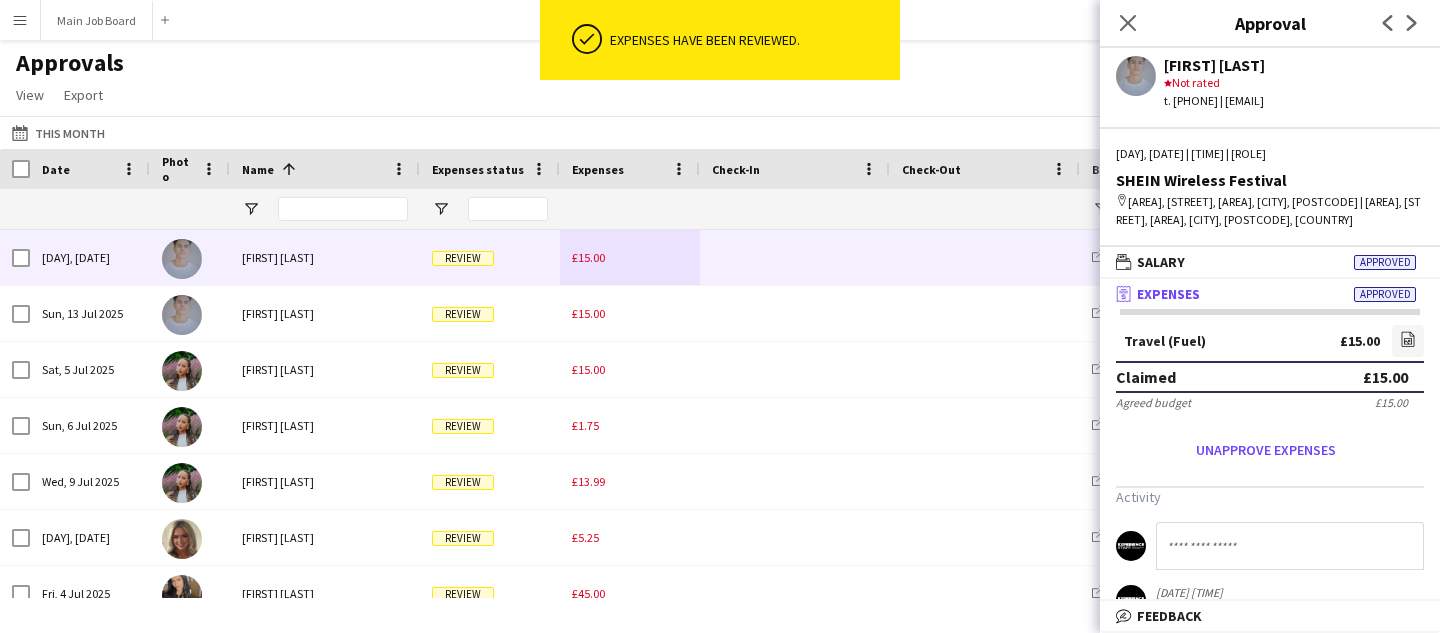 click on "£15.00" at bounding box center (588, 257) 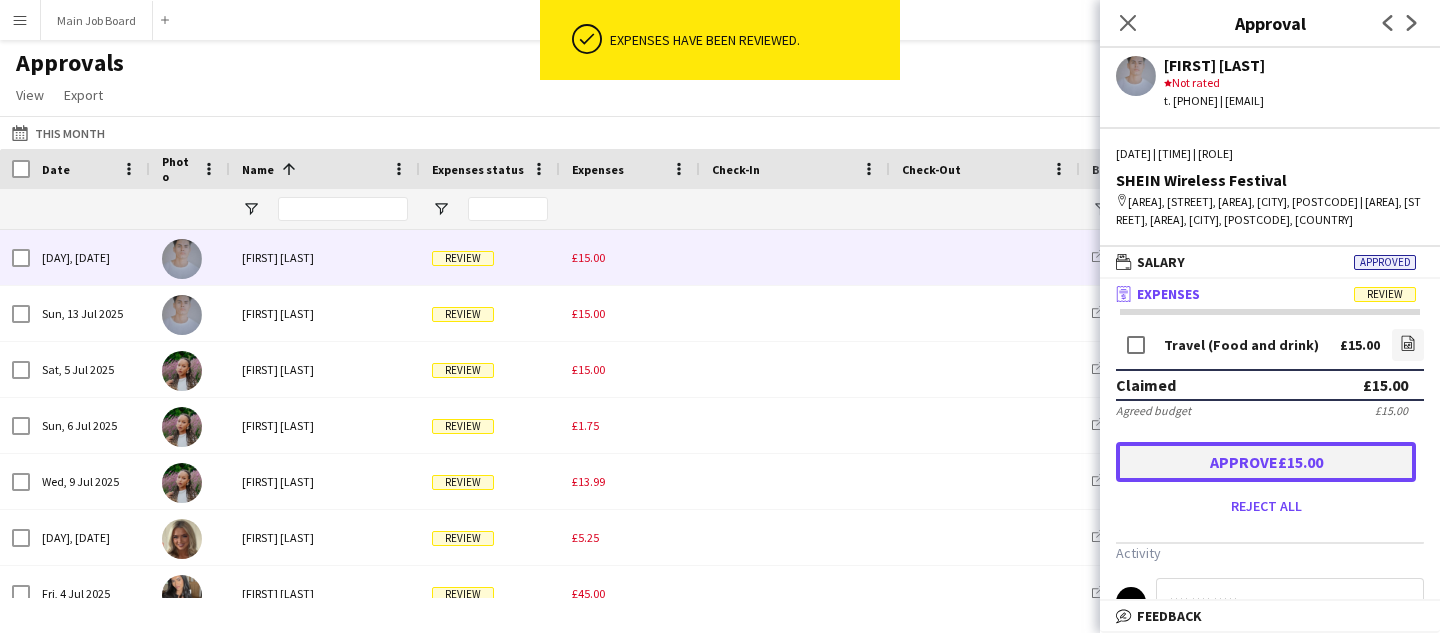 click on "Approve   £15.00" at bounding box center [1266, 462] 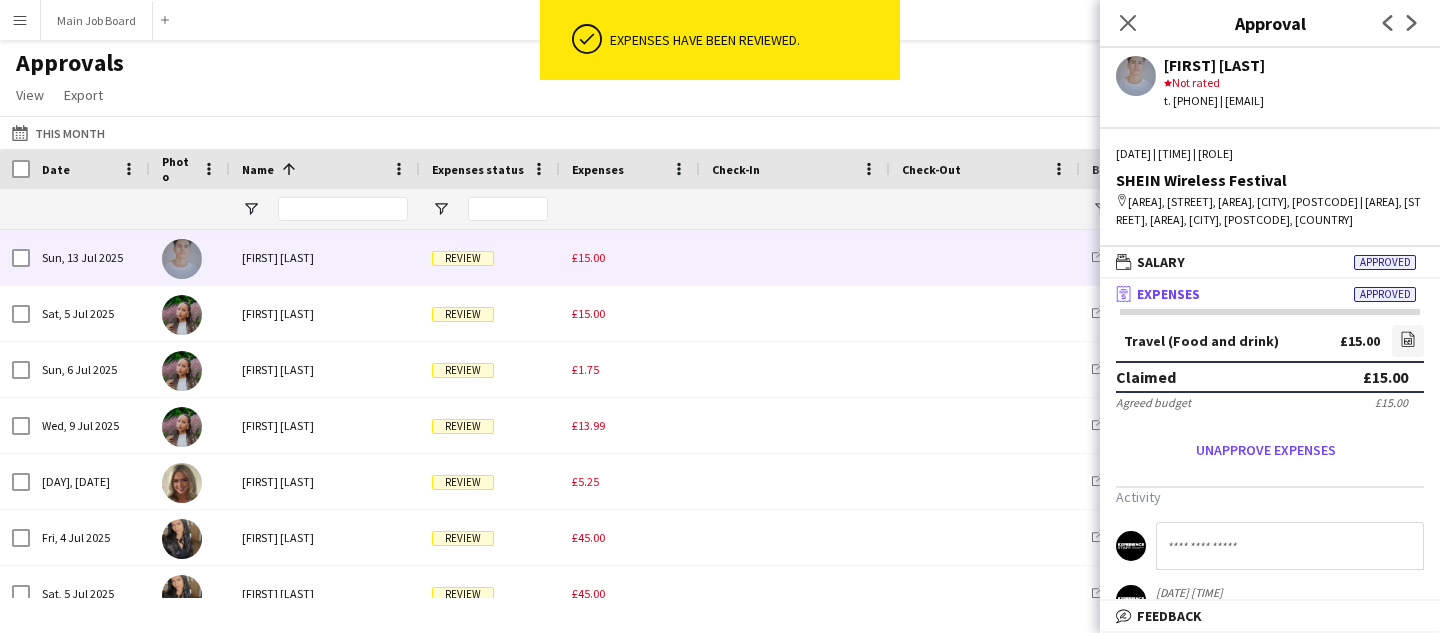 click on "£15.00" at bounding box center [630, 257] 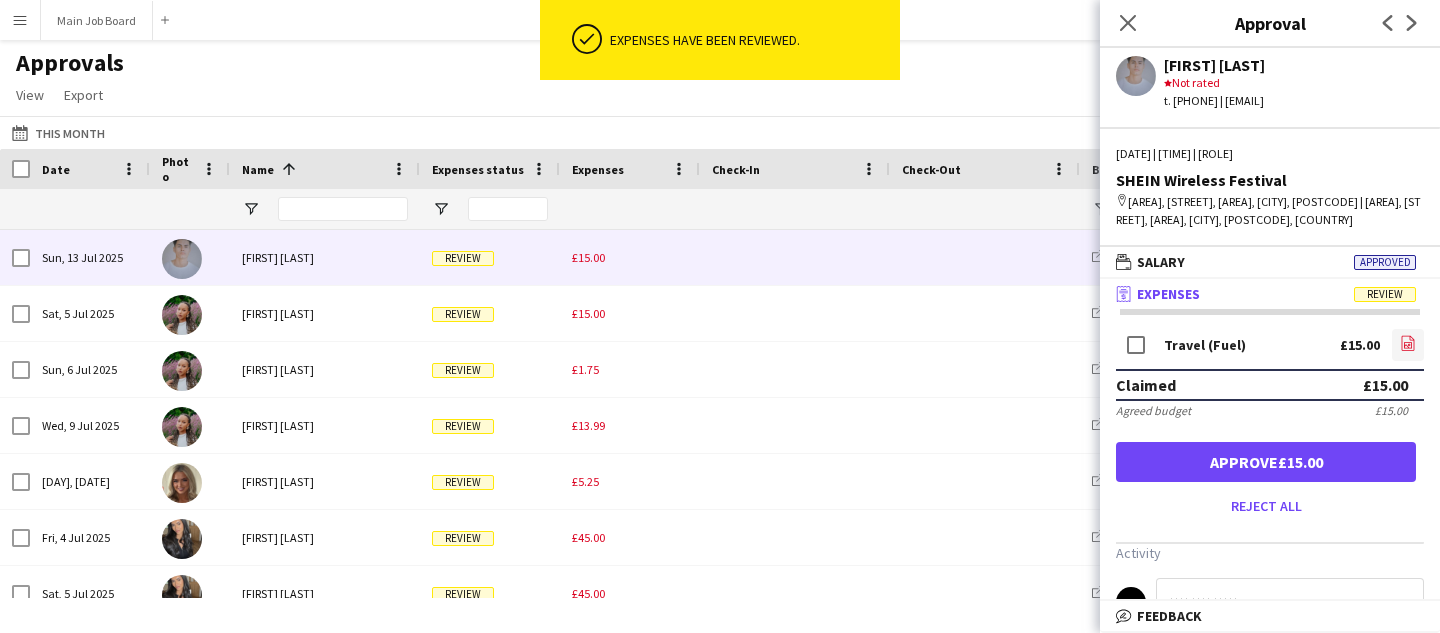 click 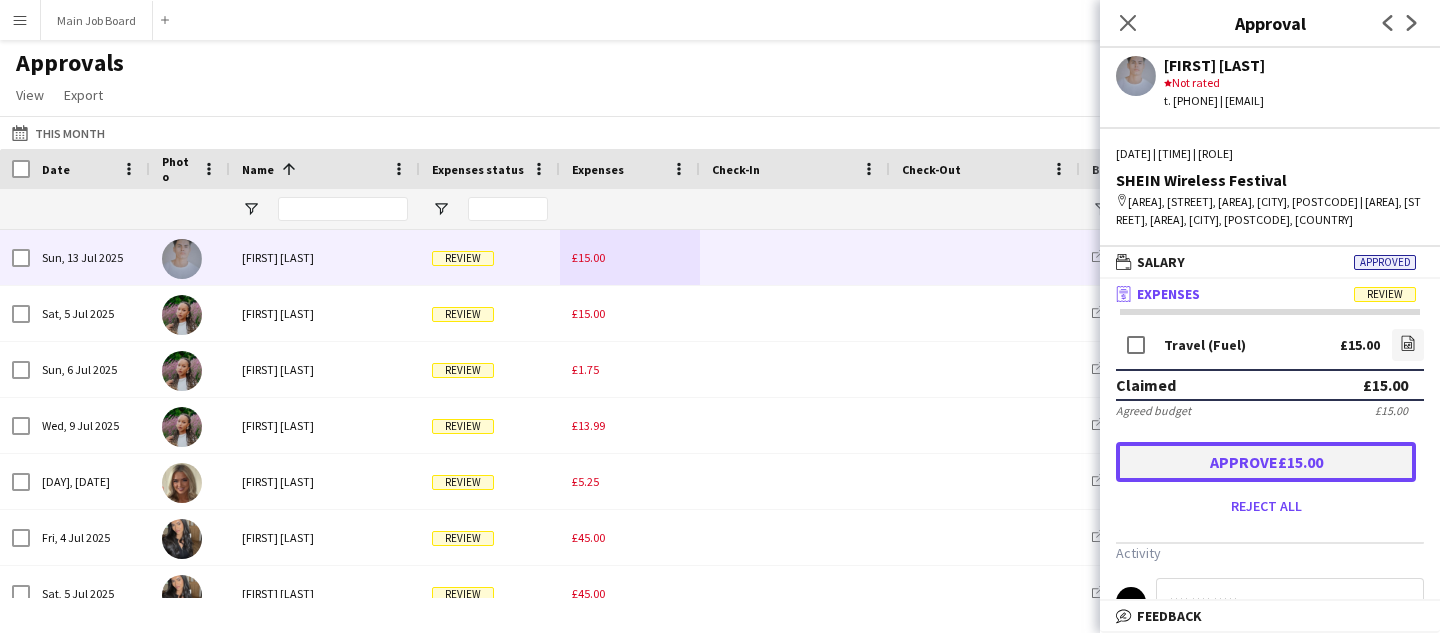 click on "Approve   £15.00" at bounding box center [1266, 462] 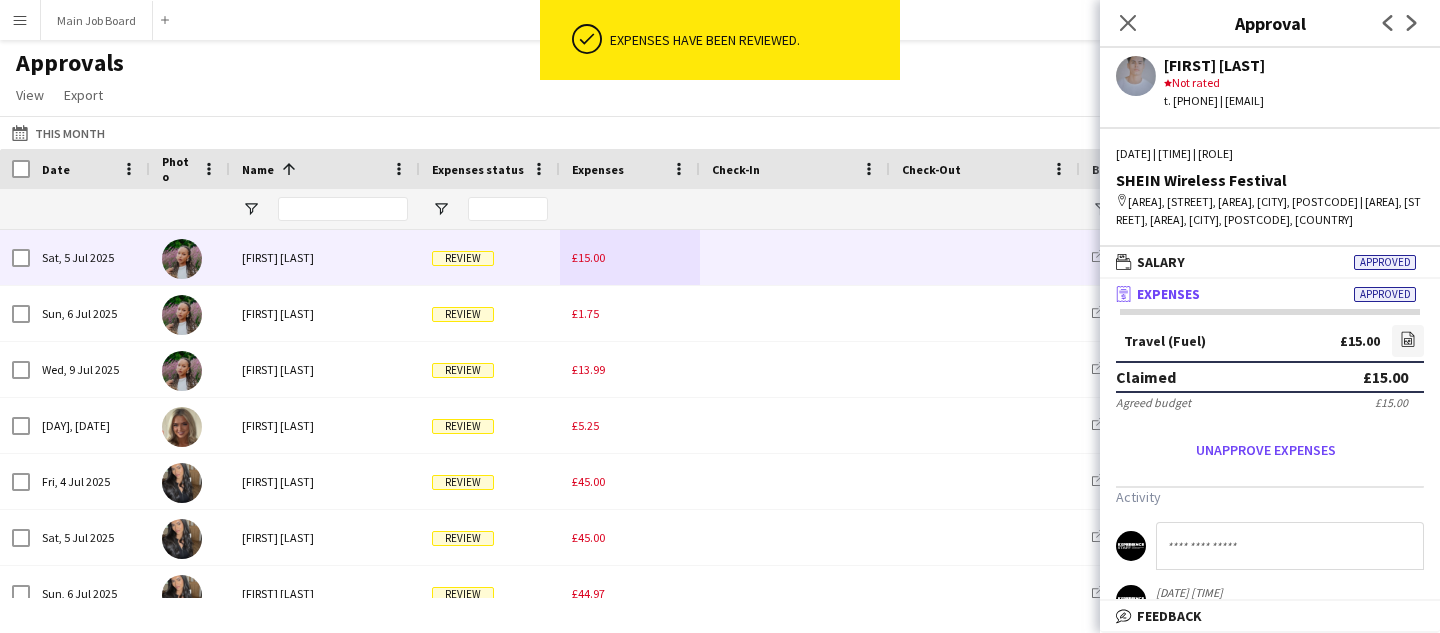 click on "£15.00" at bounding box center (630, 257) 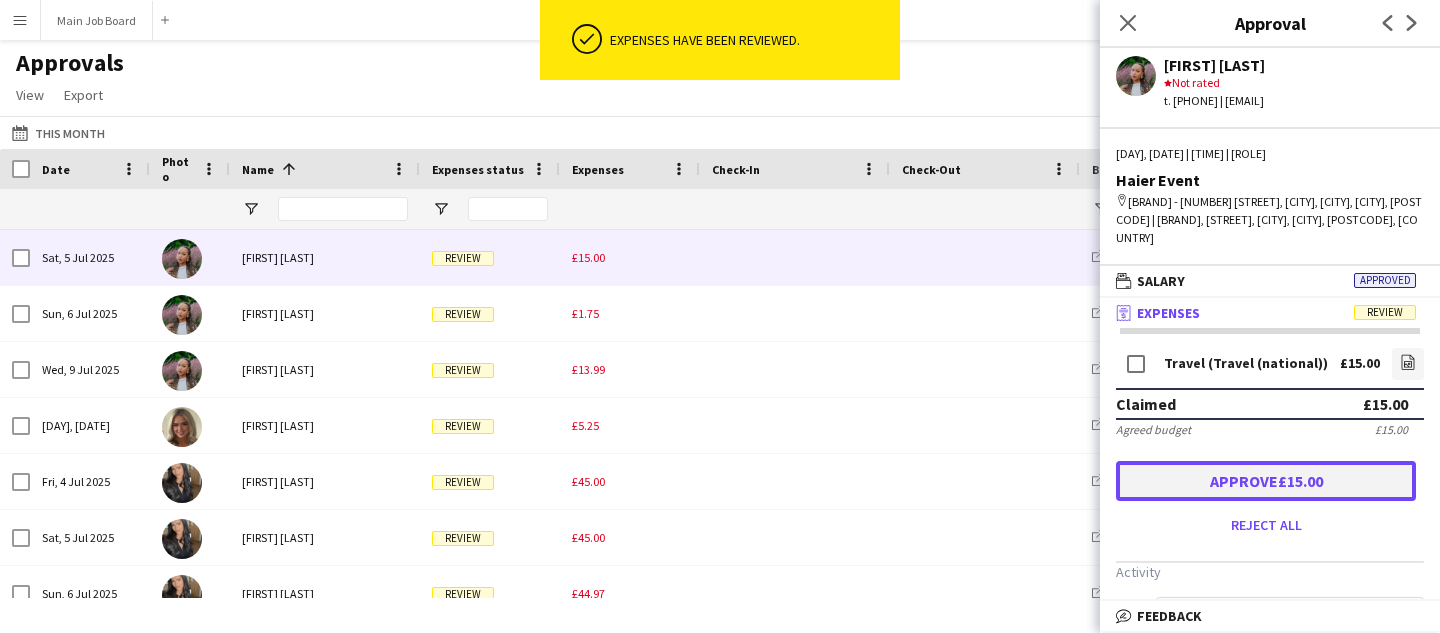 click on "Approve   £15.00" at bounding box center (1266, 481) 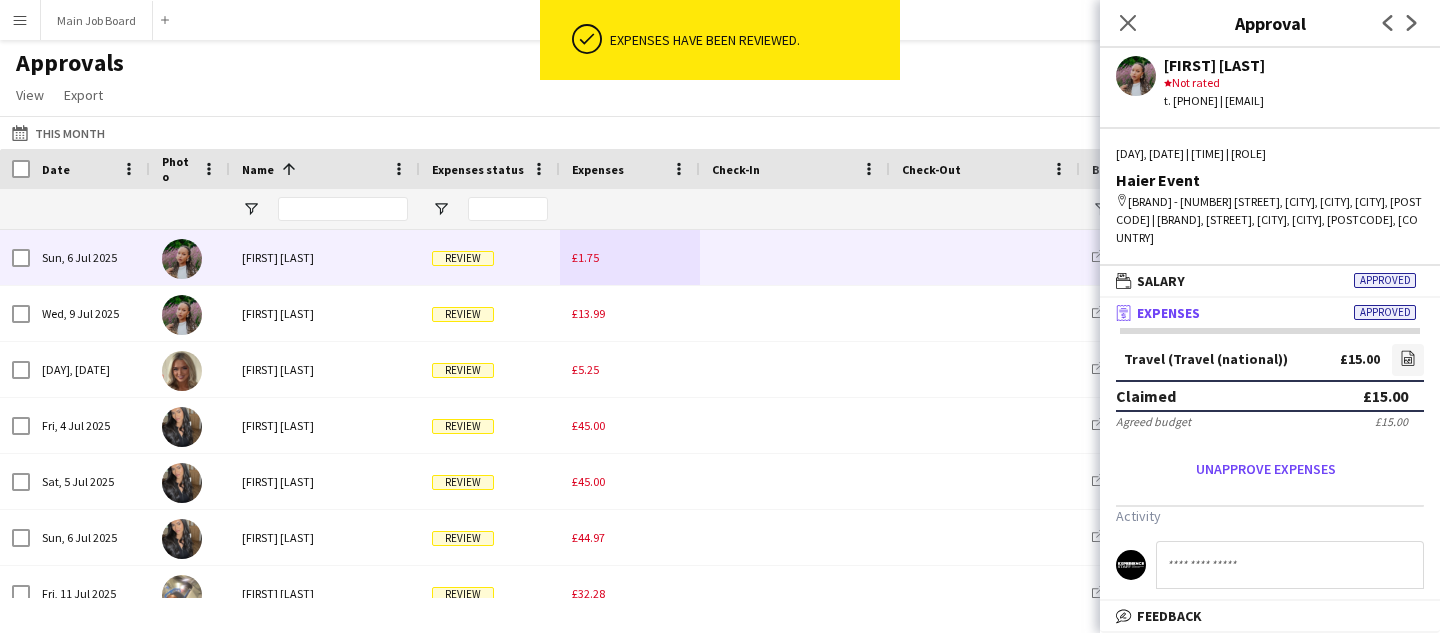click on "£1.75" at bounding box center (630, 257) 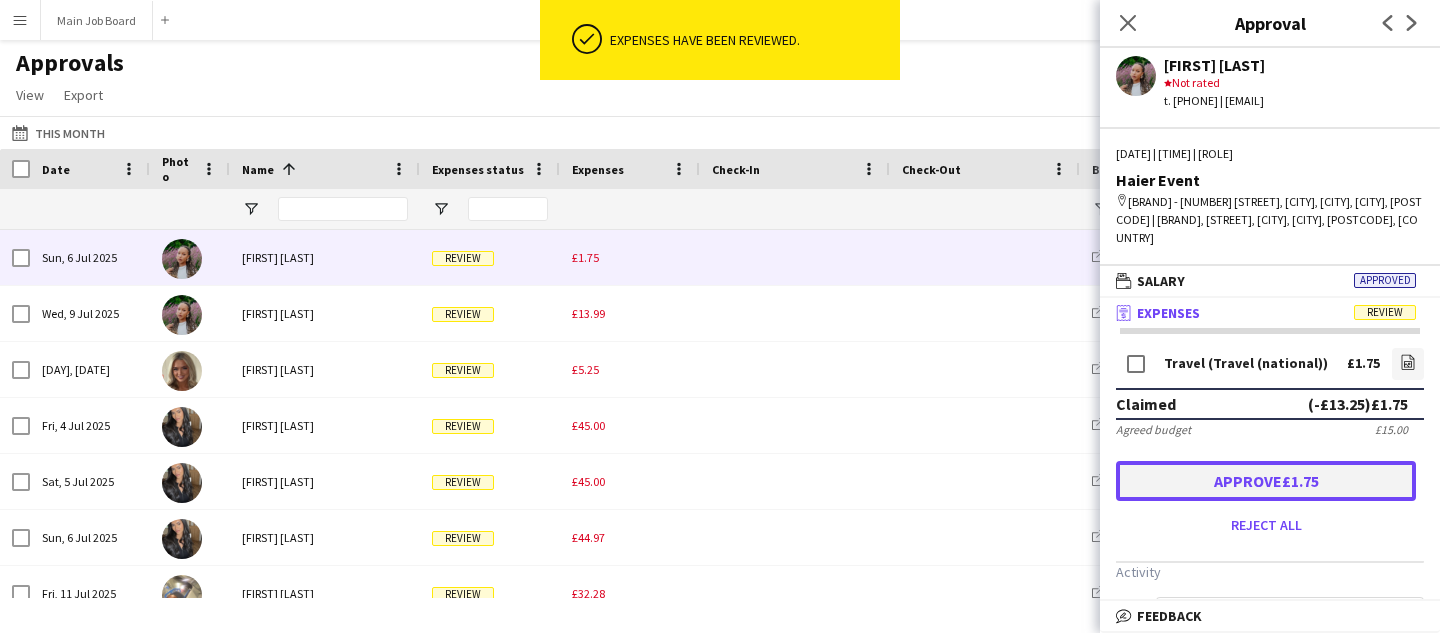 click on "Approve   £1.75" at bounding box center (1266, 481) 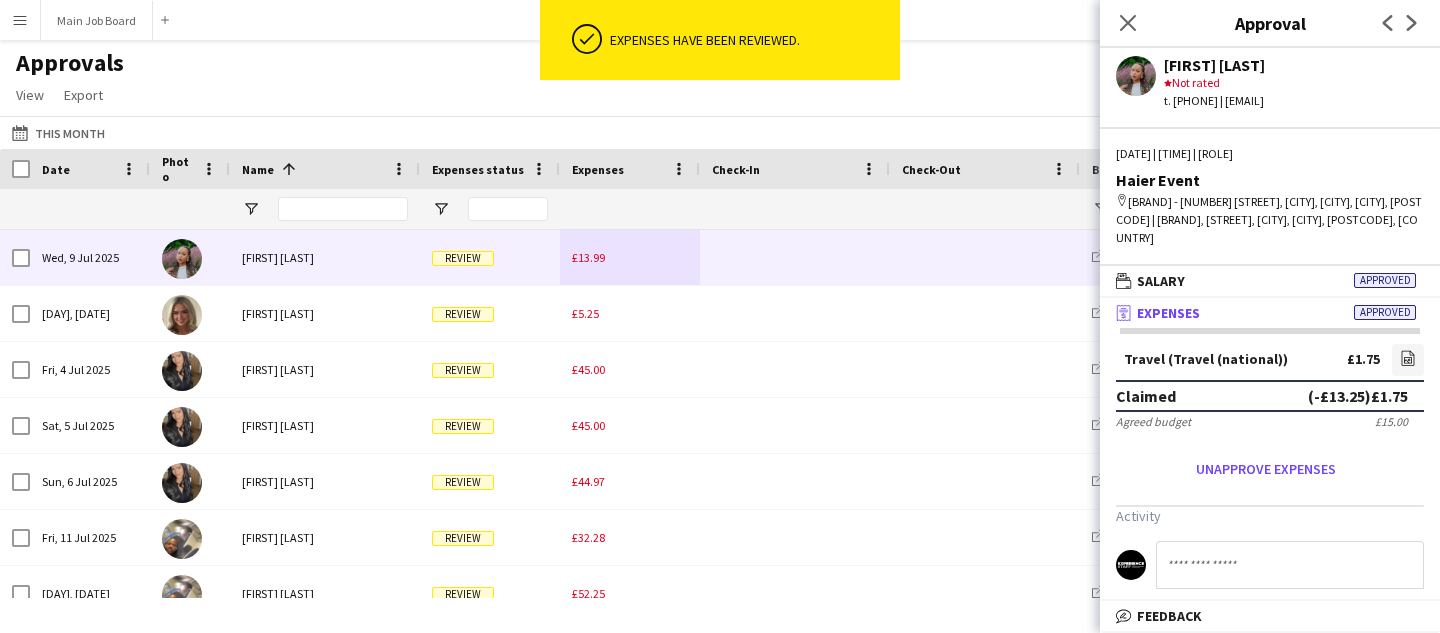 click on "£13.99" at bounding box center (630, 257) 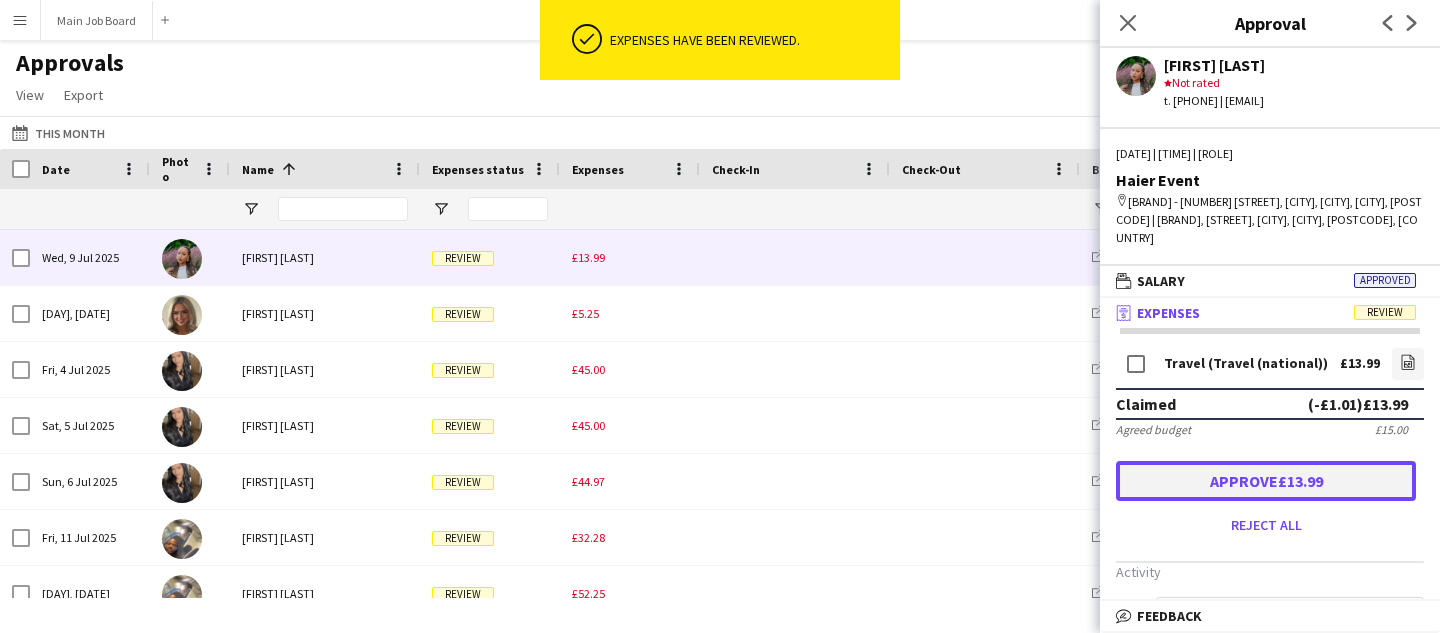 click on "Approve   £13.99" at bounding box center [1266, 481] 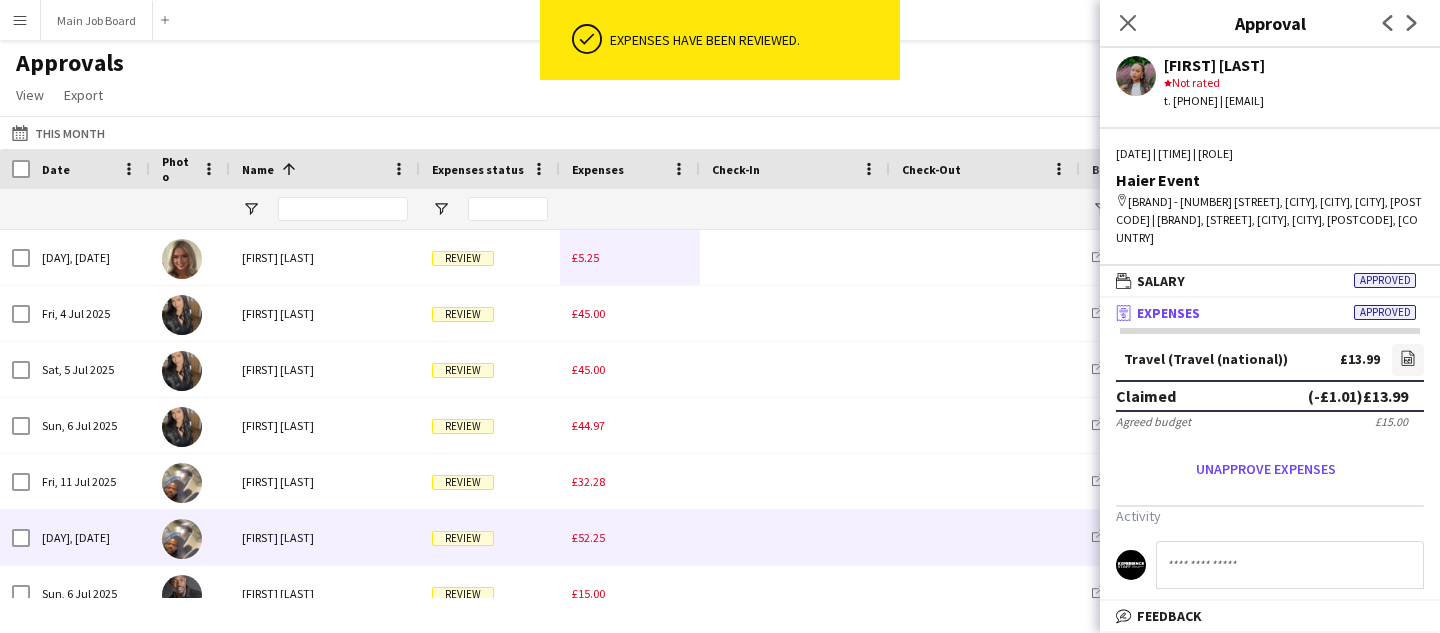 click on "£52.25" at bounding box center (588, 537) 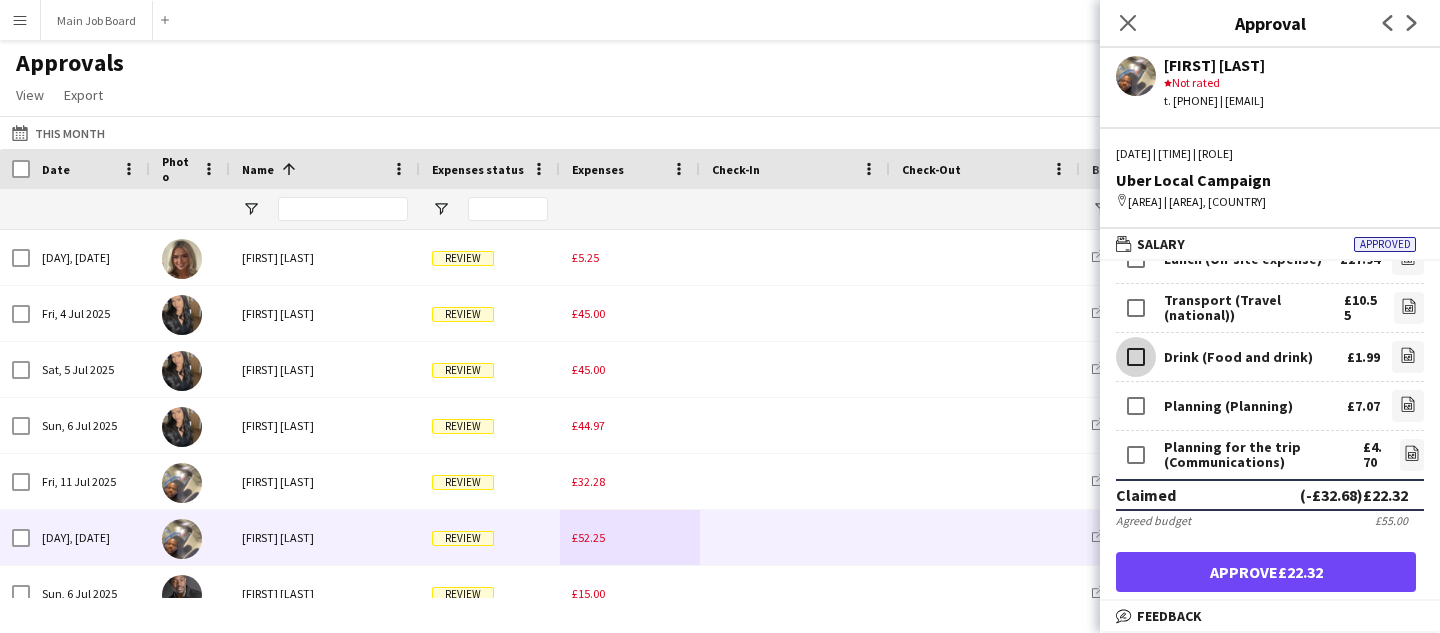 scroll, scrollTop: 73, scrollLeft: 0, axis: vertical 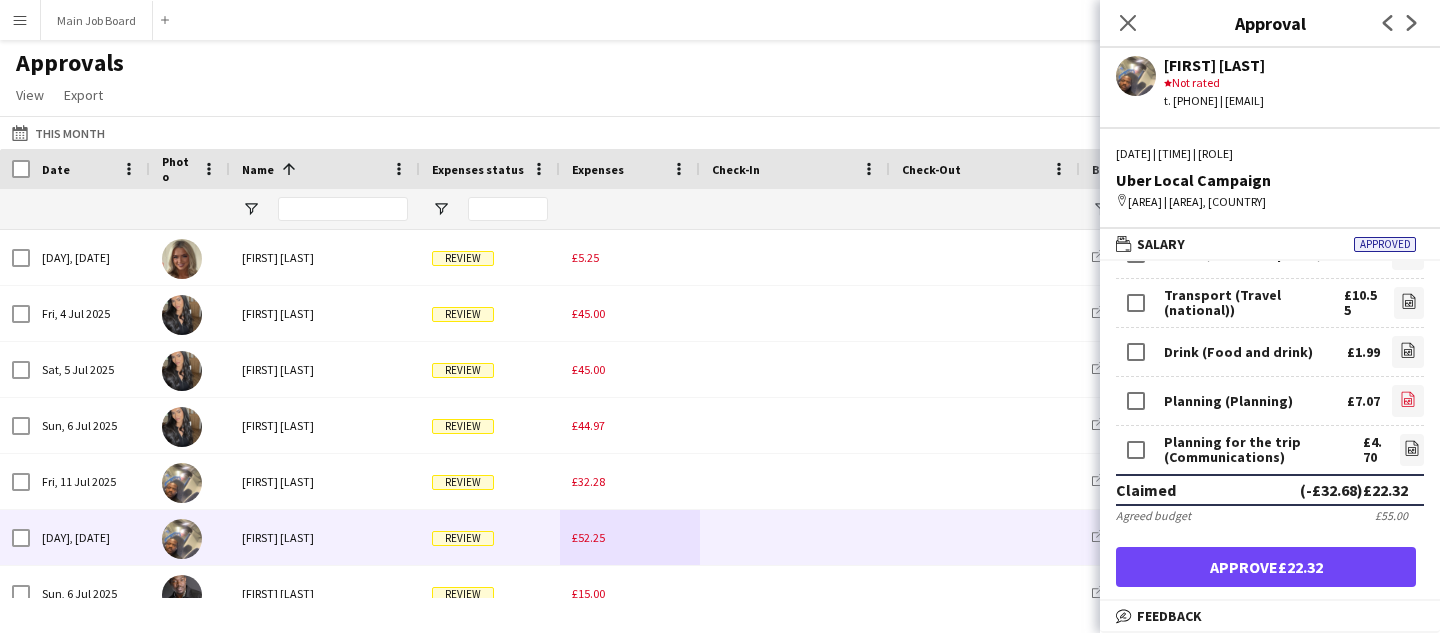 click 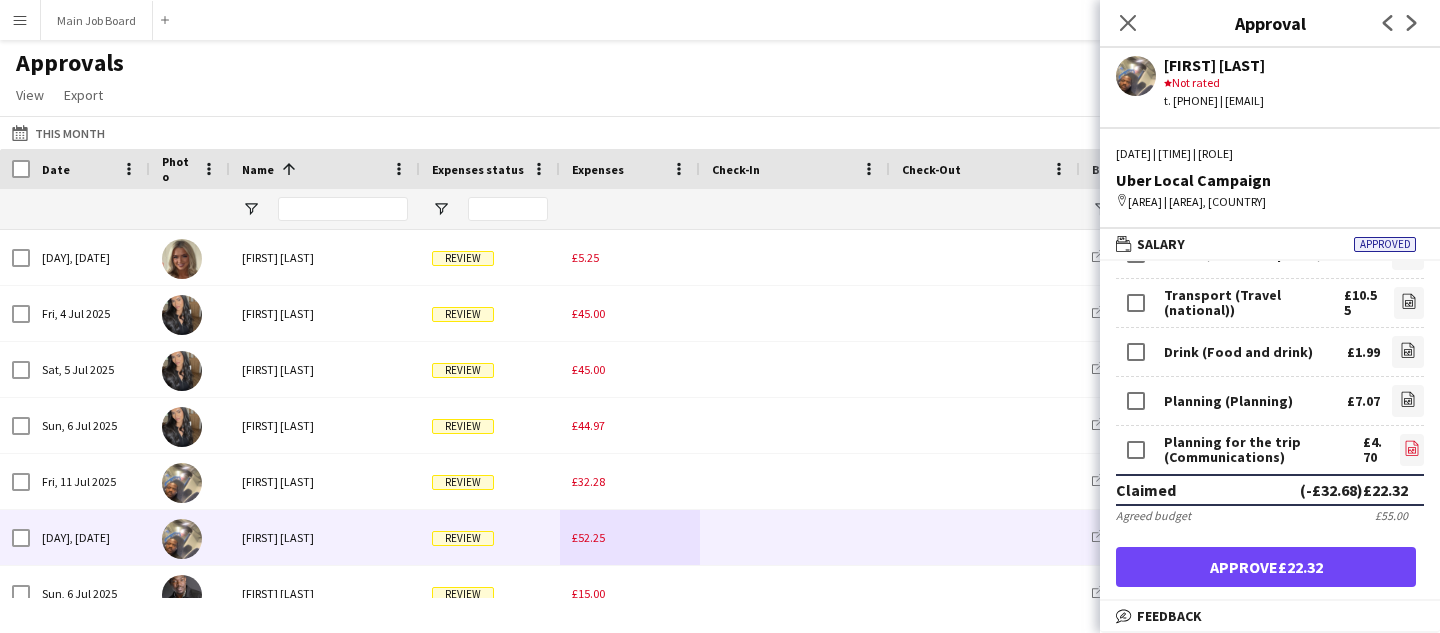 click on "file-image" at bounding box center (1412, 450) 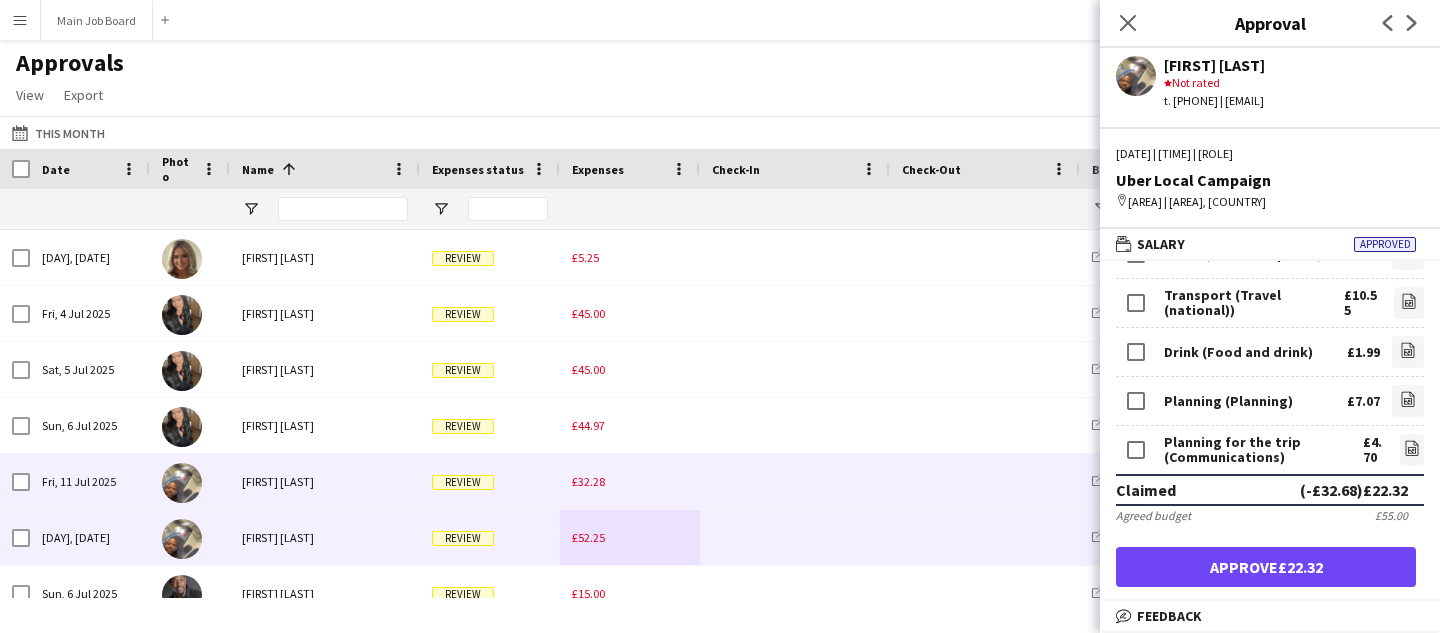 click on "£32.28" at bounding box center (630, 481) 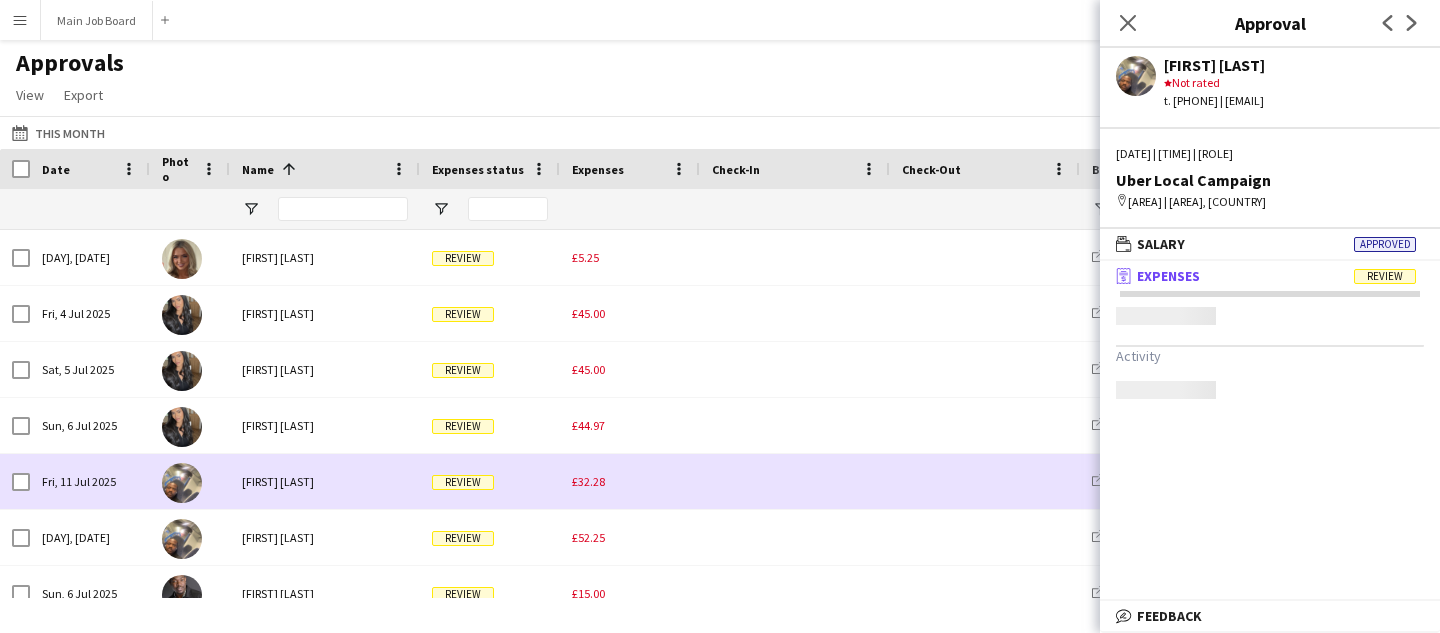 scroll, scrollTop: 0, scrollLeft: 0, axis: both 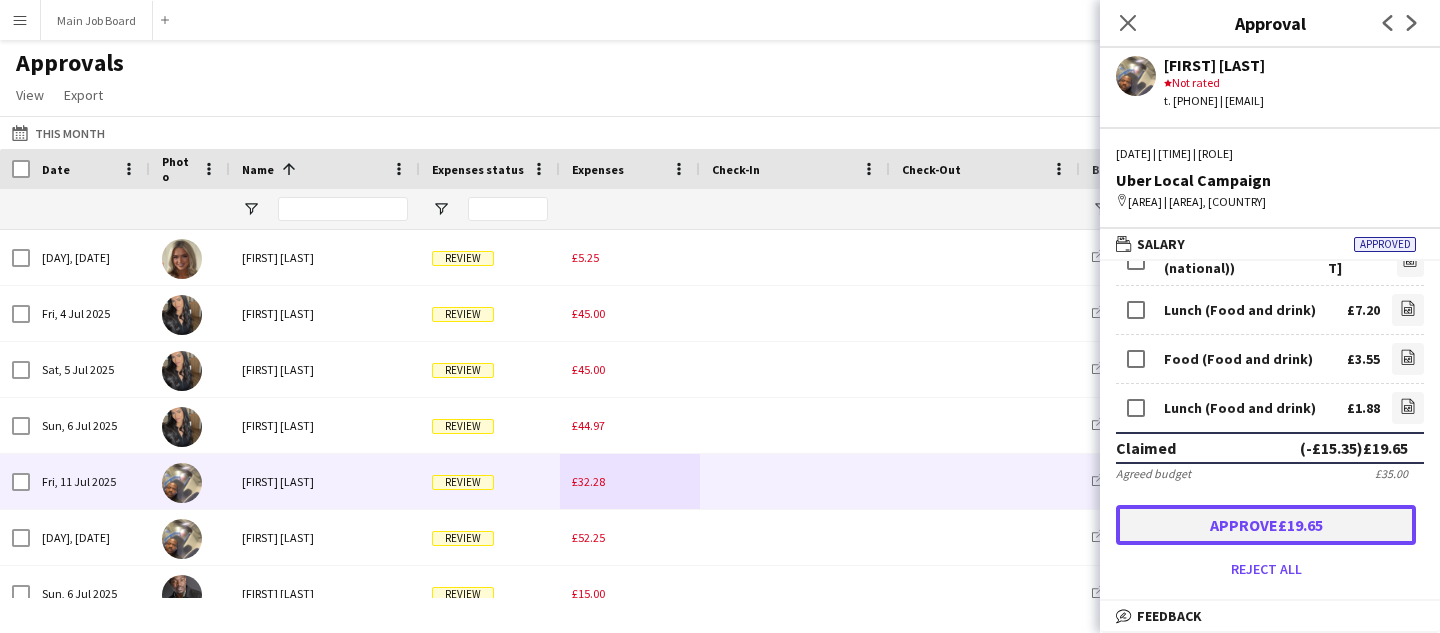 click on "Approve   £19.65" at bounding box center (1266, 525) 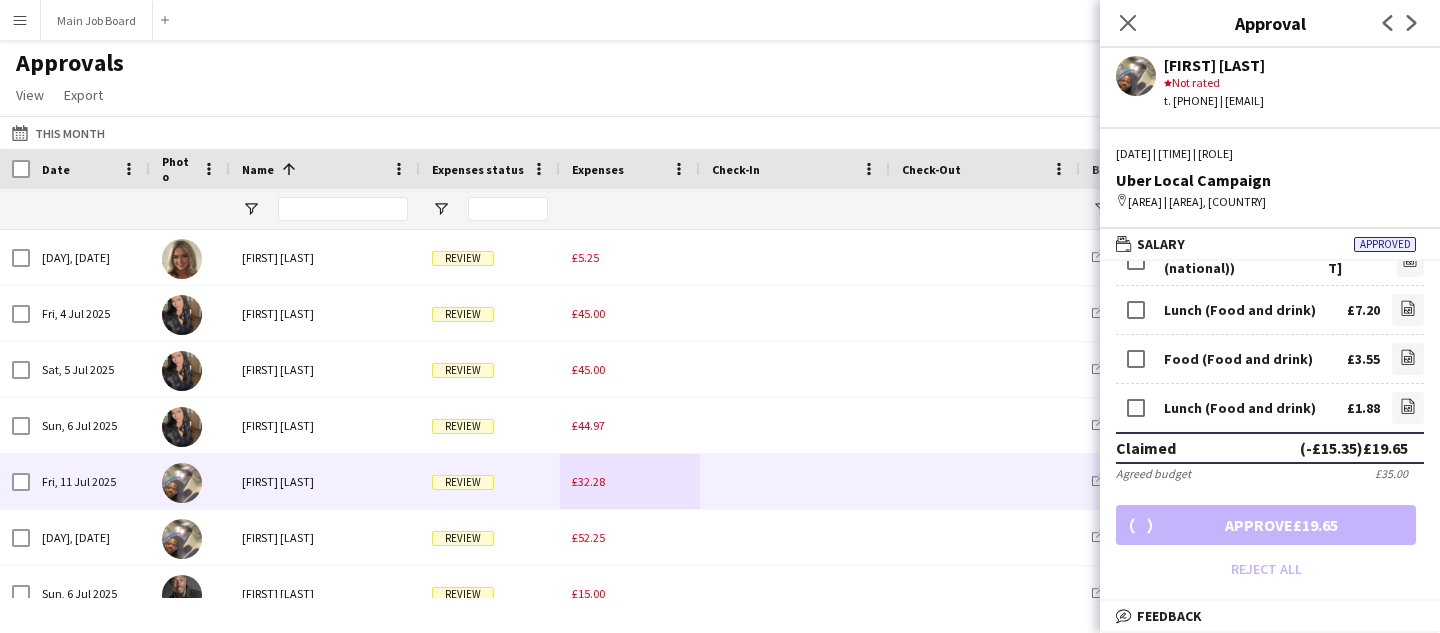 scroll, scrollTop: 110, scrollLeft: 0, axis: vertical 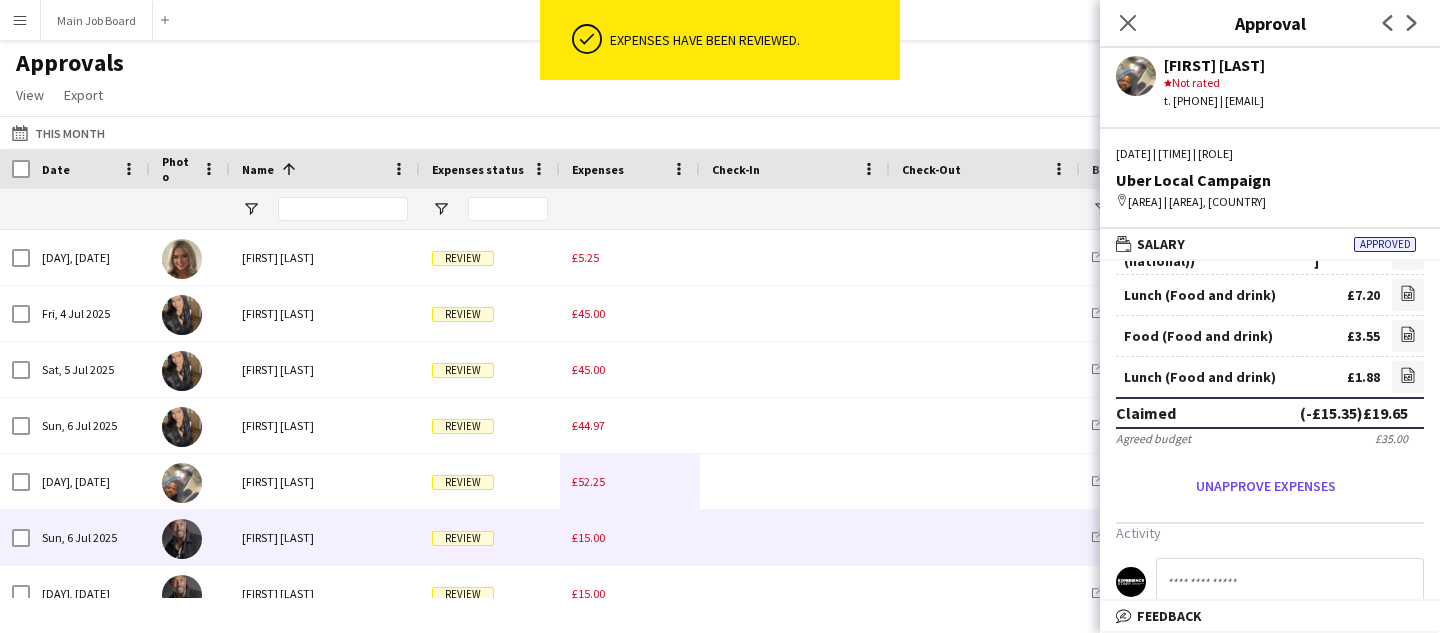 click on "£15.00" at bounding box center [588, 537] 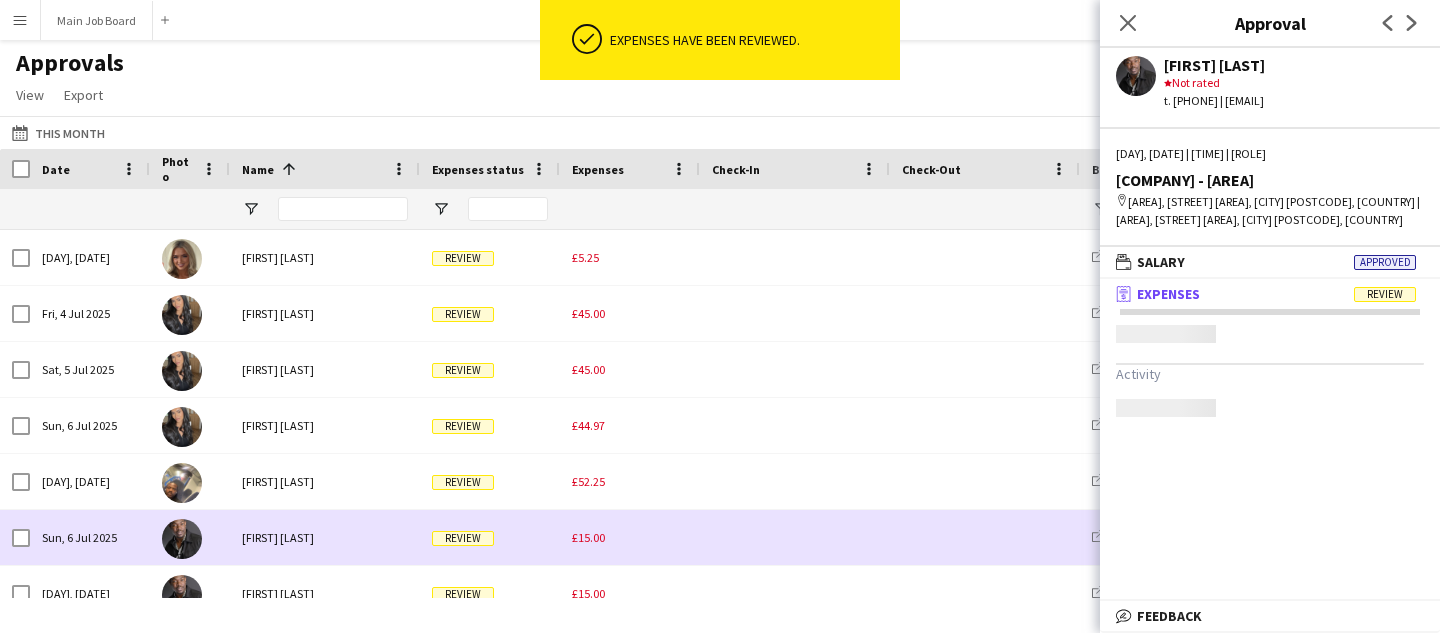 scroll, scrollTop: 0, scrollLeft: 0, axis: both 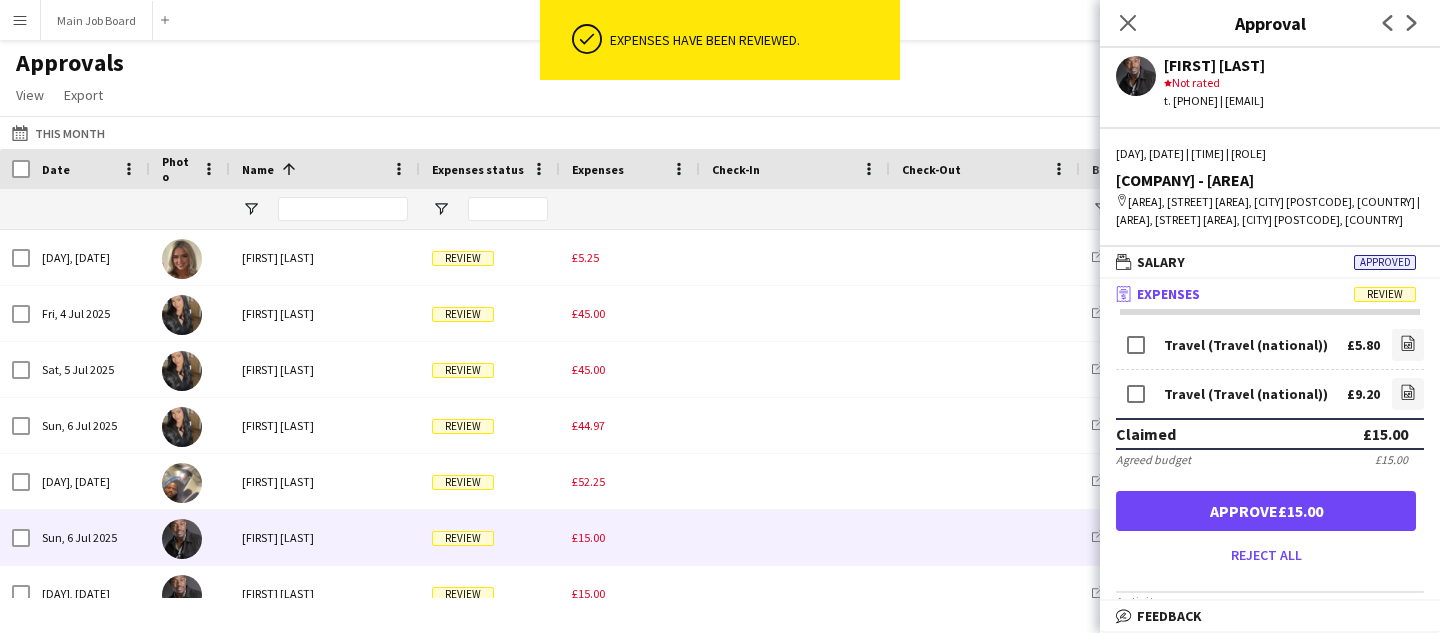 click on "Travel (Travel (national))   £5.80
file-image
Travel (Travel (national))   £9.20
file-image
Claimed   £15.00   Agreed budget   £15.00   Approve   £15.00   Reject all" at bounding box center [1270, 448] 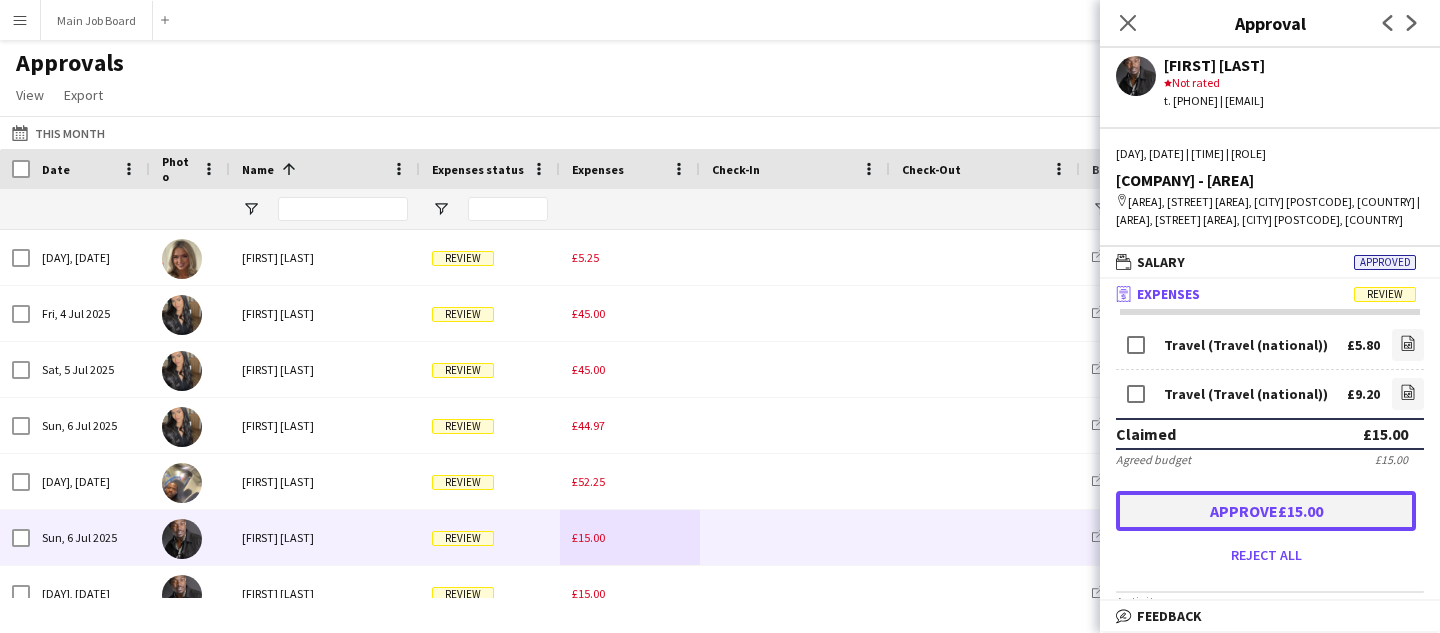 click on "Approve   £15.00" at bounding box center (1266, 511) 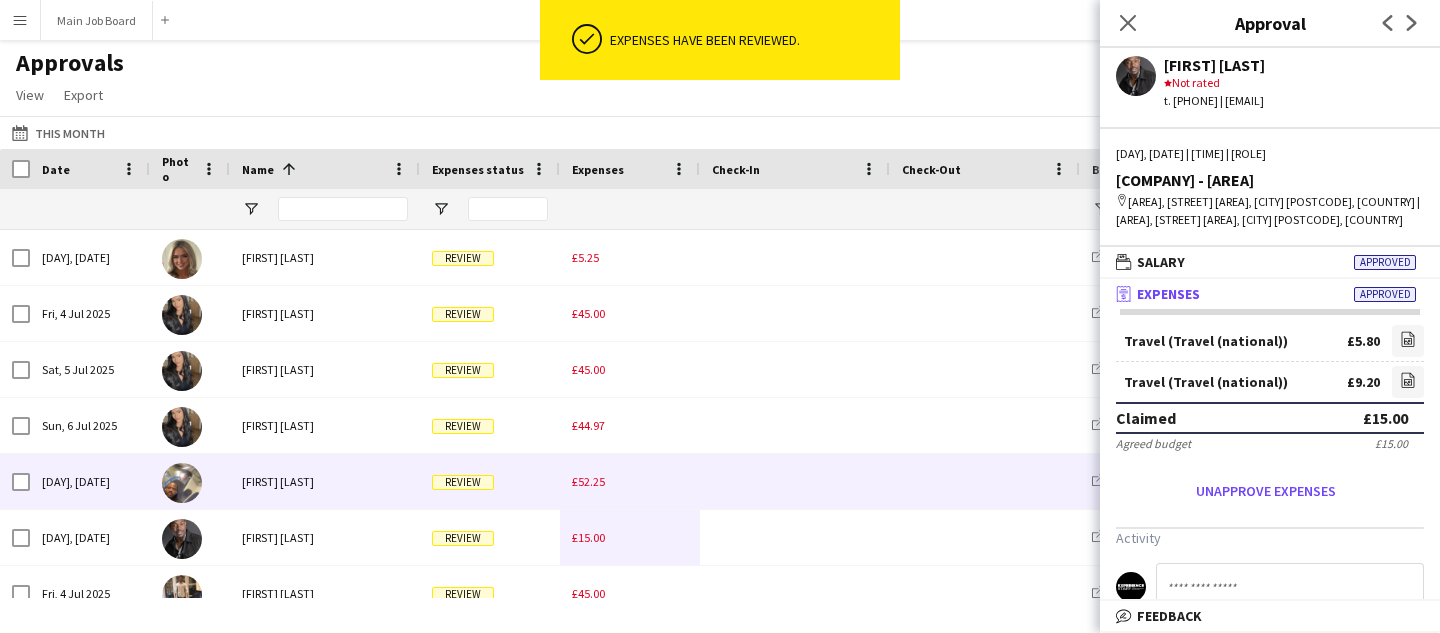 click on "£15.00" at bounding box center (630, 537) 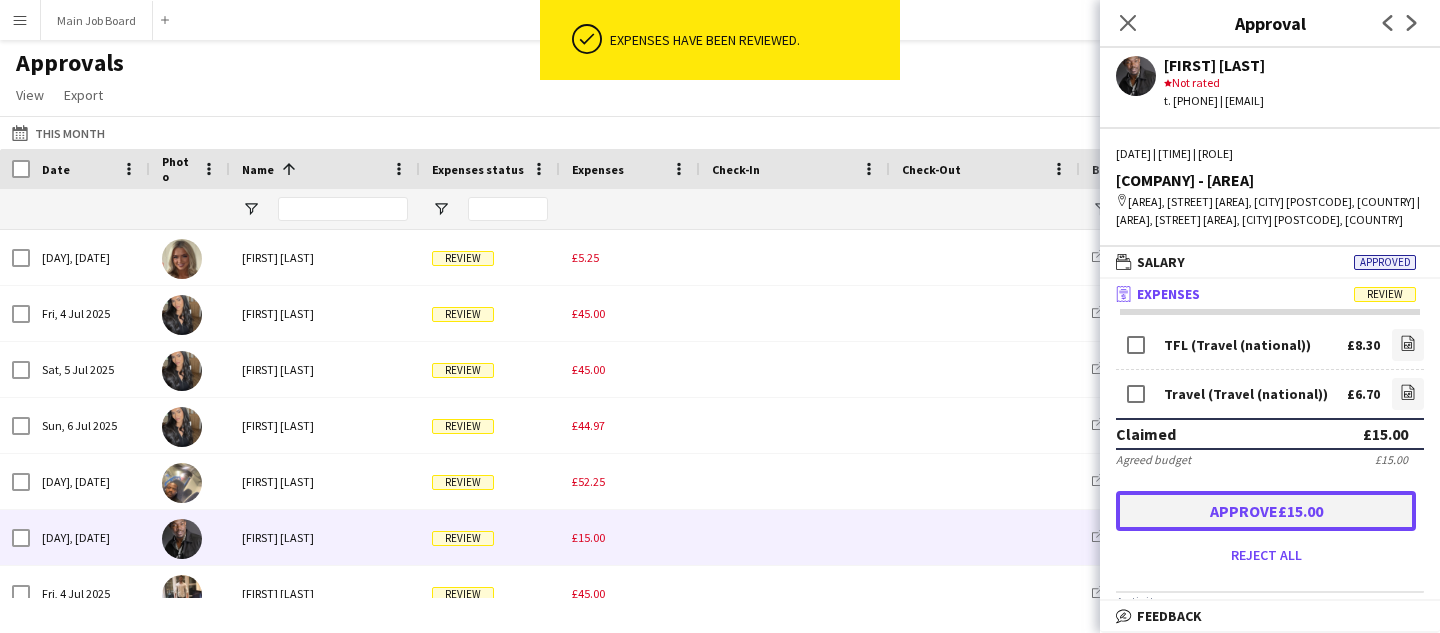 click on "Approve   £15.00" at bounding box center (1266, 511) 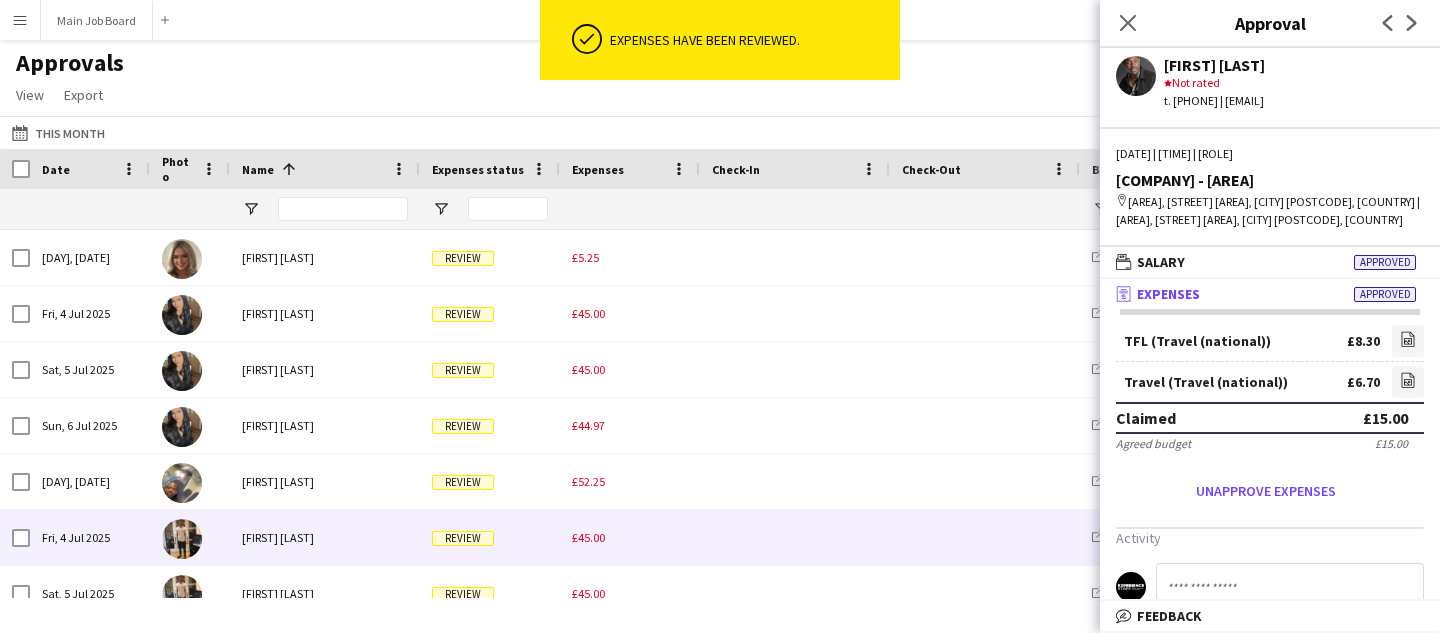 click on "£45.00" at bounding box center [588, 537] 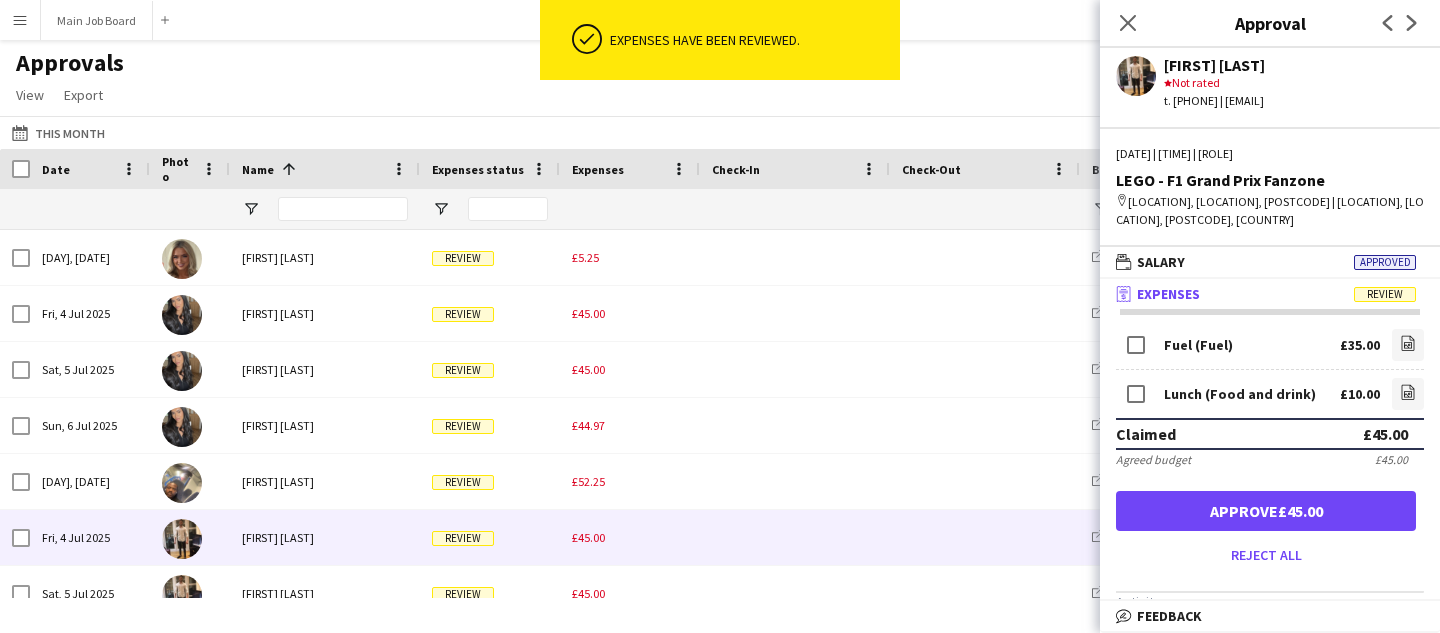 click on "Fuel (Fuel)   £35.00
file-image
Lunch (Food and drink)   £10.00
file-image
Claimed   £45.00   Agreed budget   £45.00   Approve   £45.00   Reject all" at bounding box center [1270, 448] 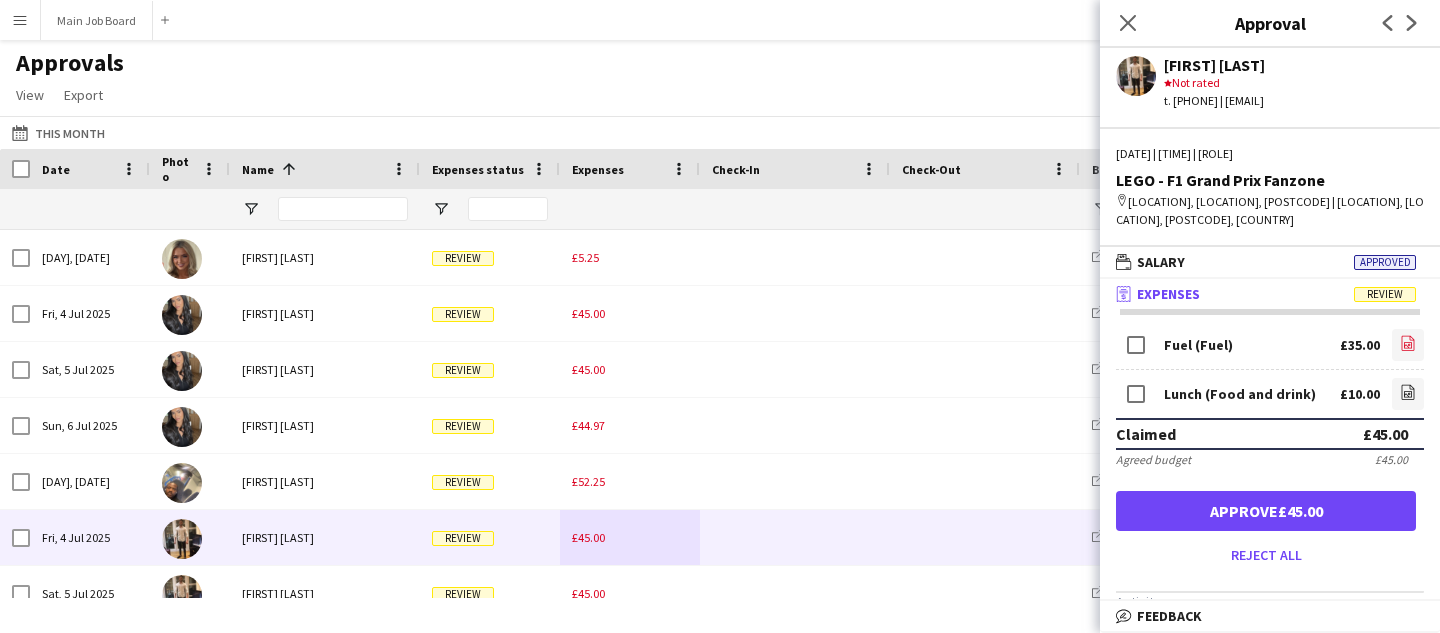 click on "file-image" 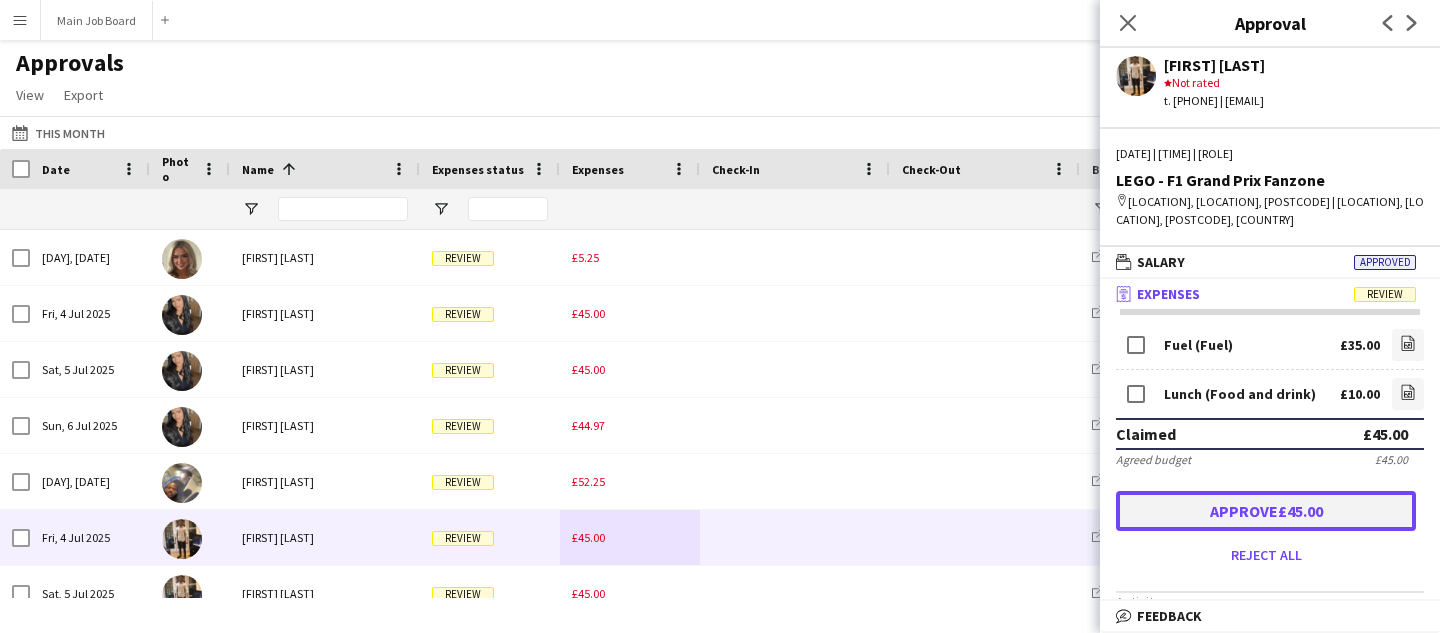 click on "Approve   £45.00" at bounding box center (1266, 511) 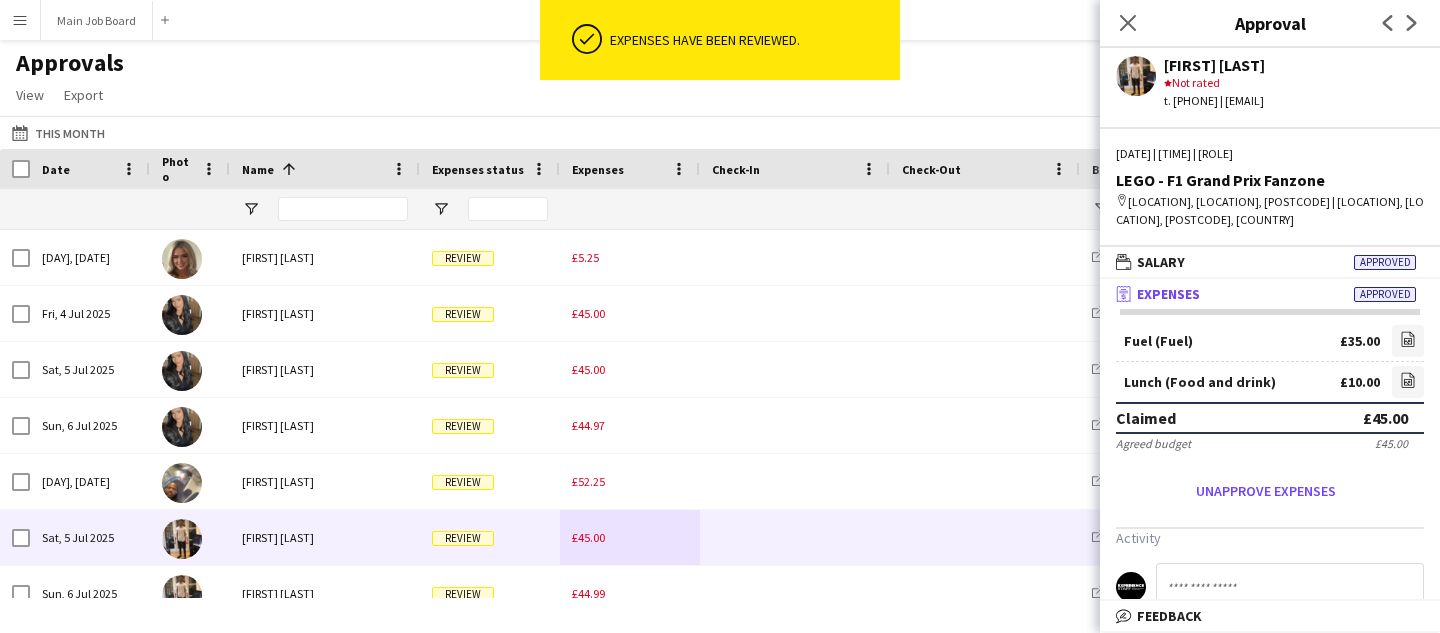 click on "£45.00" at bounding box center (630, 537) 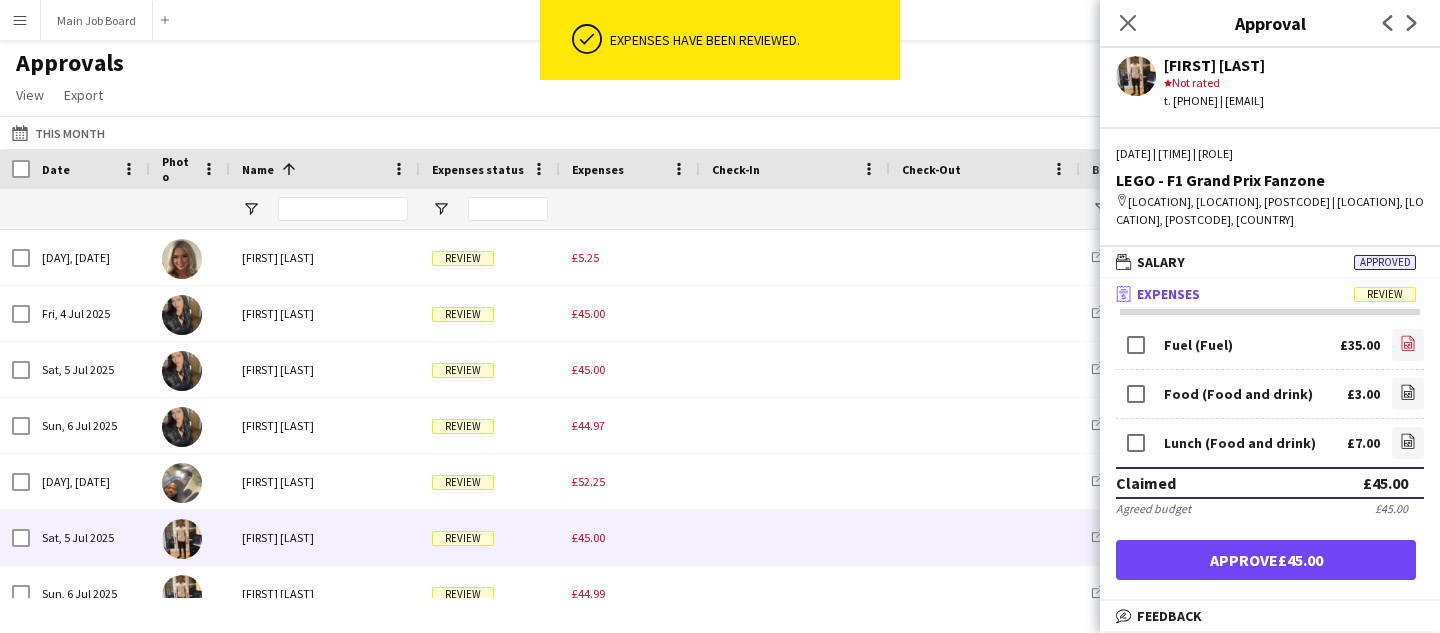 click on "file-image" at bounding box center (1408, 345) 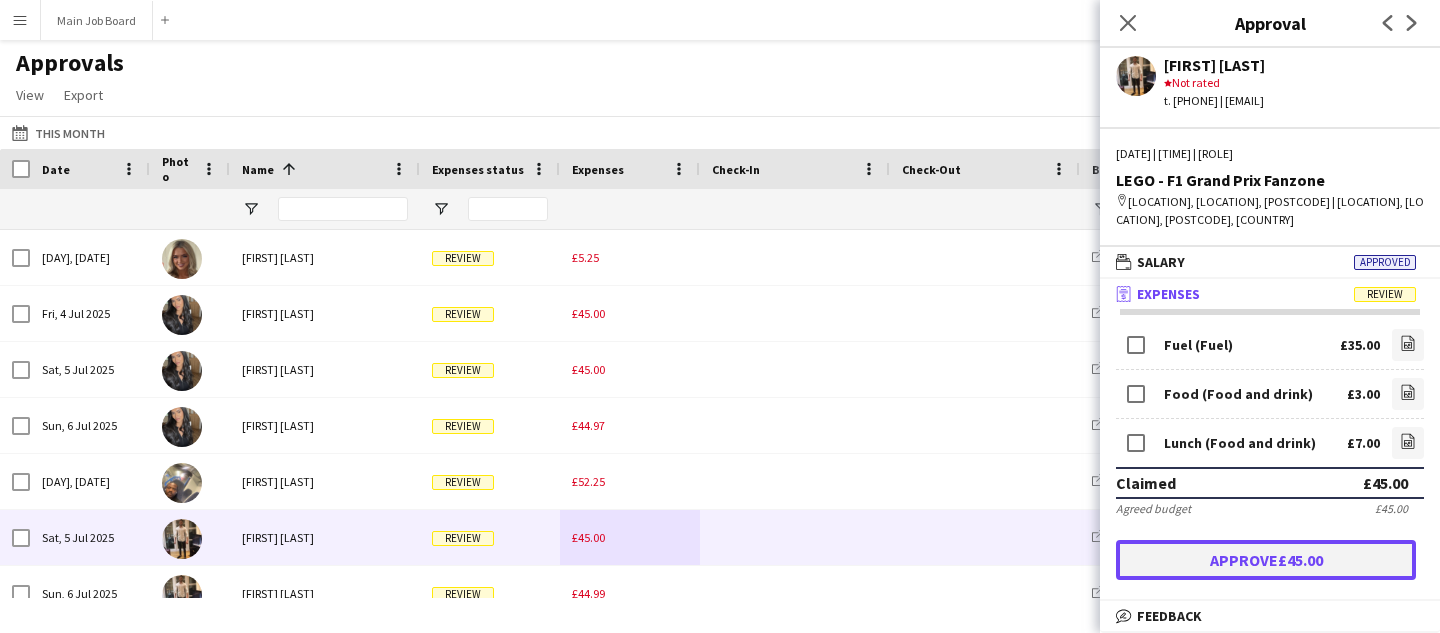 click on "Approve   £45.00" at bounding box center (1266, 560) 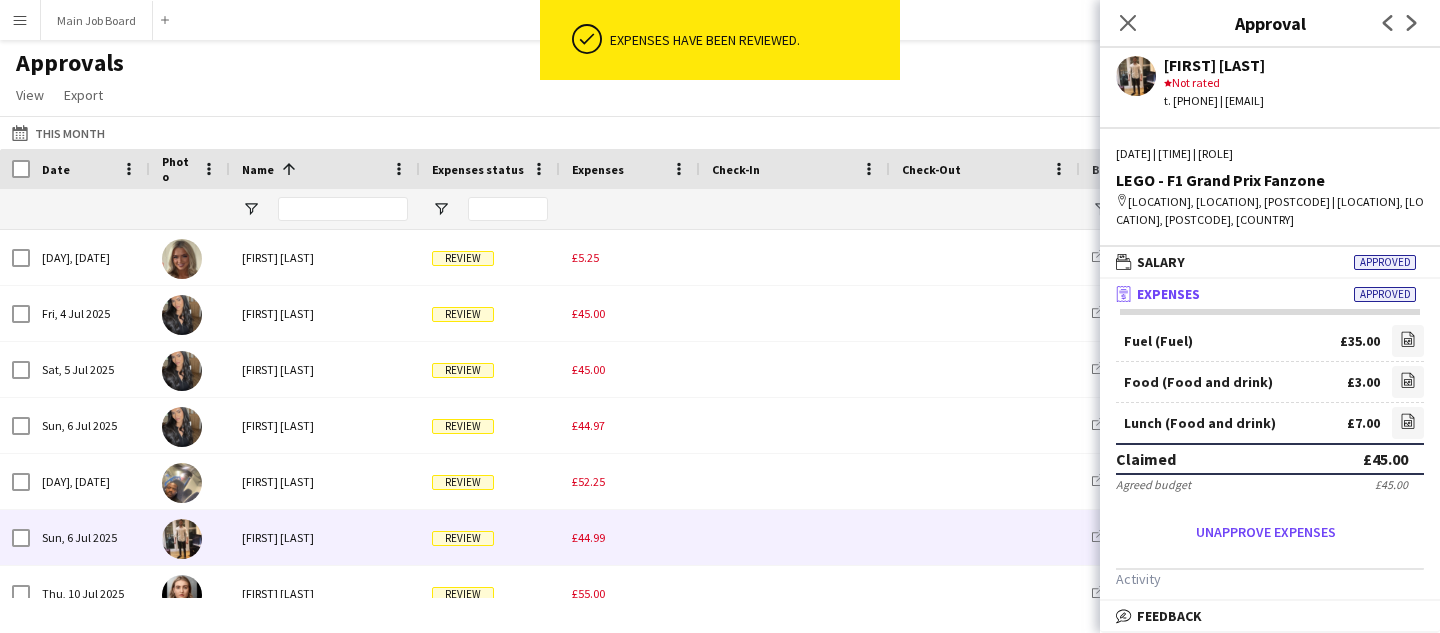 click on "£44.99" at bounding box center (630, 537) 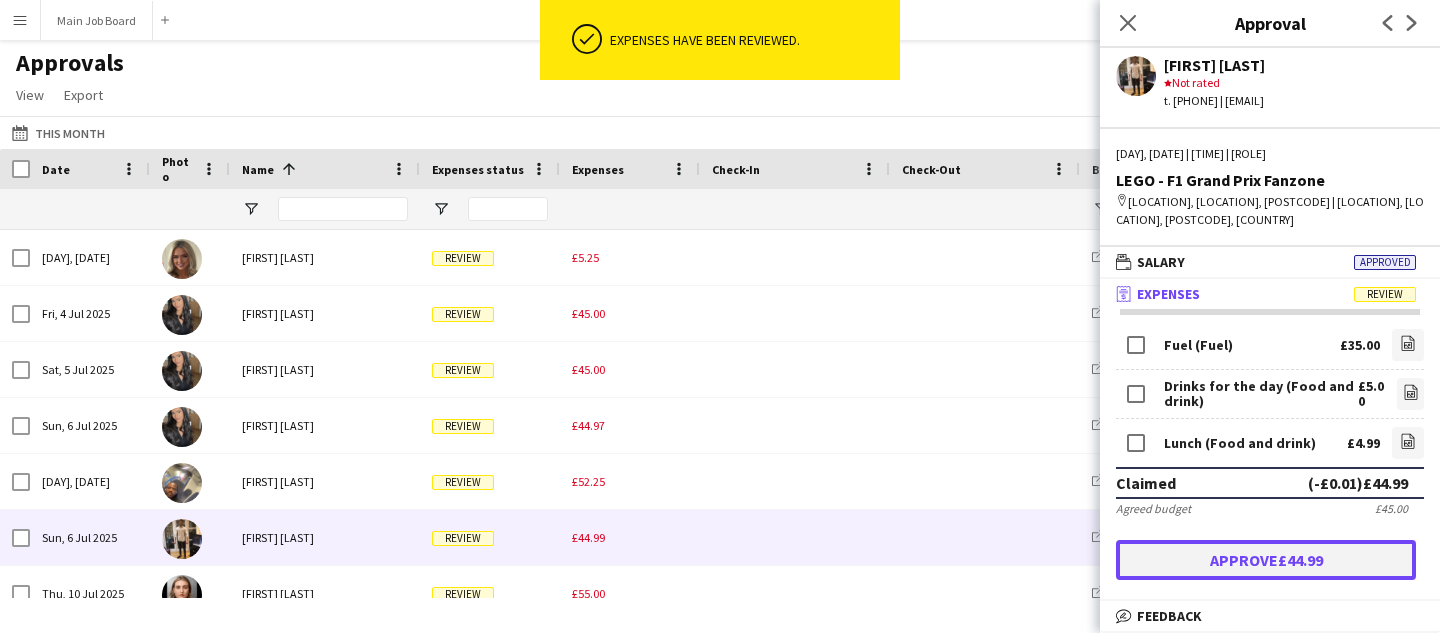 click on "Approve   £44.99" at bounding box center (1266, 560) 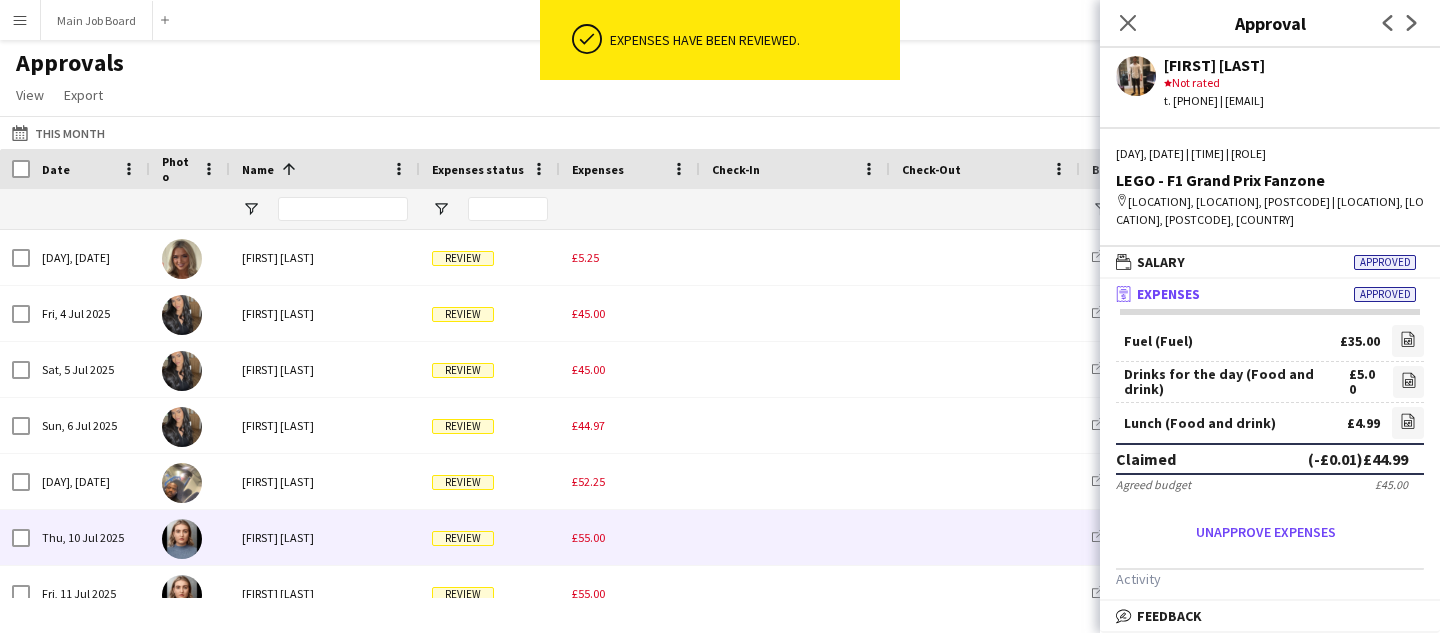 click on "£55.00" at bounding box center [630, 537] 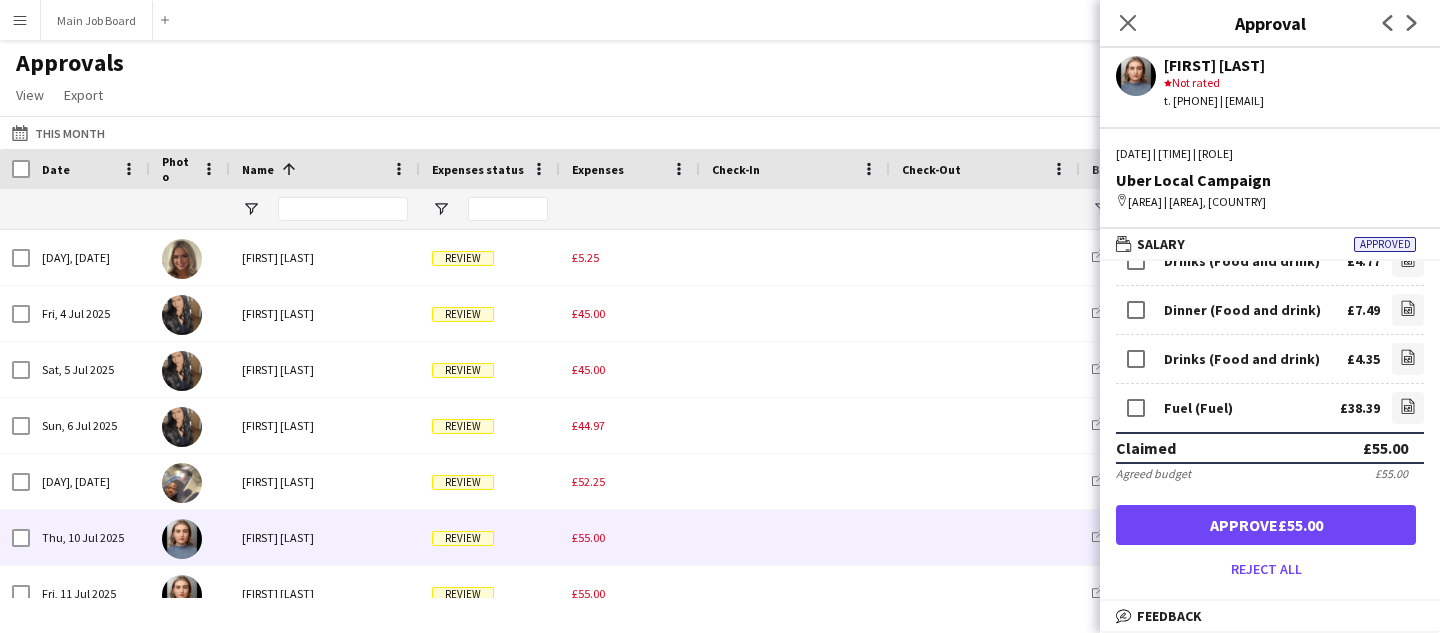 scroll, scrollTop: 0, scrollLeft: 0, axis: both 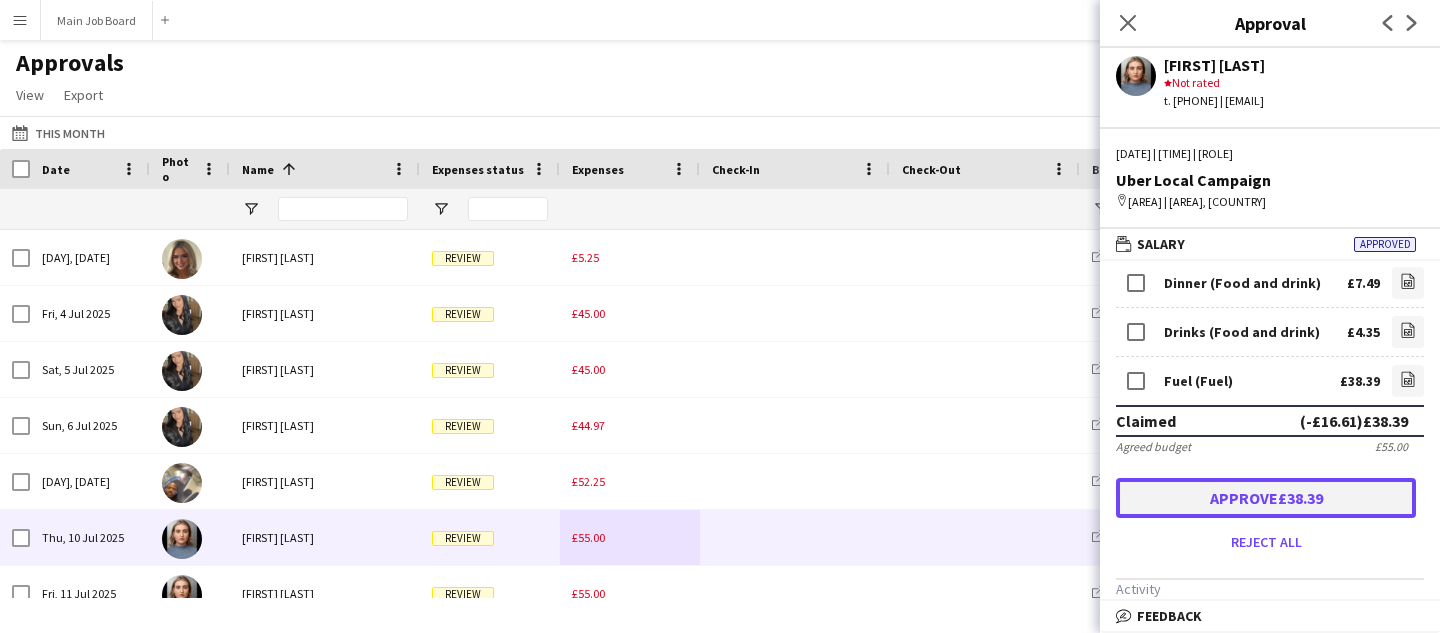 click on "Approve   £38.39" at bounding box center (1266, 498) 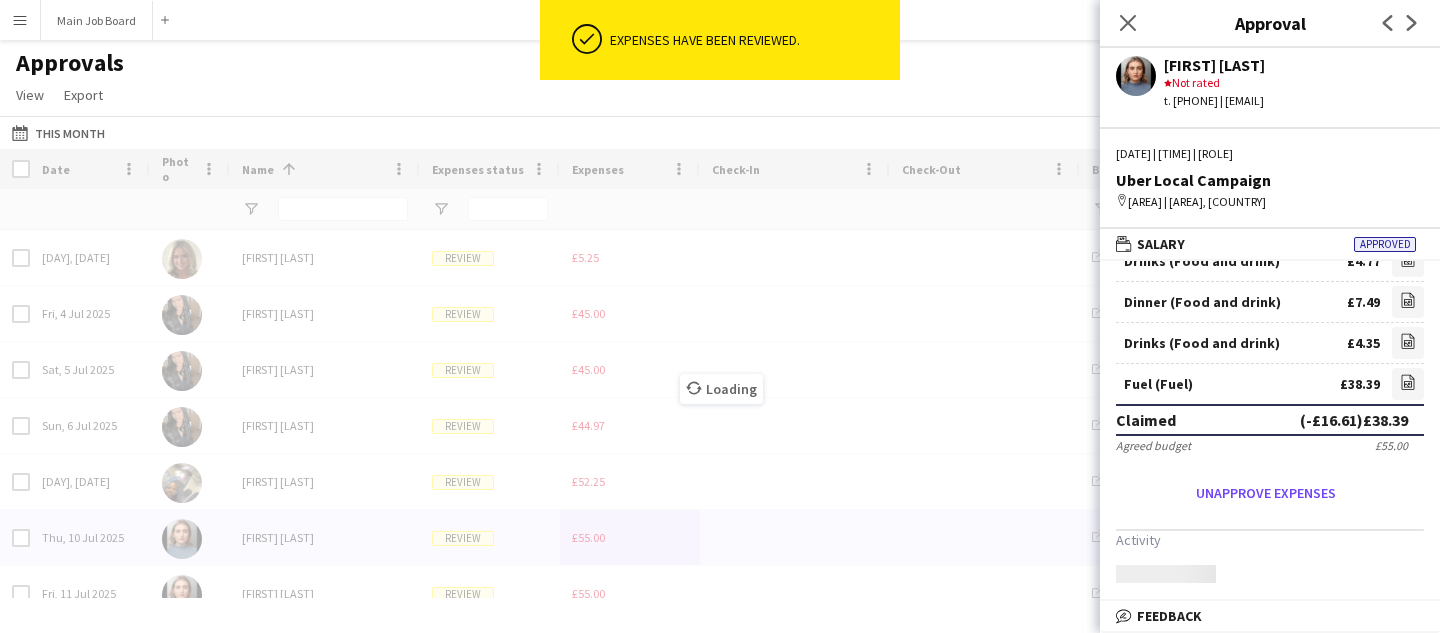 scroll, scrollTop: 81, scrollLeft: 0, axis: vertical 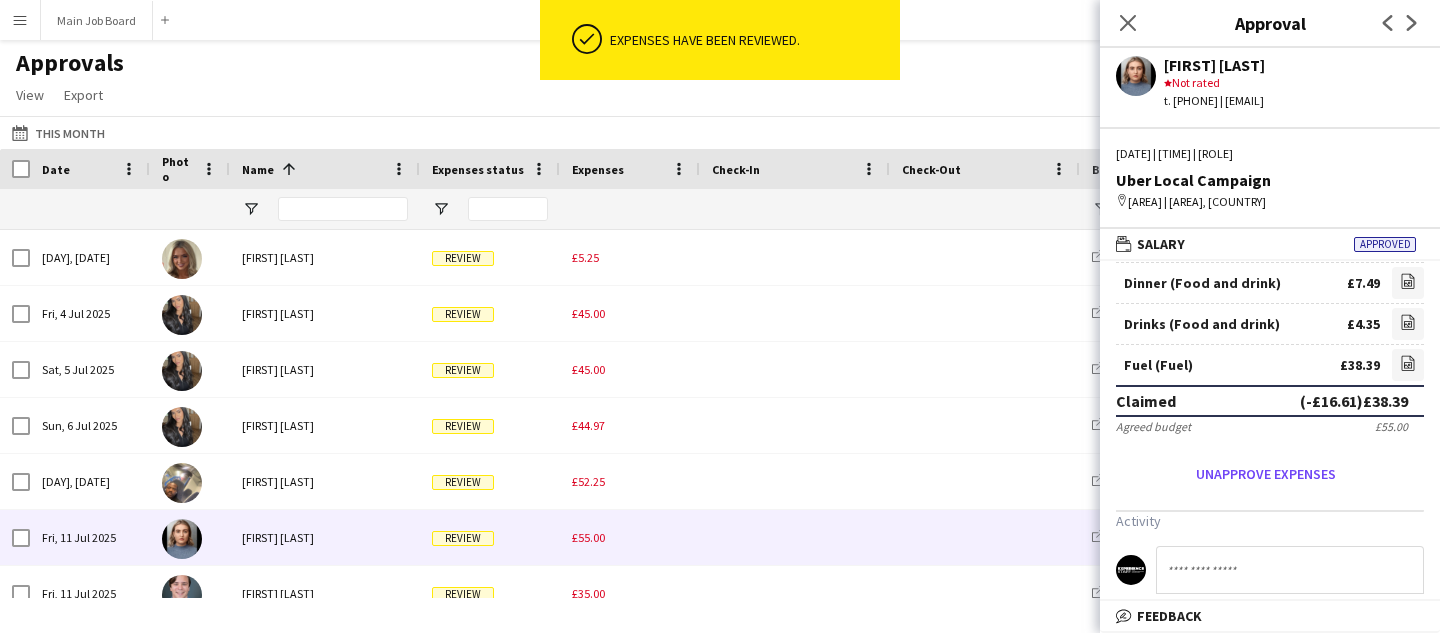 click on "£55.00" at bounding box center [588, 537] 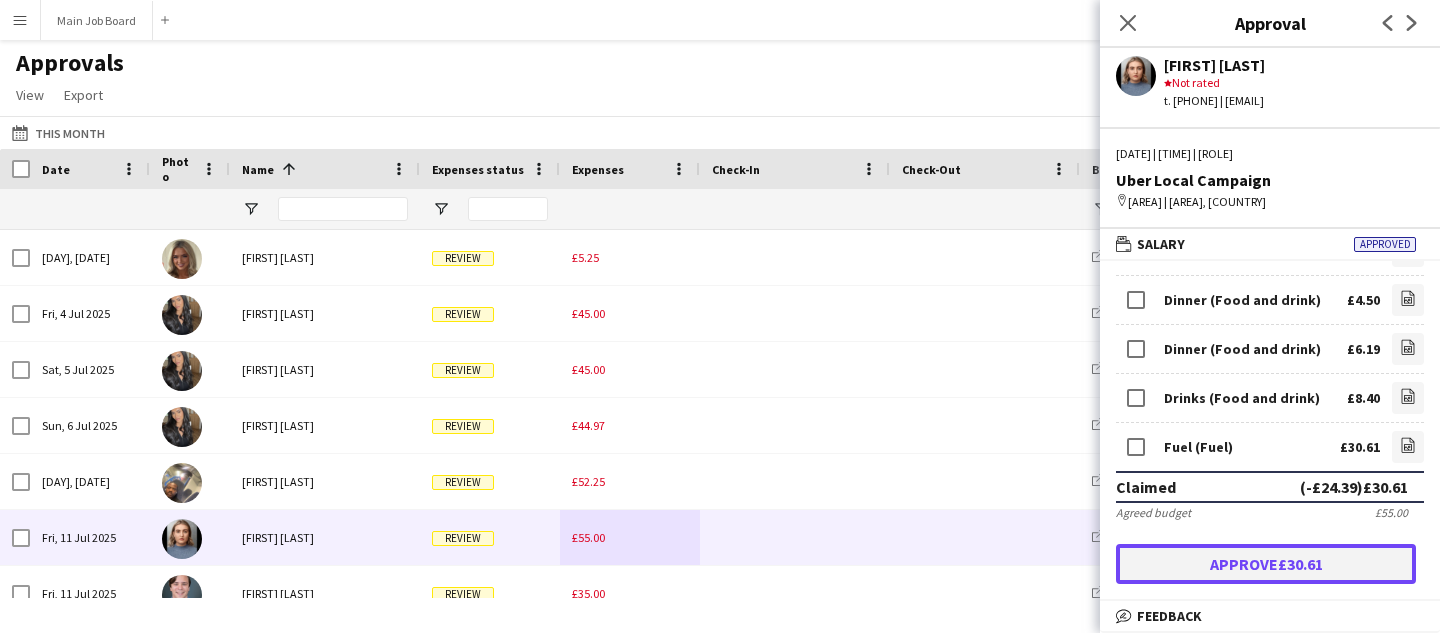 click on "Approve   £30.61" at bounding box center (1266, 564) 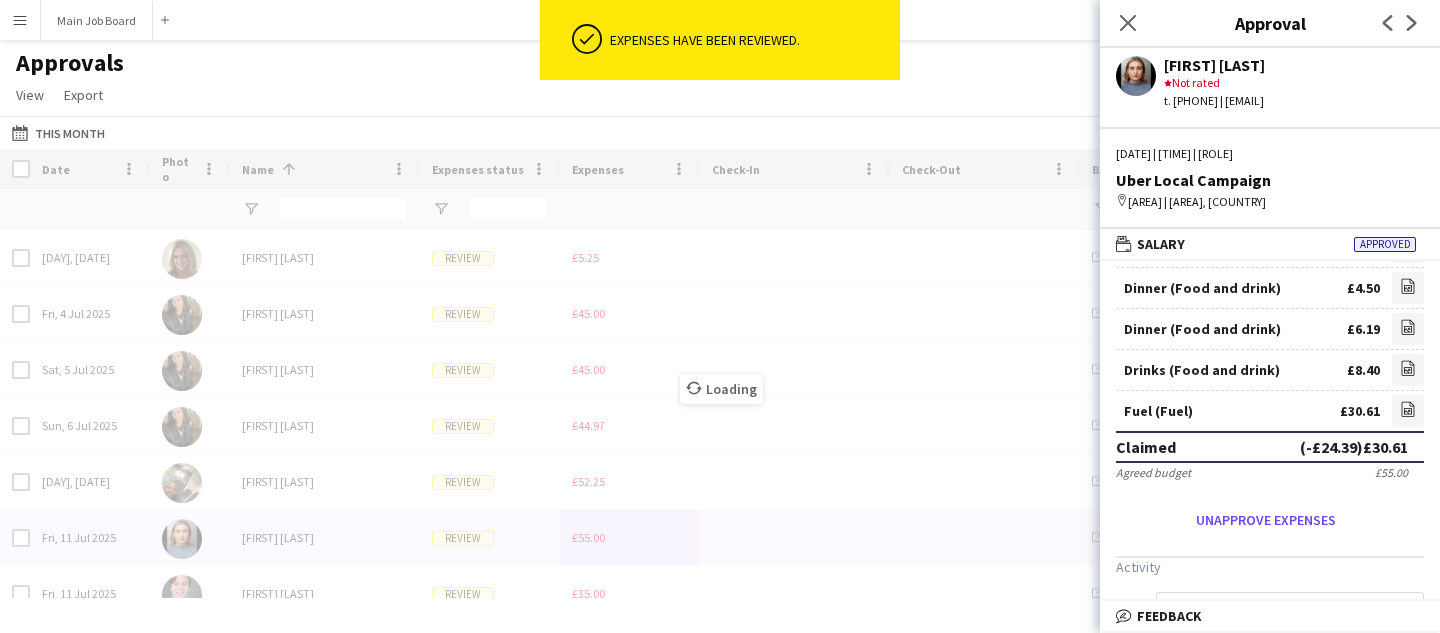 scroll, scrollTop: 72, scrollLeft: 0, axis: vertical 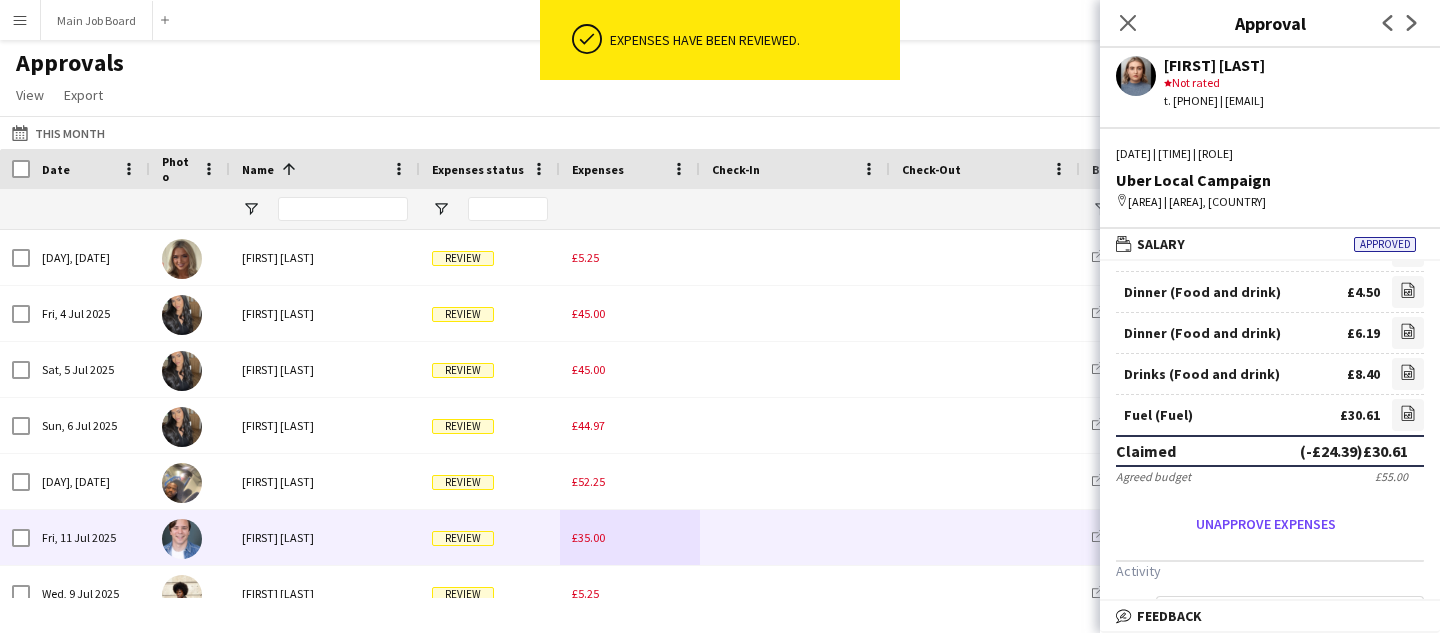 click on "£35.00" at bounding box center (630, 537) 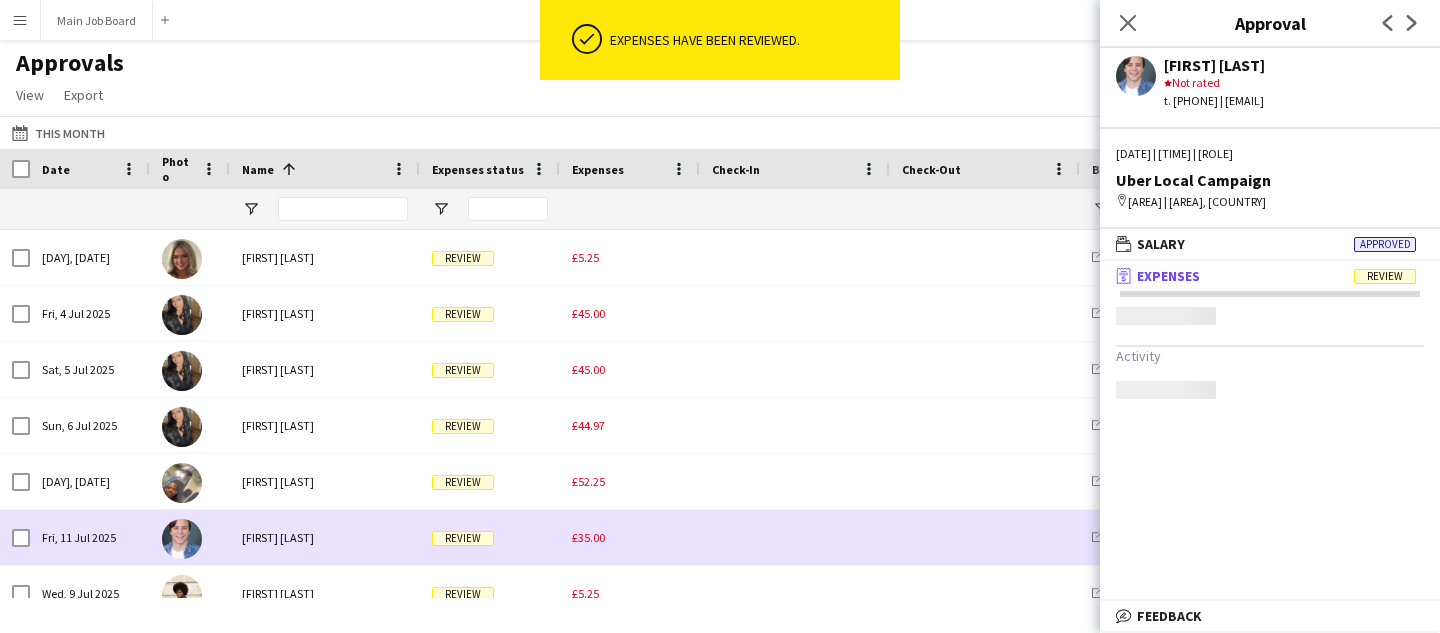 scroll, scrollTop: 0, scrollLeft: 0, axis: both 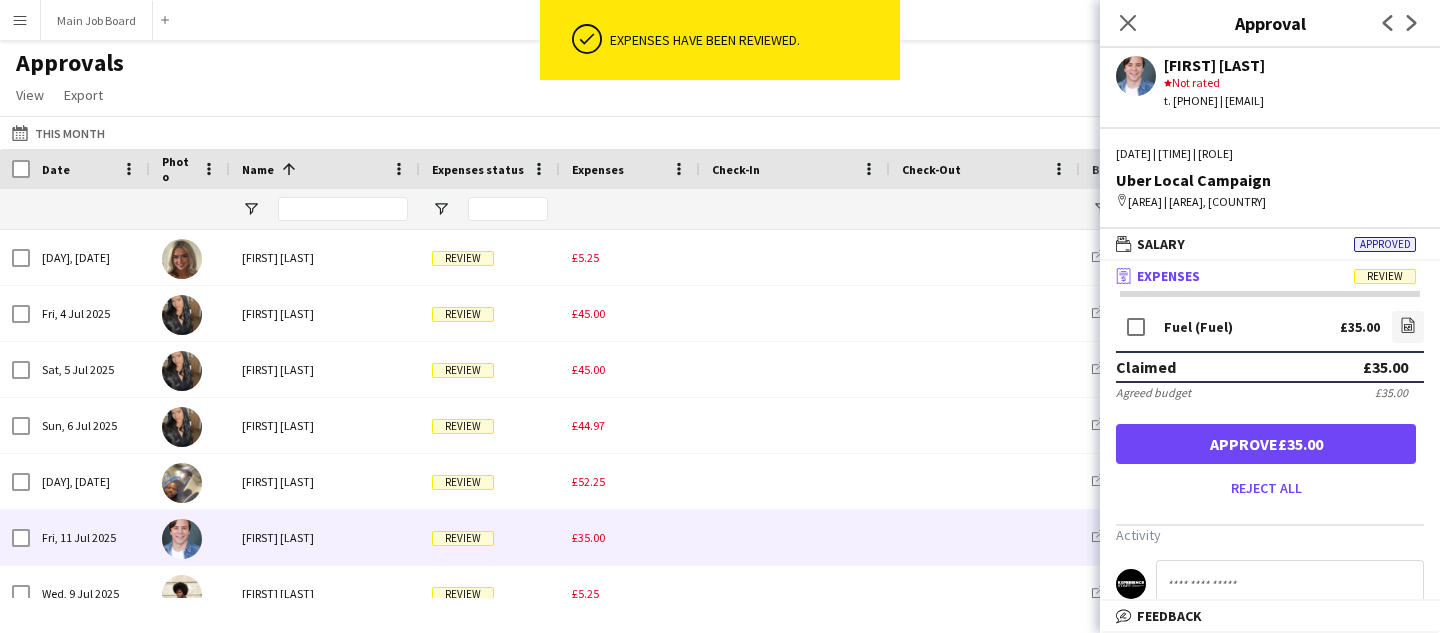 click on "Fuel (Fuel)   £35.00
file-image" at bounding box center (1270, 329) 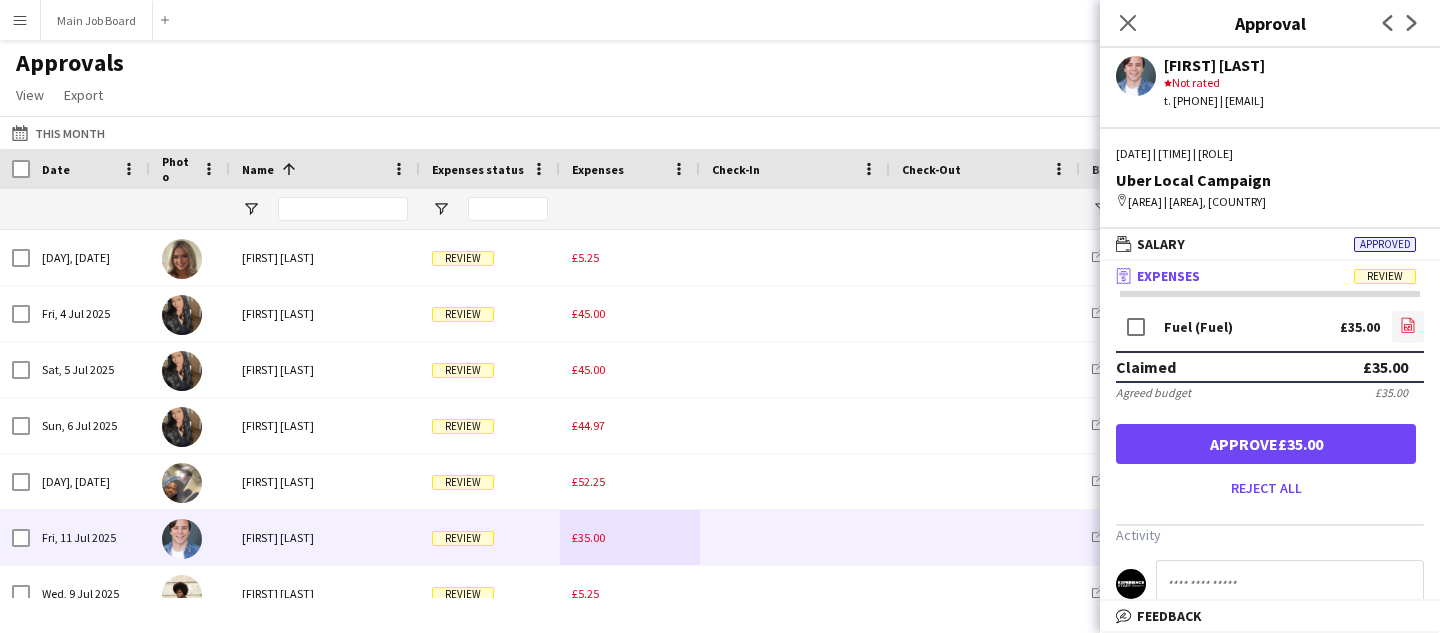 click on "file-image" at bounding box center (1408, 327) 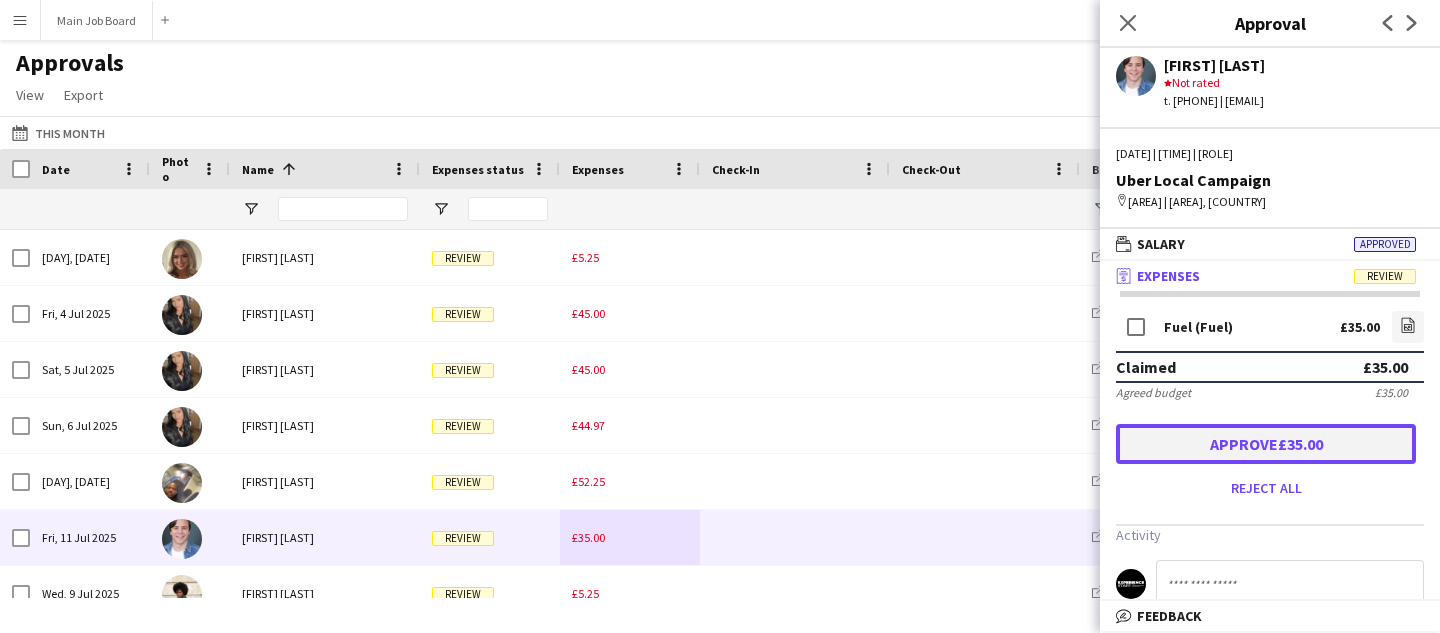 click on "Approve   £35.00" at bounding box center [1266, 444] 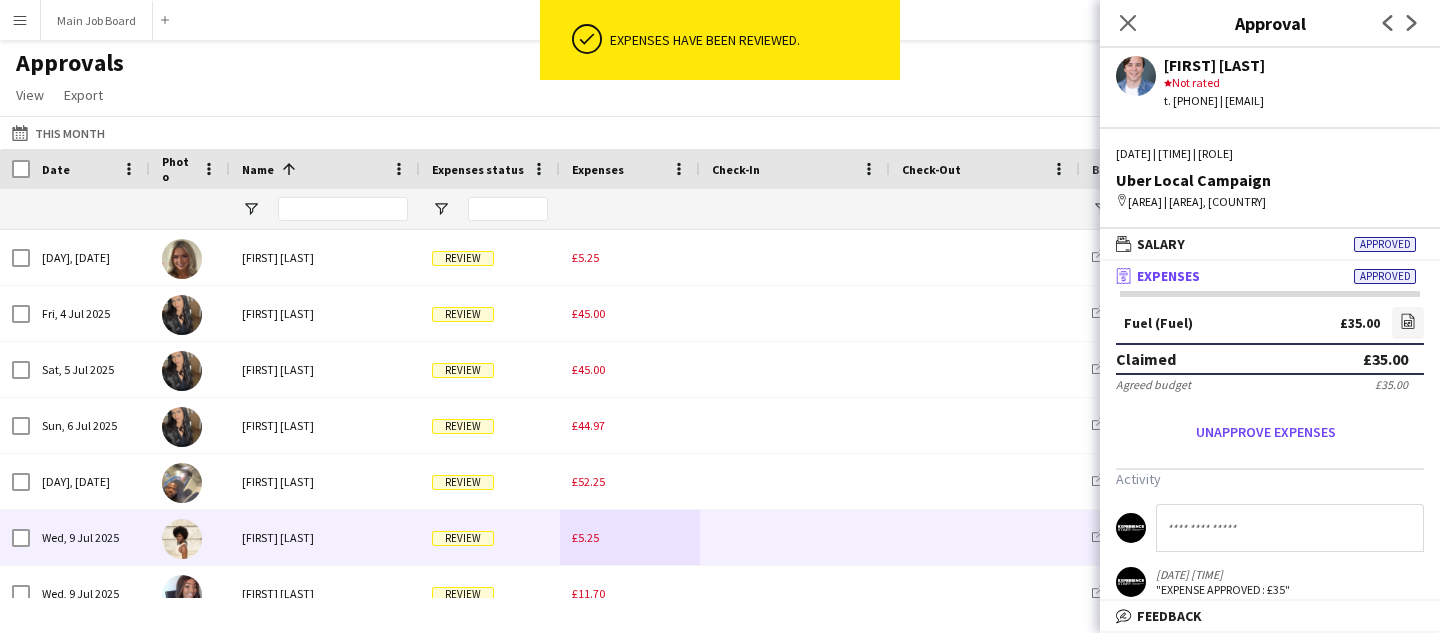 click on "£5.25" at bounding box center (585, 537) 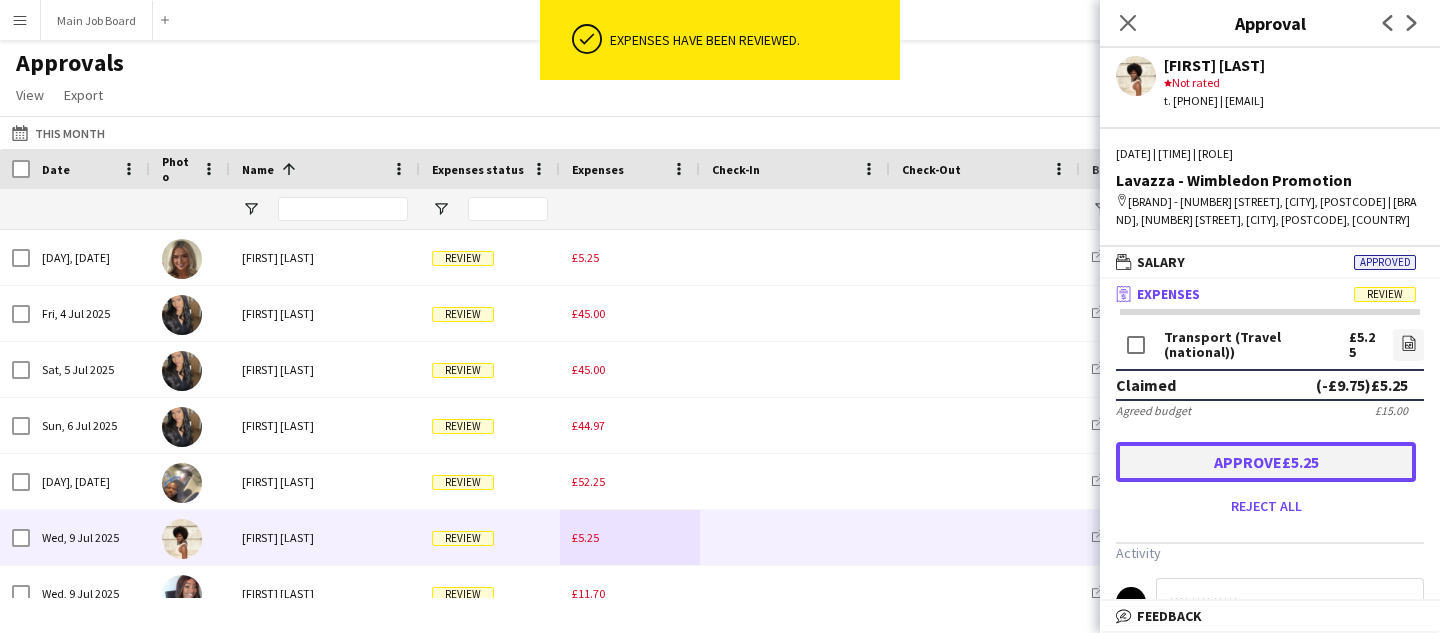 click on "Approve   £5.25" at bounding box center (1266, 462) 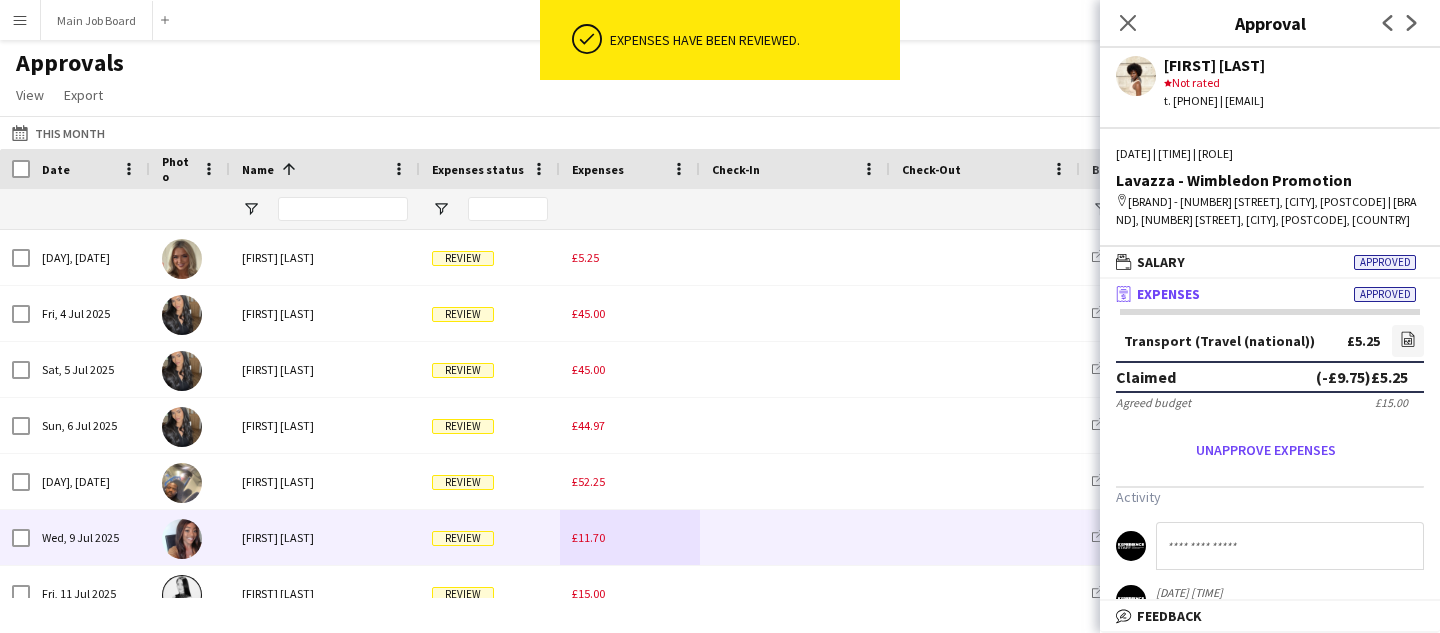click on "£11.70" at bounding box center (588, 537) 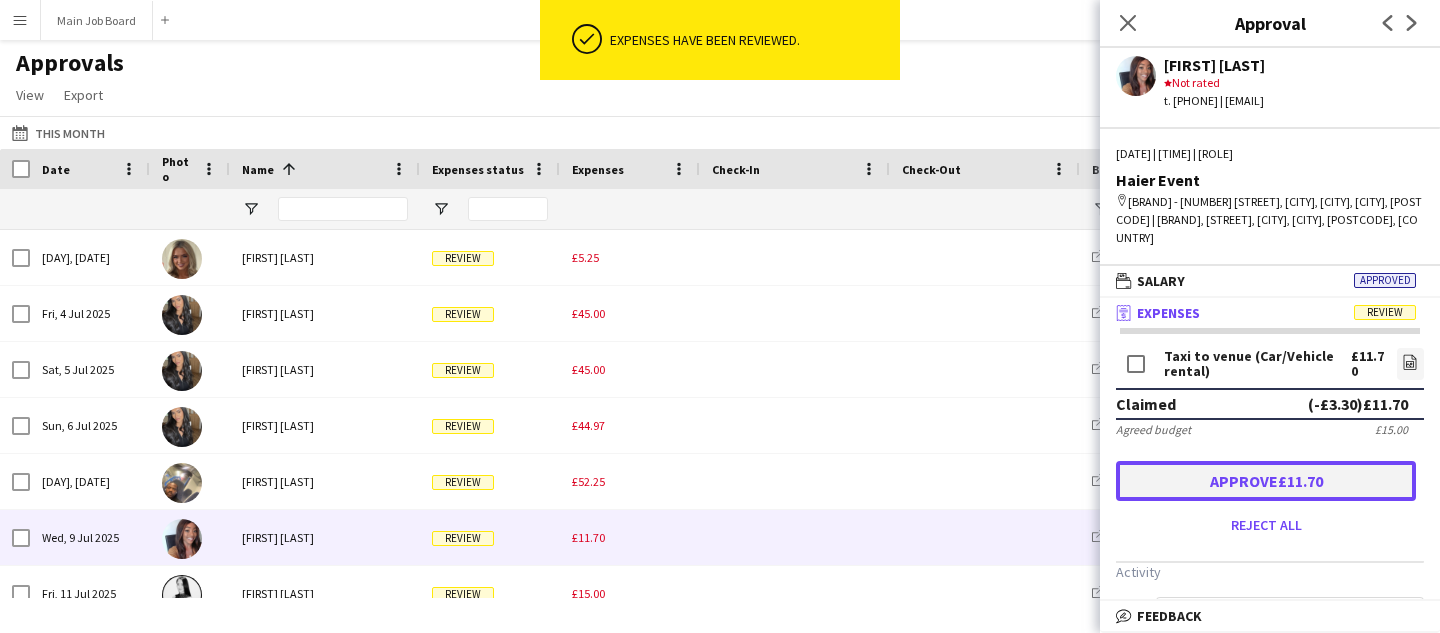 click on "Approve   £11.70" at bounding box center (1266, 481) 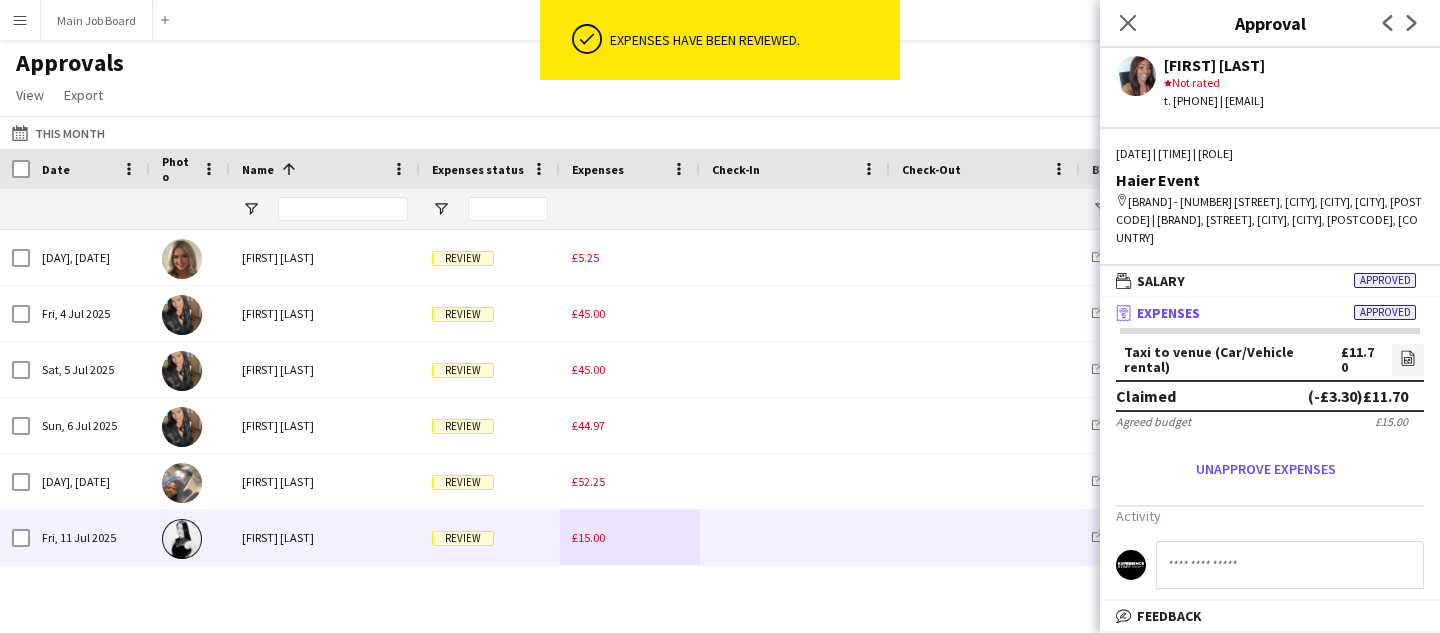 click on "£15.00" at bounding box center [630, 537] 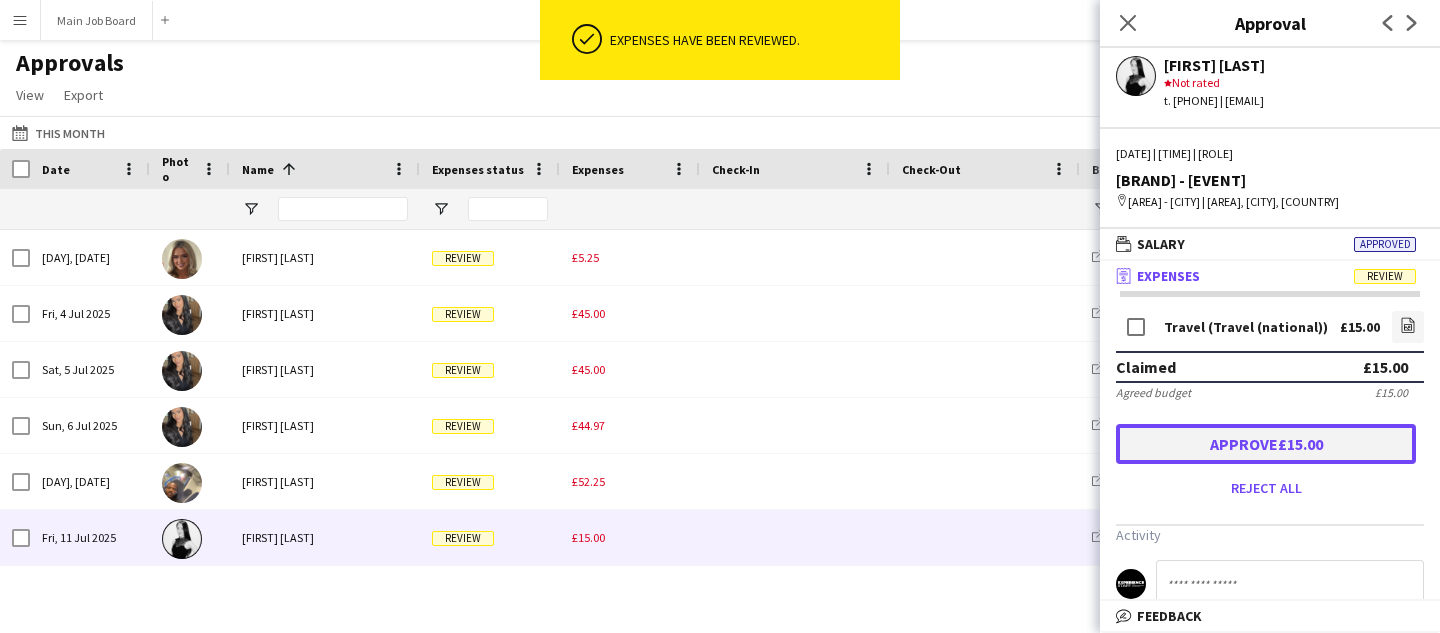 click on "Approve   £15.00" at bounding box center (1266, 444) 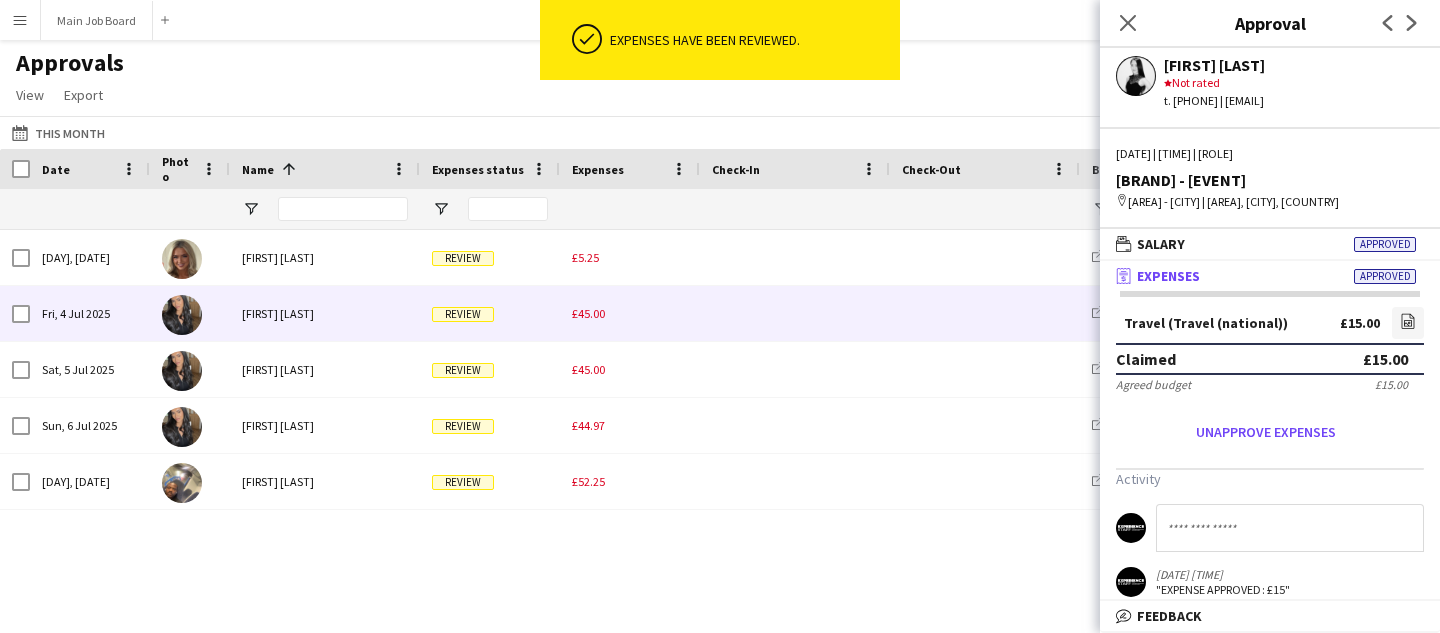 click on "£45.00" at bounding box center (588, 313) 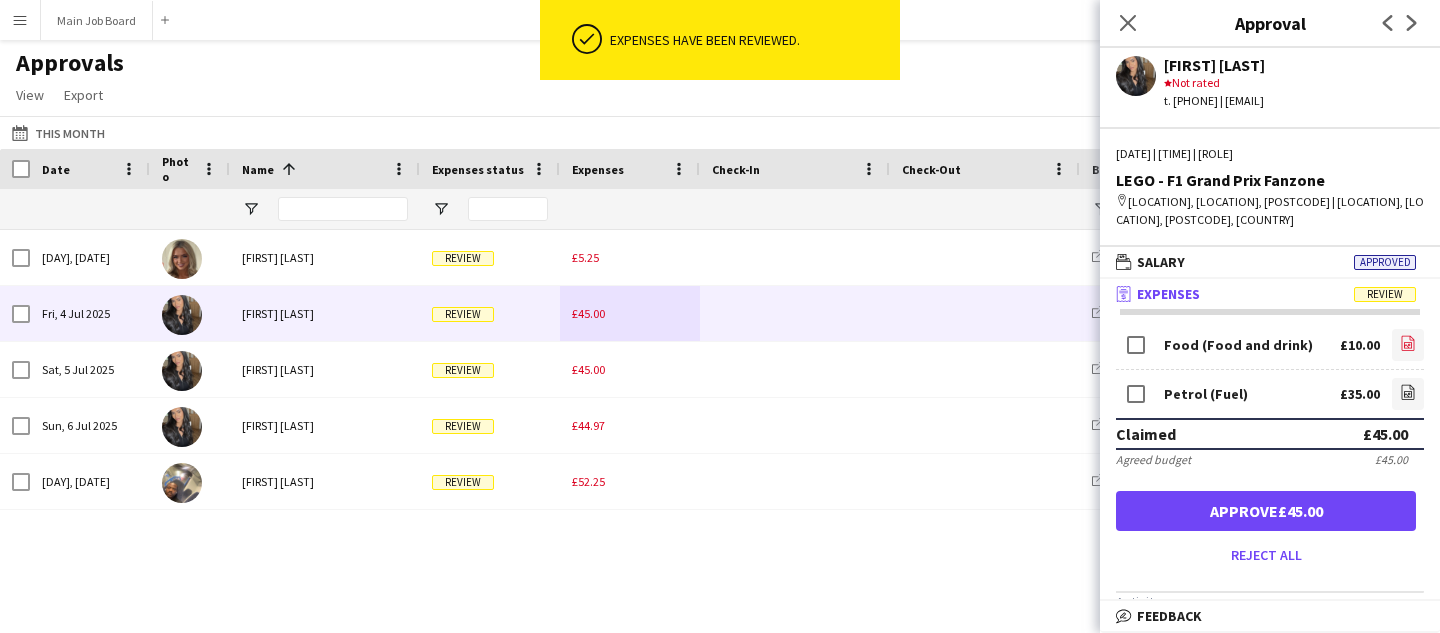 click on "file-image" 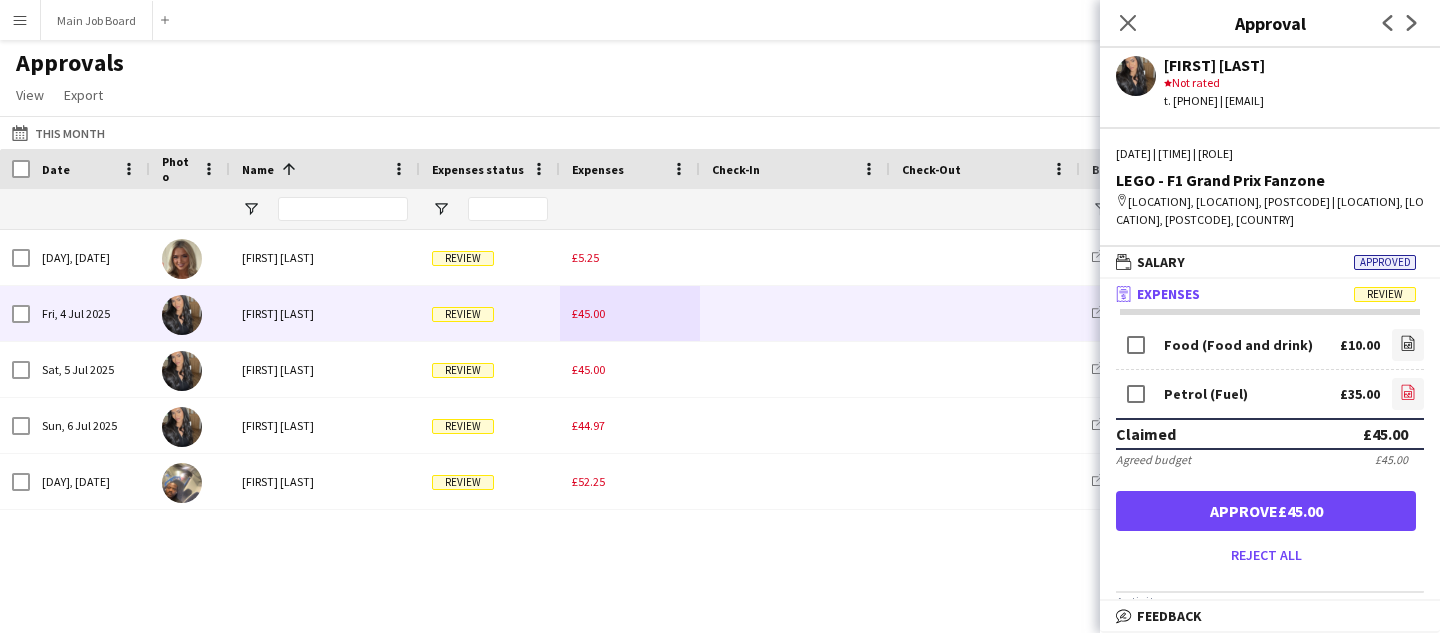 click on "file-image" at bounding box center [1408, 394] 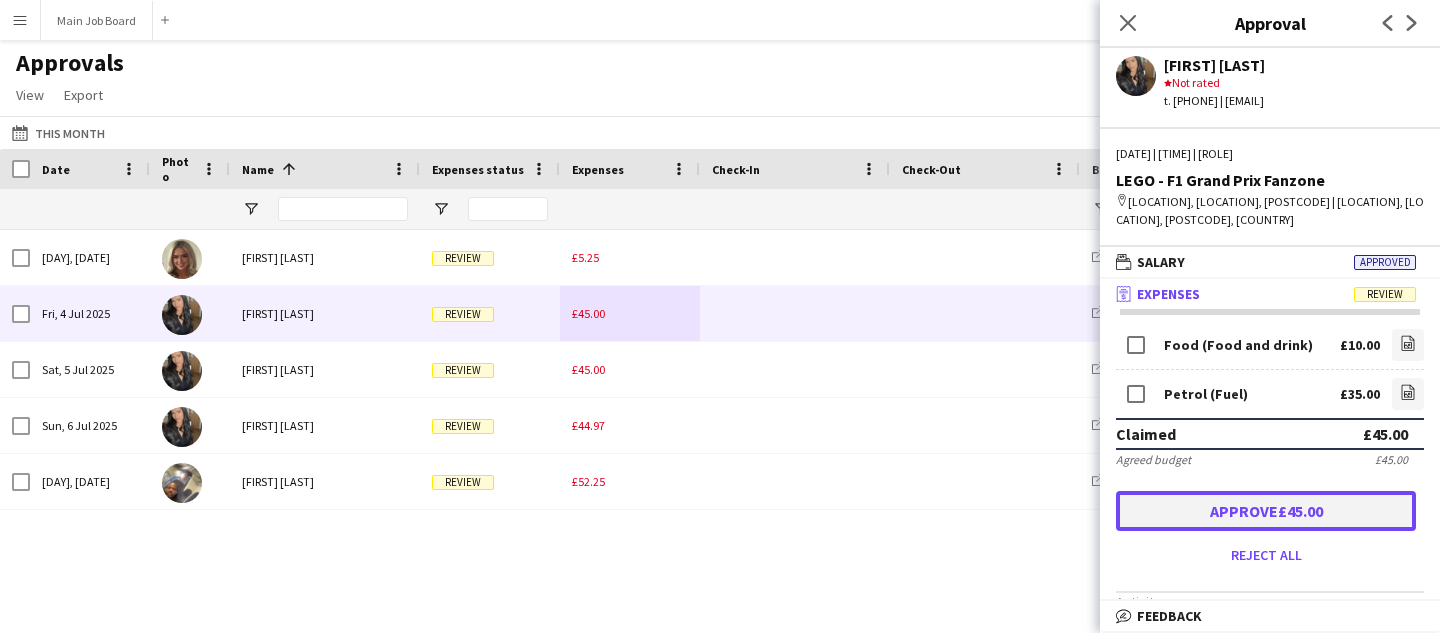 click on "Approve   £45.00" at bounding box center (1266, 511) 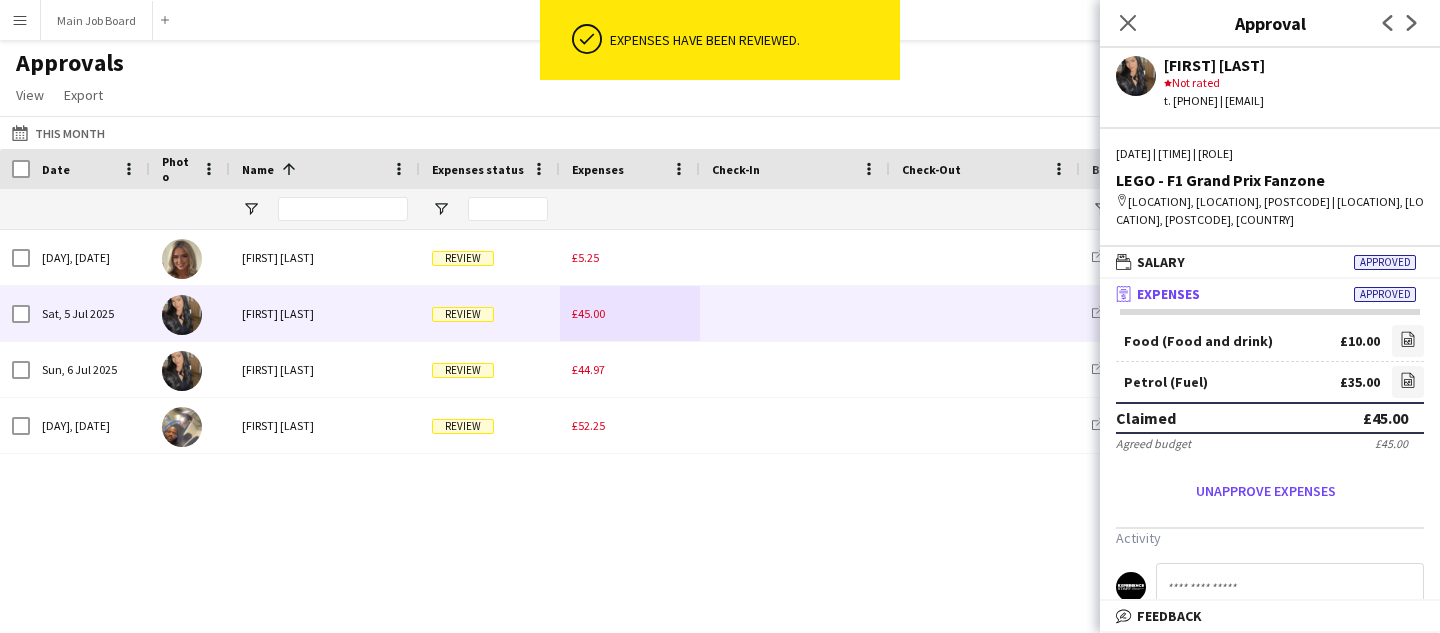 click on "£45.00" at bounding box center [588, 313] 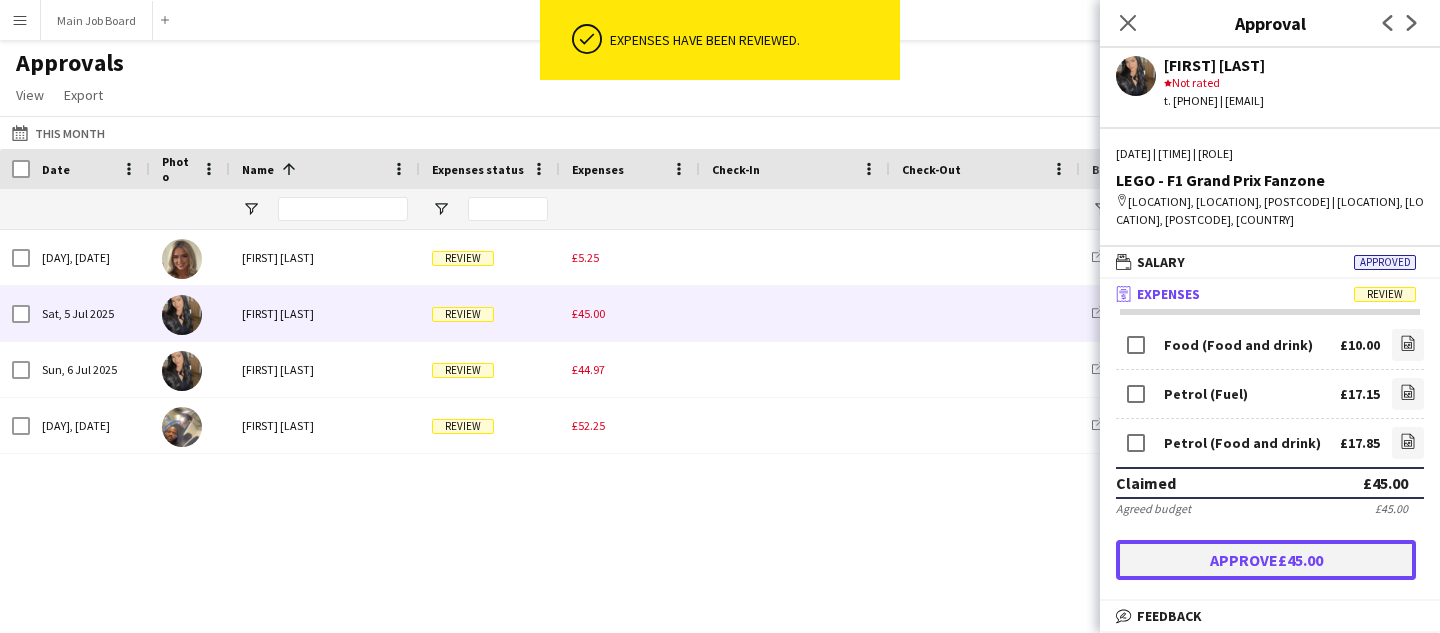 click on "Approve   £45.00" at bounding box center [1266, 560] 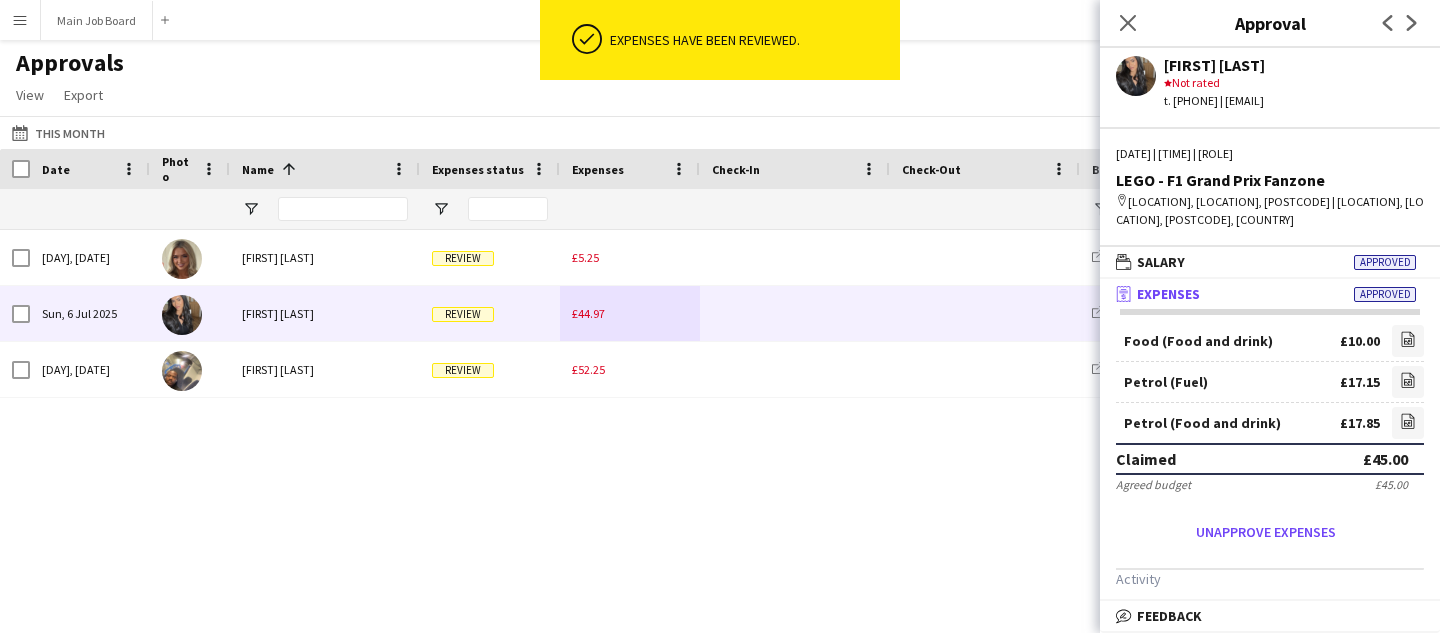 click on "£44.97" at bounding box center (630, 313) 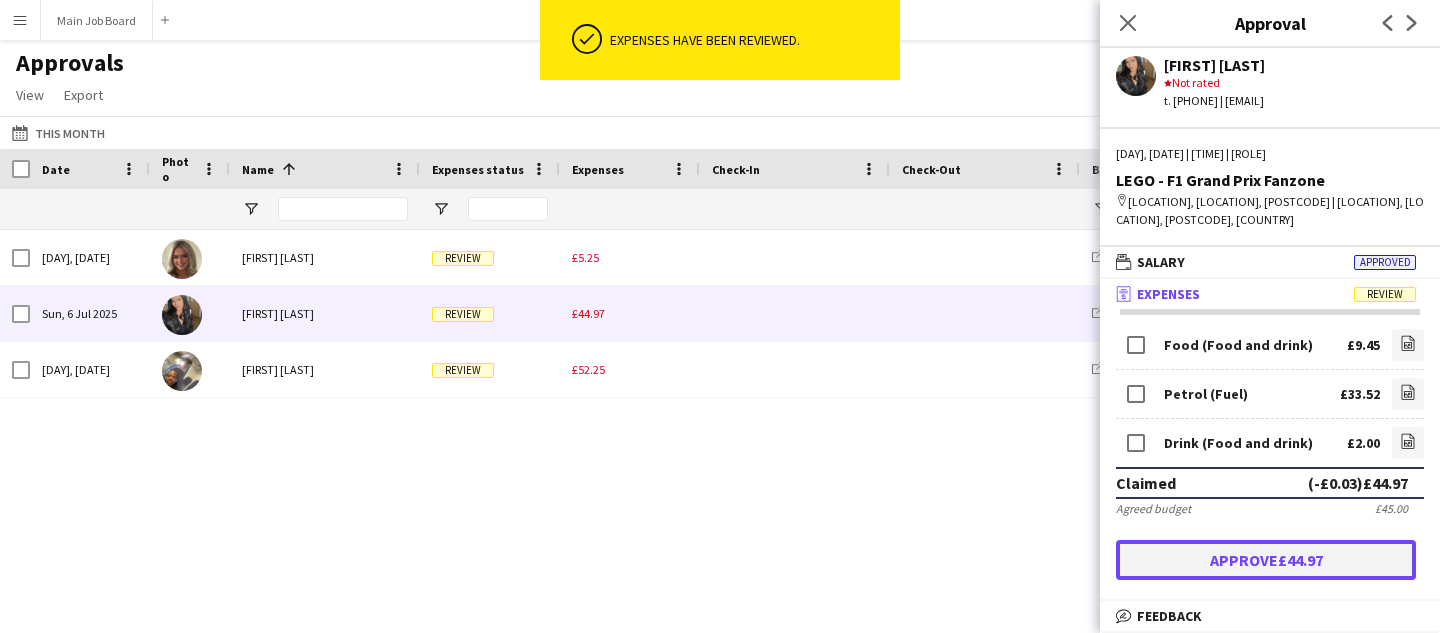 click on "Approve   £44.97" at bounding box center [1266, 560] 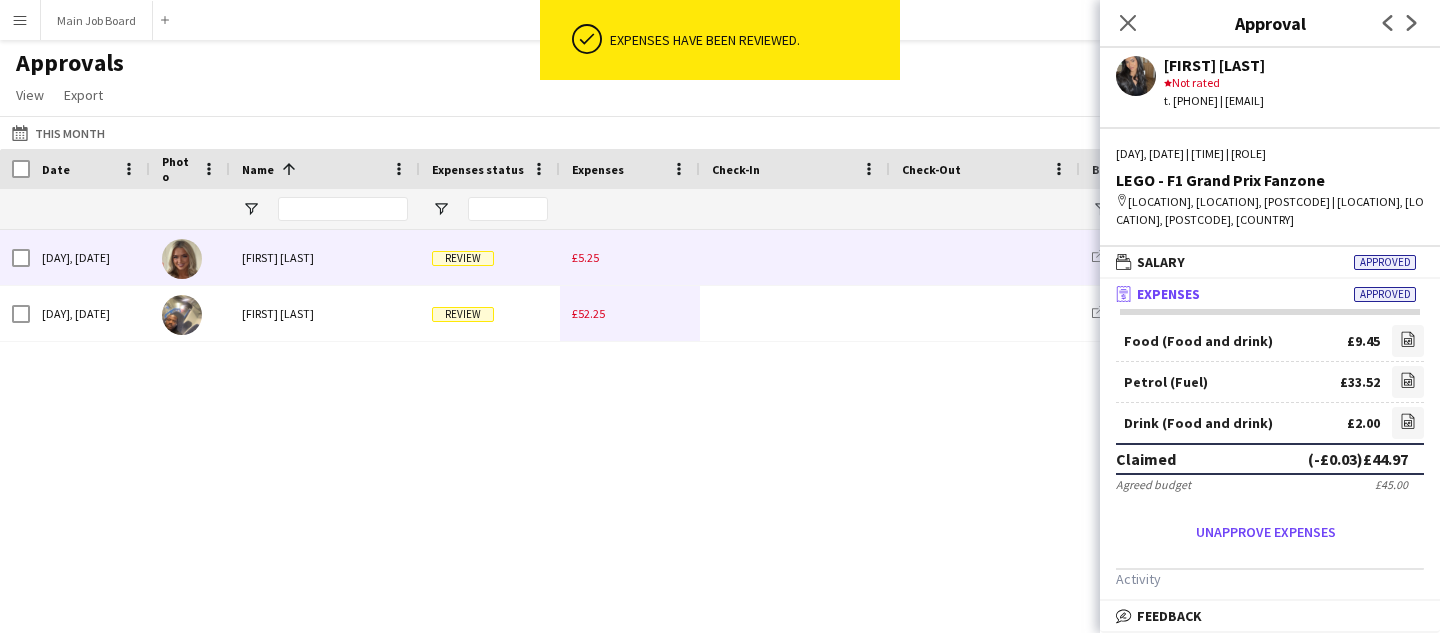 click on "£5.25" at bounding box center (585, 257) 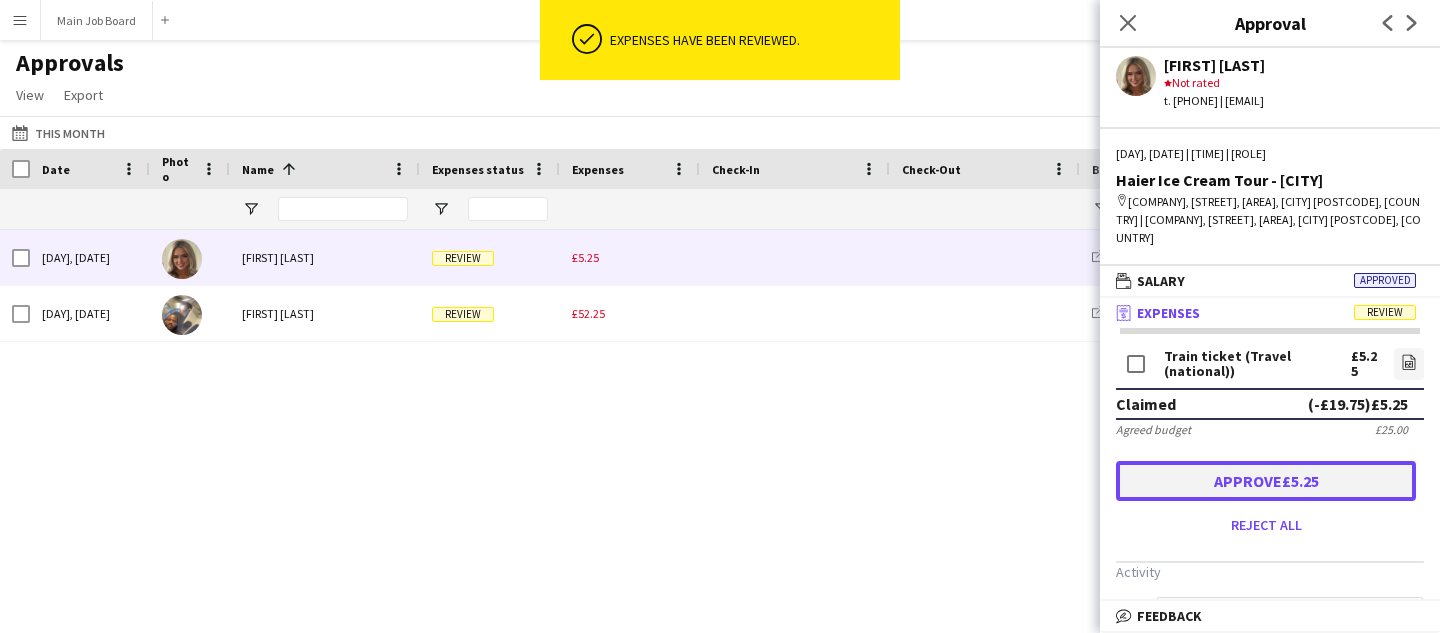 click on "Approve   £5.25" at bounding box center [1266, 481] 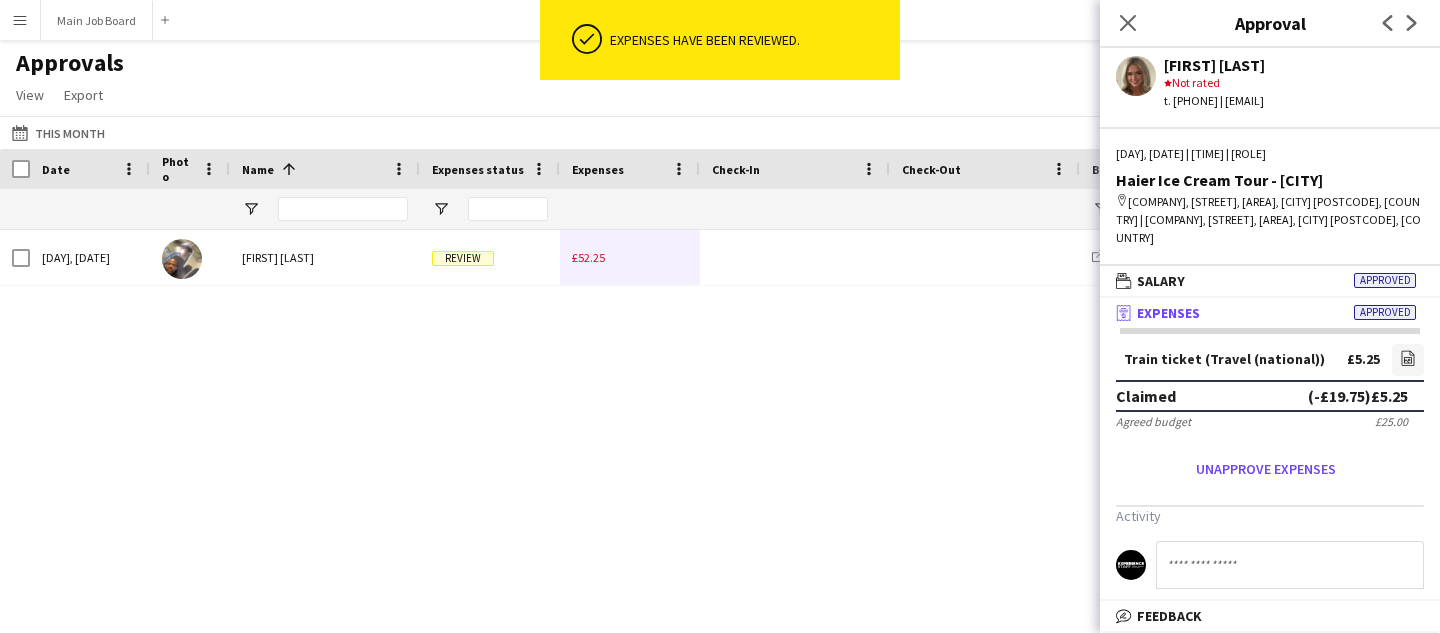 click on "£52.25" at bounding box center (630, 257) 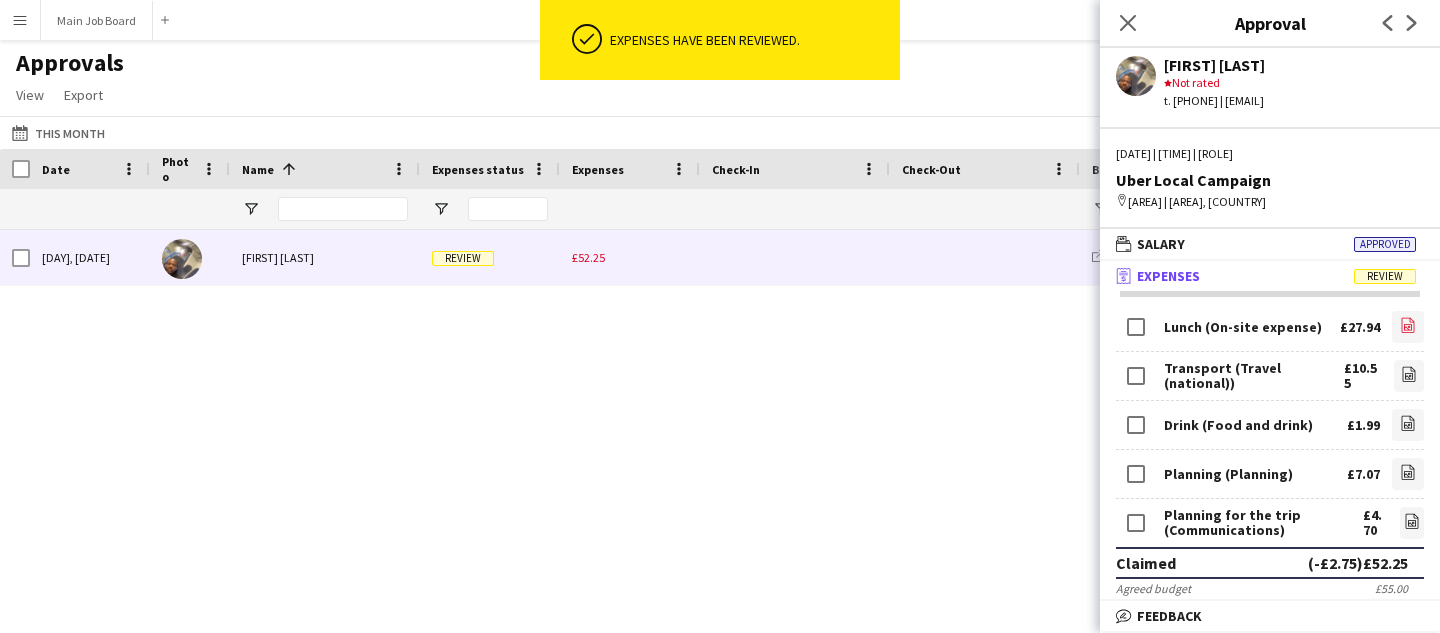 click on "file-image" 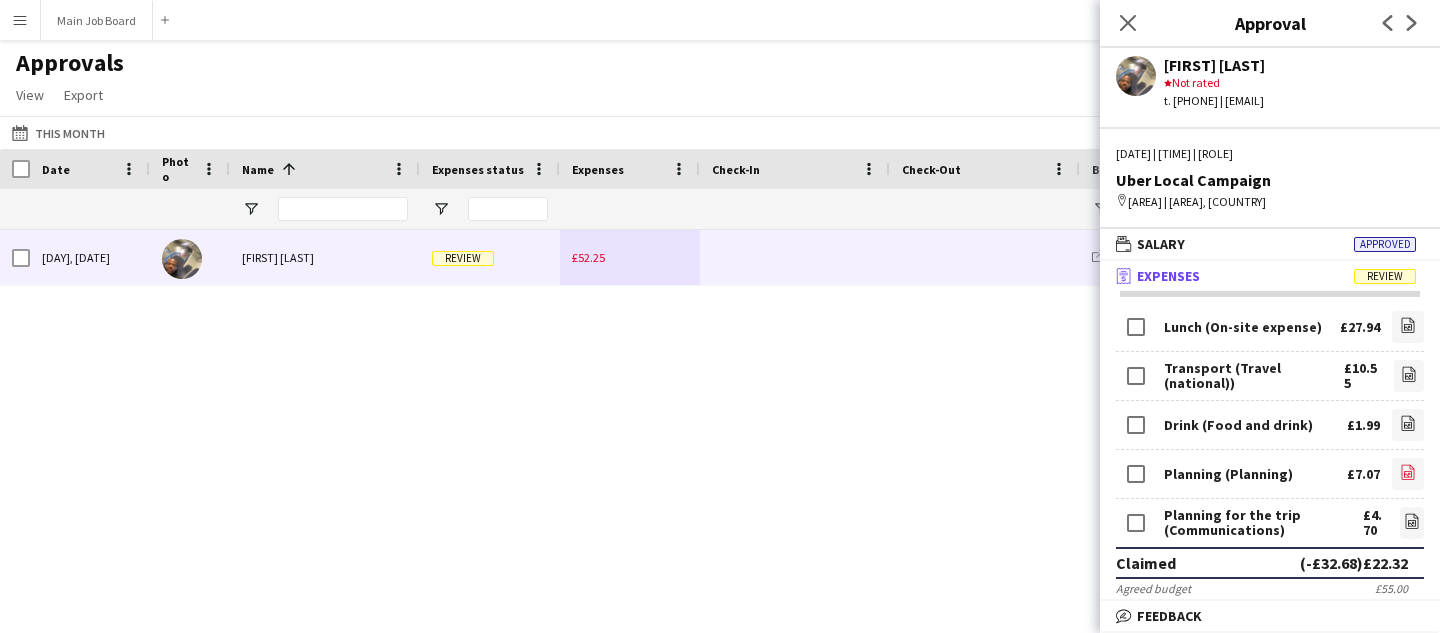 click on "file-image" at bounding box center (1408, 474) 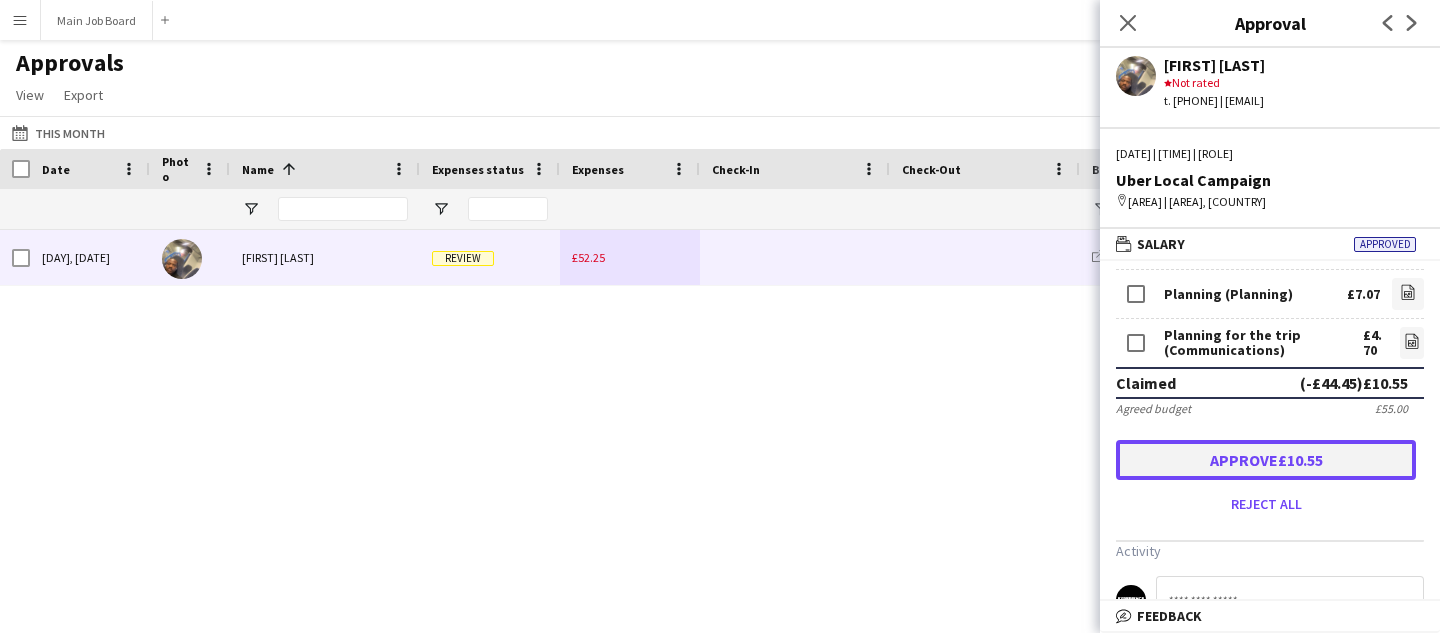click on "Approve   £10.55" at bounding box center [1266, 460] 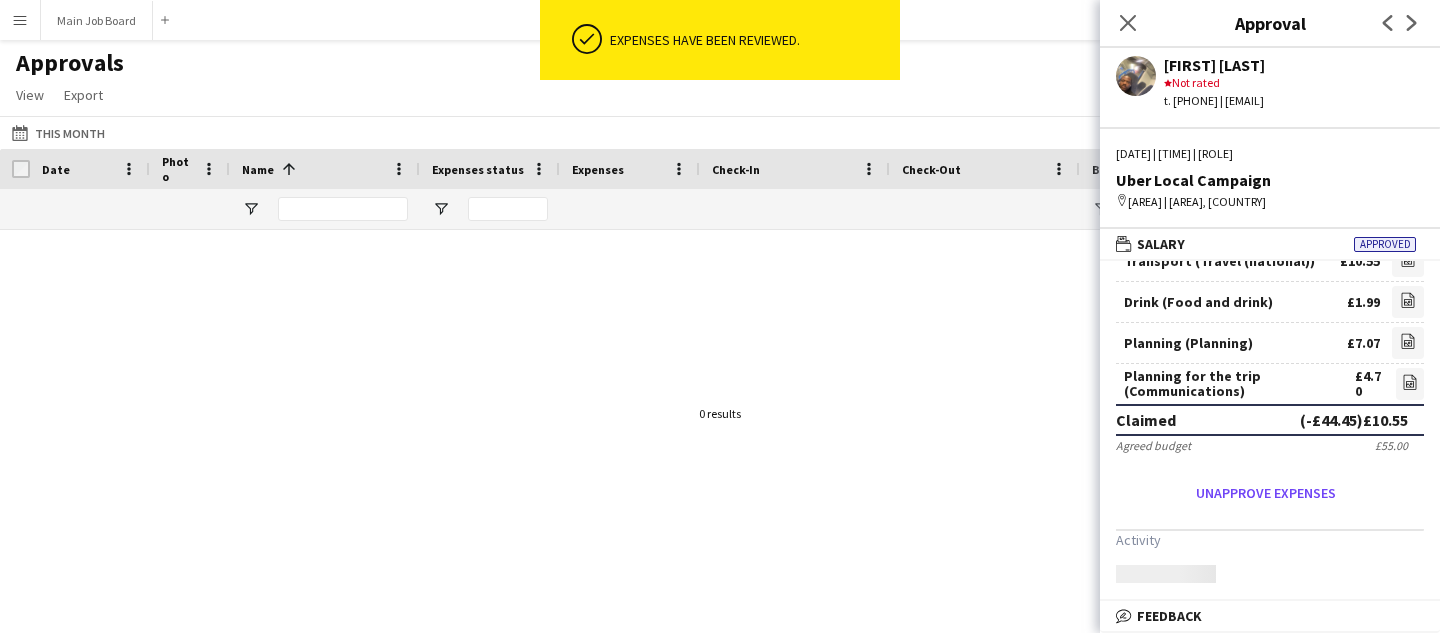 scroll, scrollTop: 164, scrollLeft: 0, axis: vertical 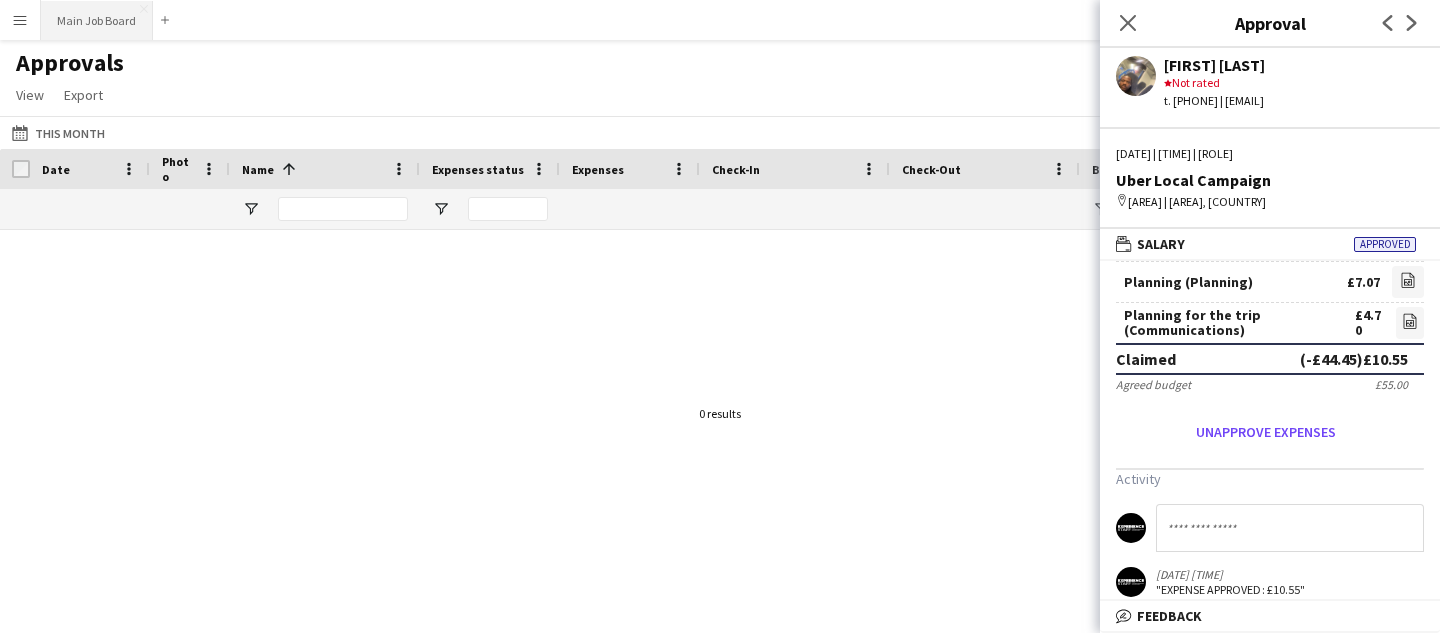 click on "Main Job Board
Close" at bounding box center [97, 20] 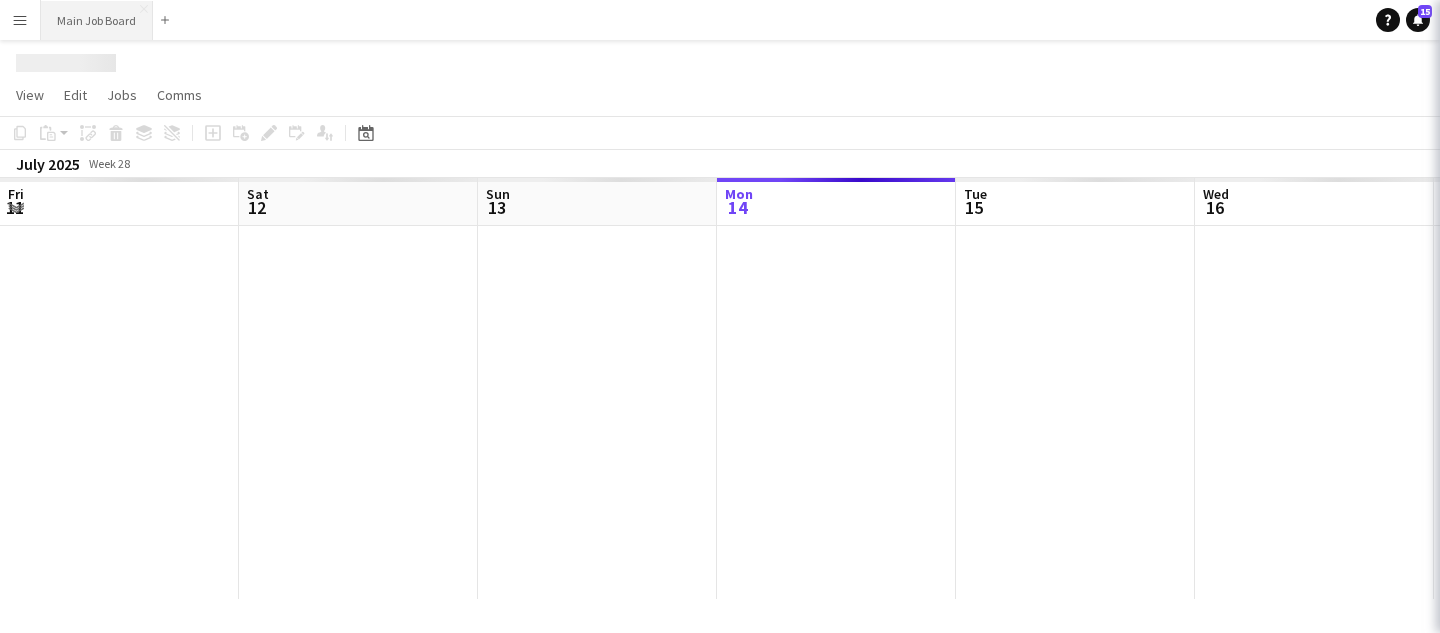 scroll, scrollTop: 0, scrollLeft: 478, axis: horizontal 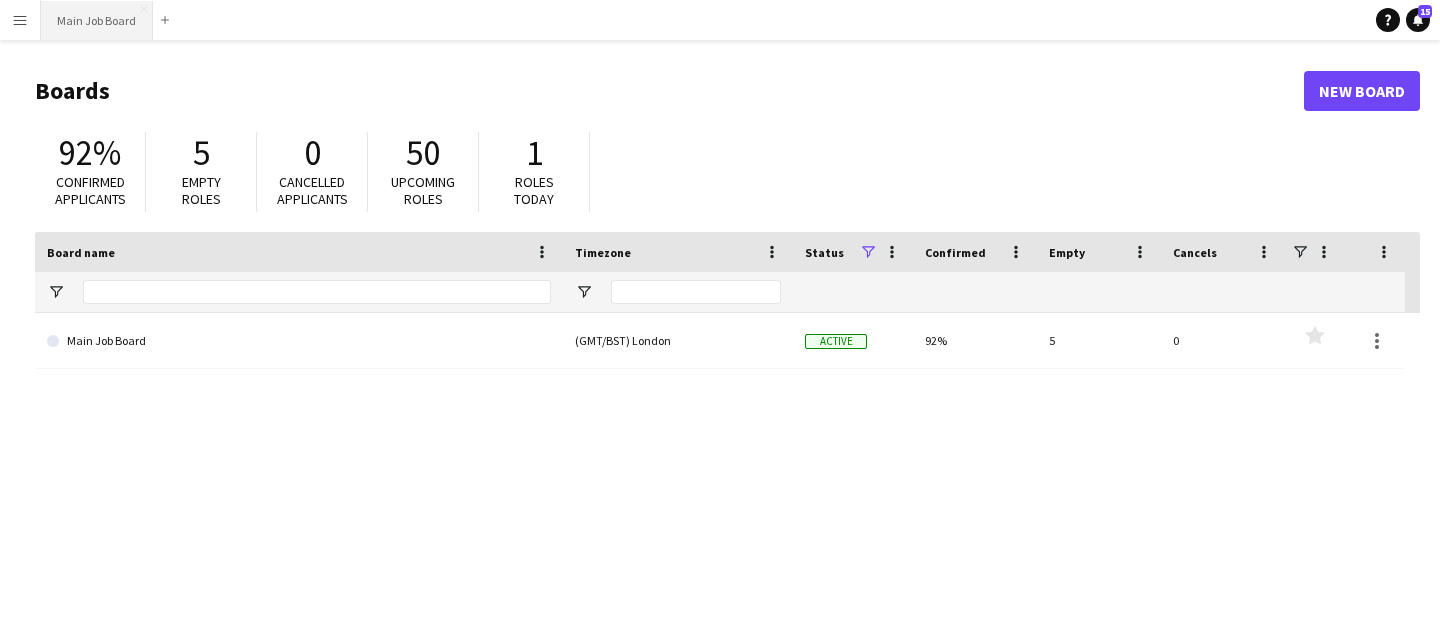 click on "Main Job Board
Close" at bounding box center (97, 20) 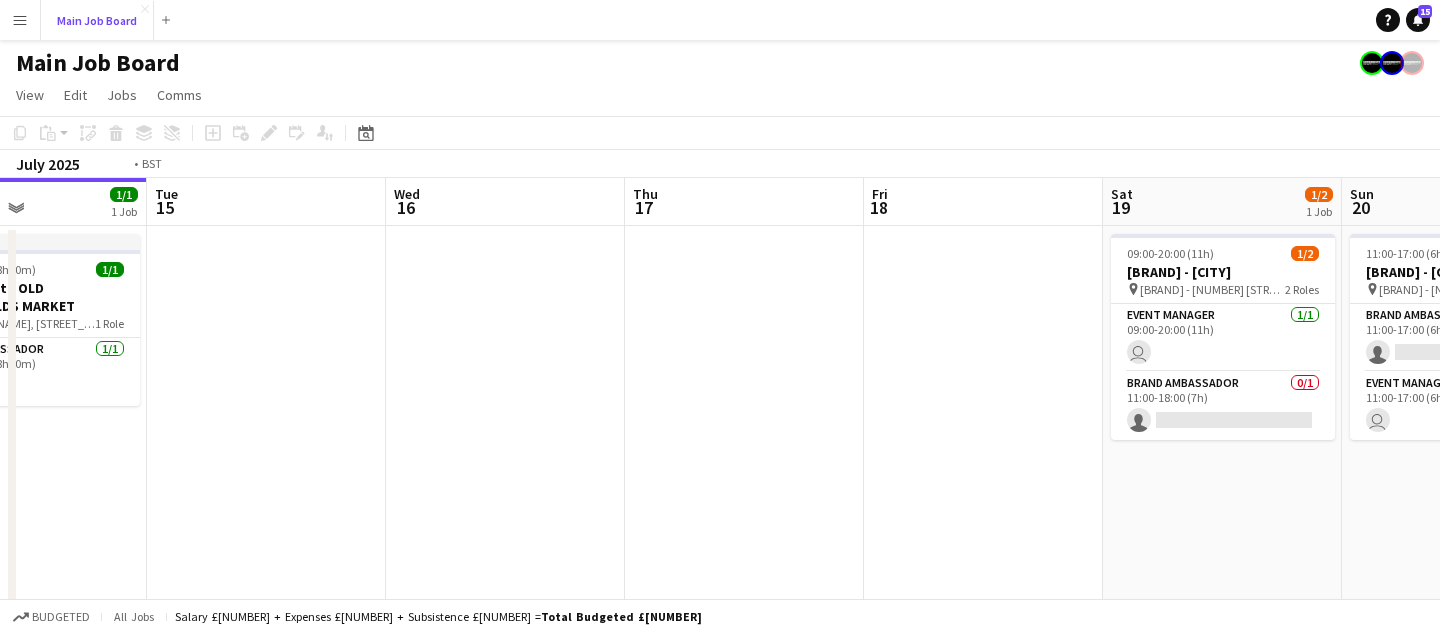 scroll, scrollTop: 0, scrollLeft: 749, axis: horizontal 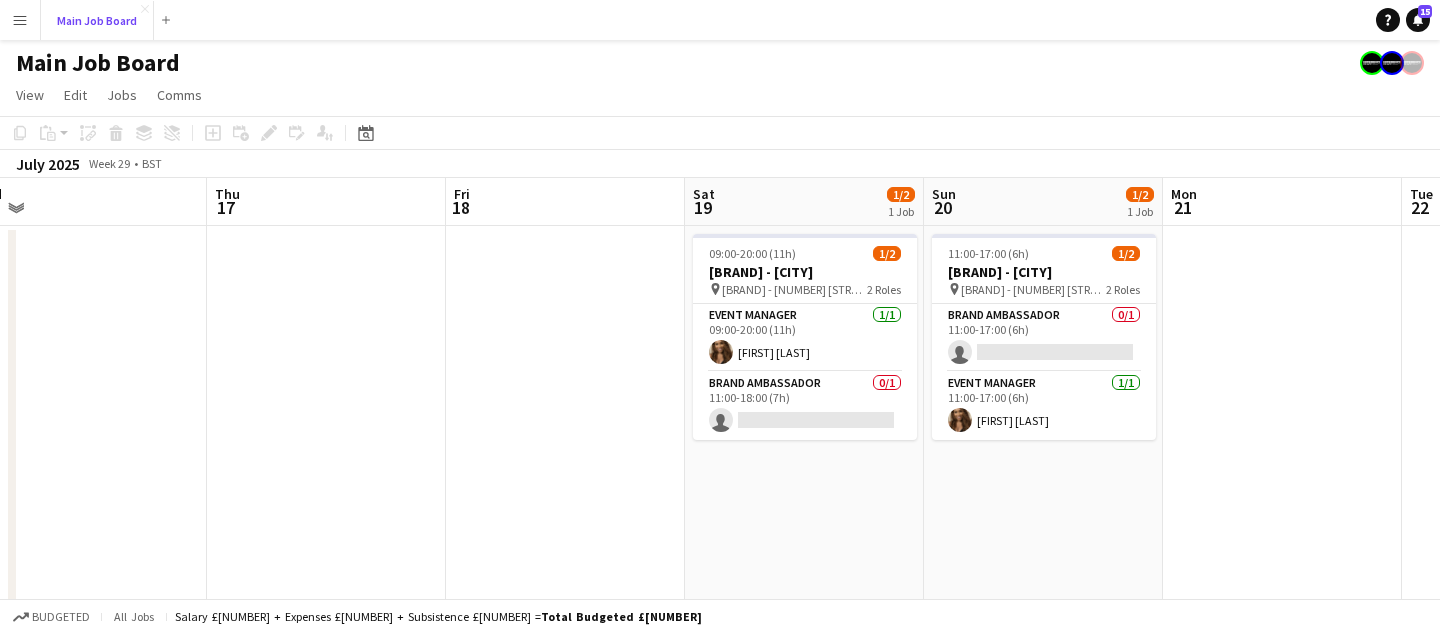 type 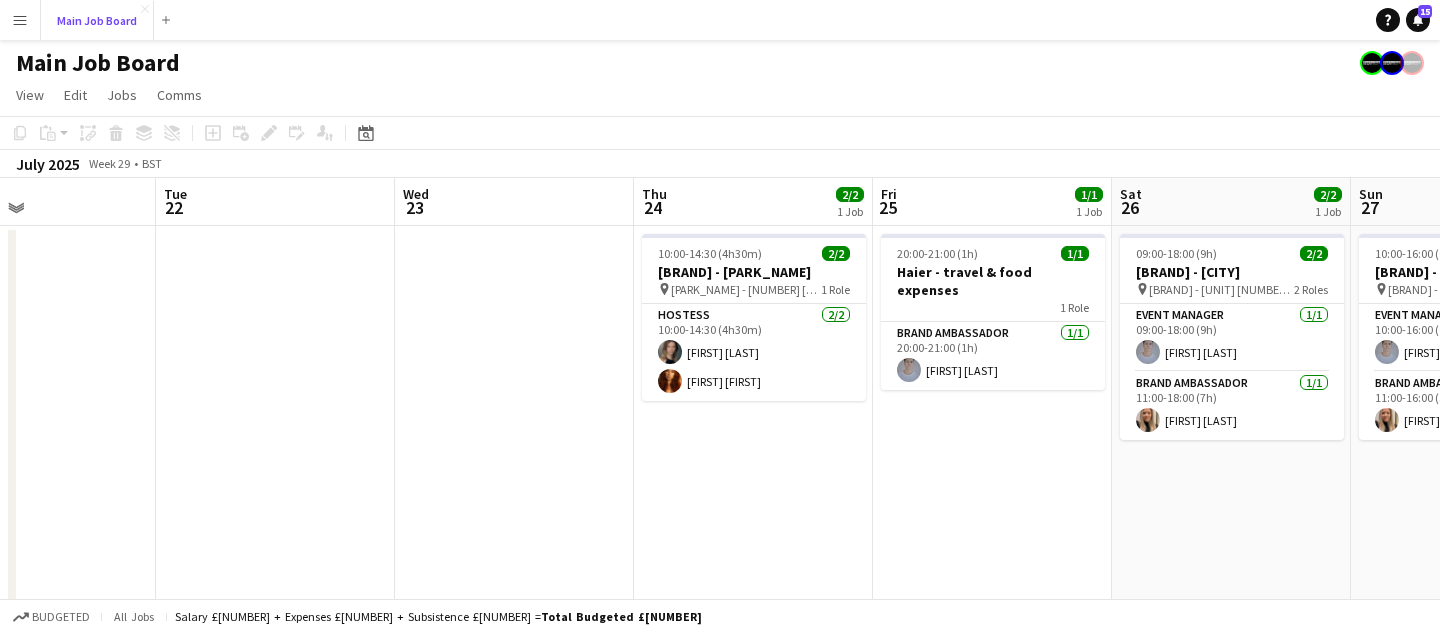 scroll, scrollTop: 0, scrollLeft: 571, axis: horizontal 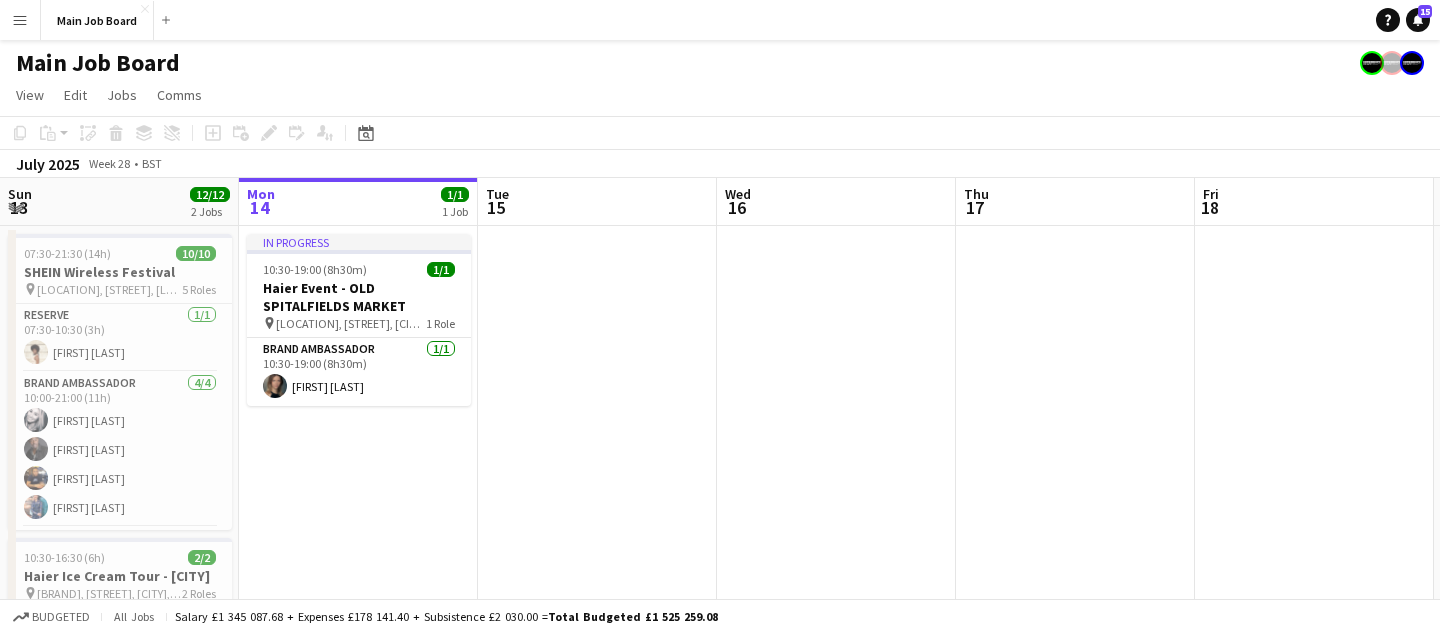 click on "Menu" at bounding box center (20, 20) 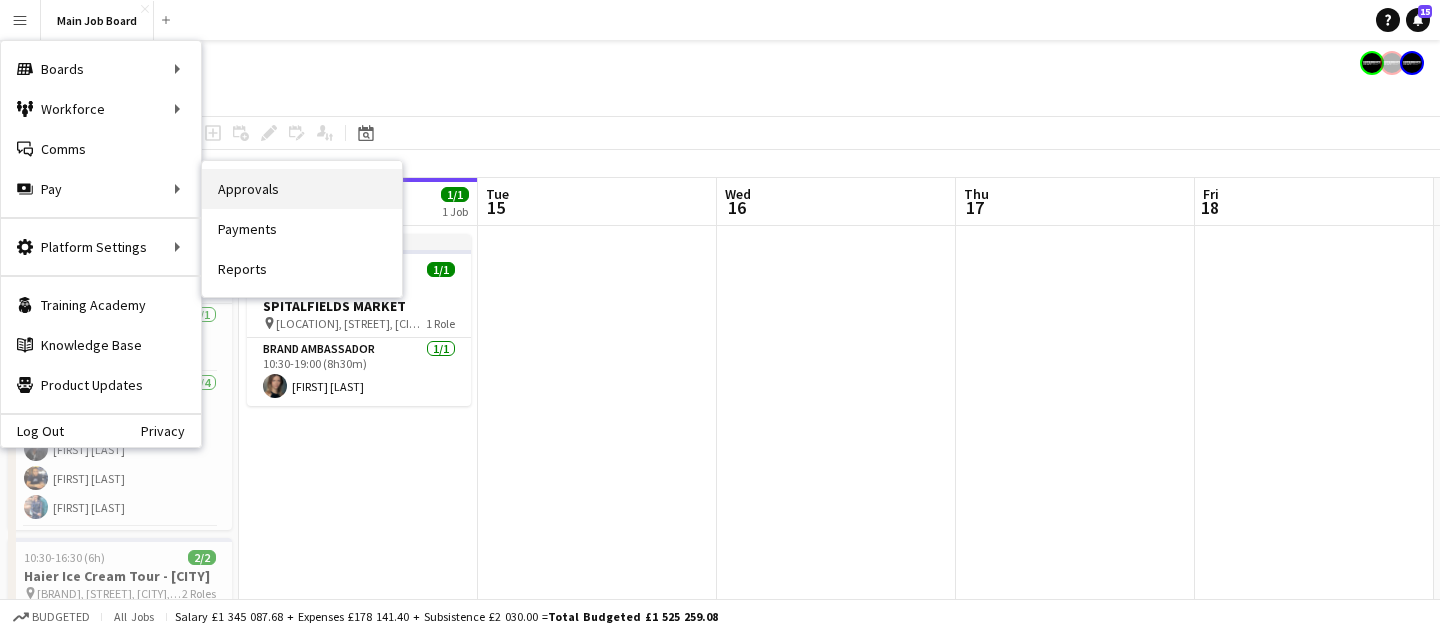 click on "Approvals" at bounding box center (302, 189) 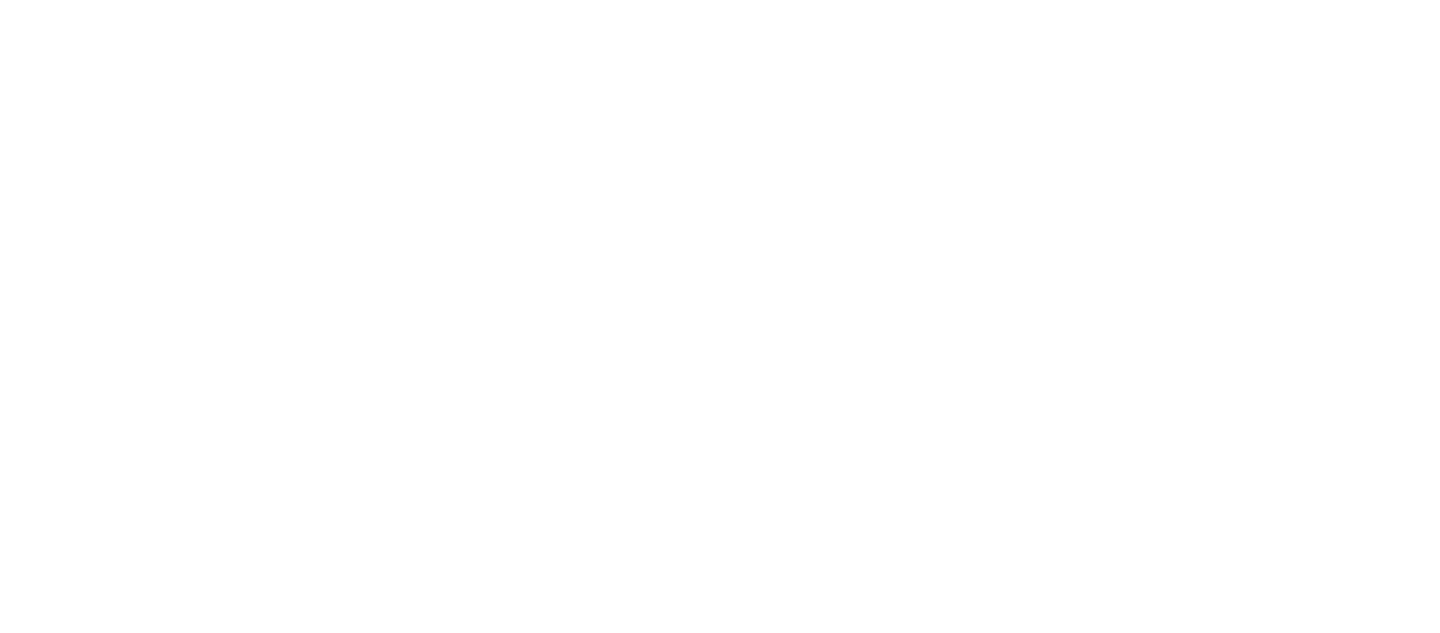 scroll, scrollTop: 0, scrollLeft: 0, axis: both 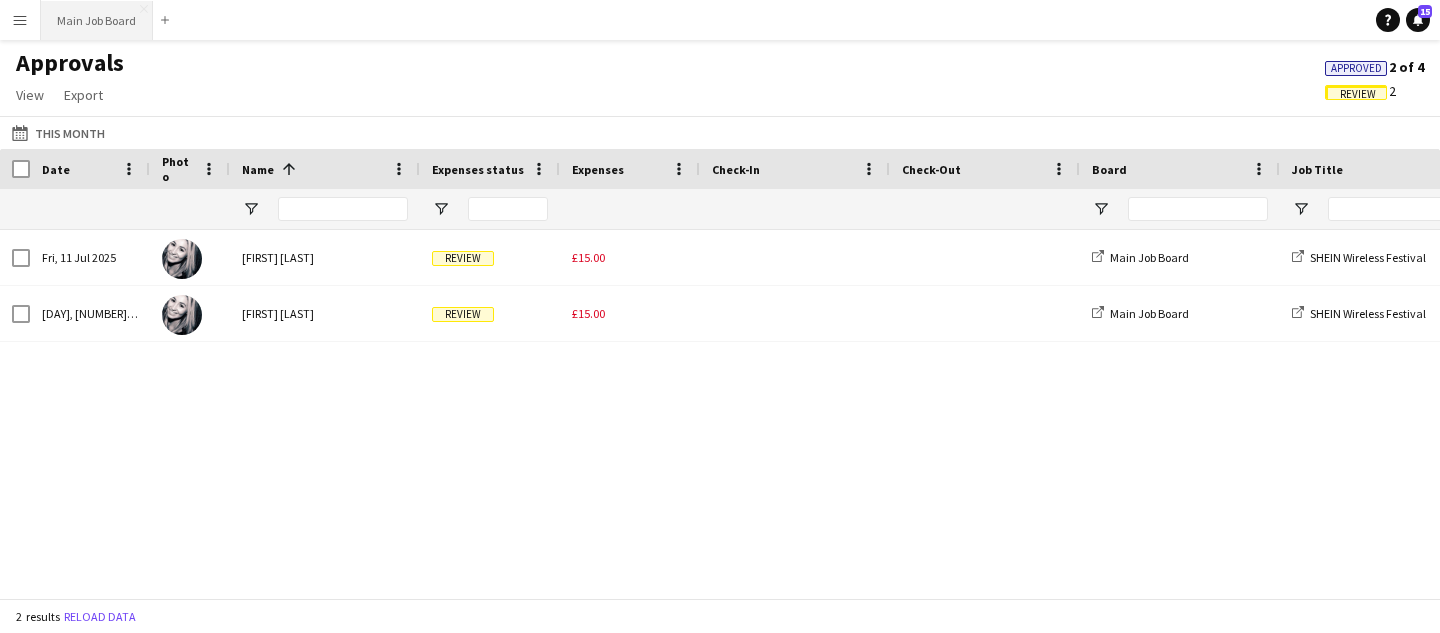 click on "Main Job Board
Close" at bounding box center (97, 20) 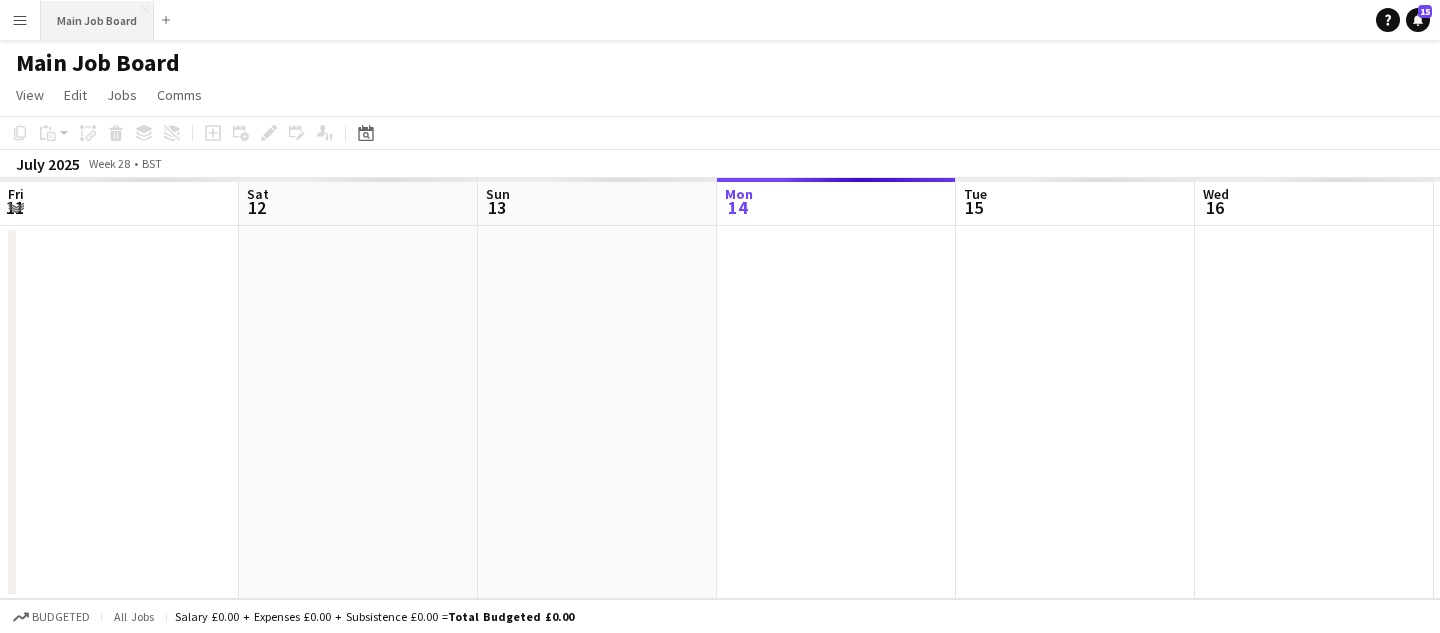 scroll, scrollTop: 0, scrollLeft: 478, axis: horizontal 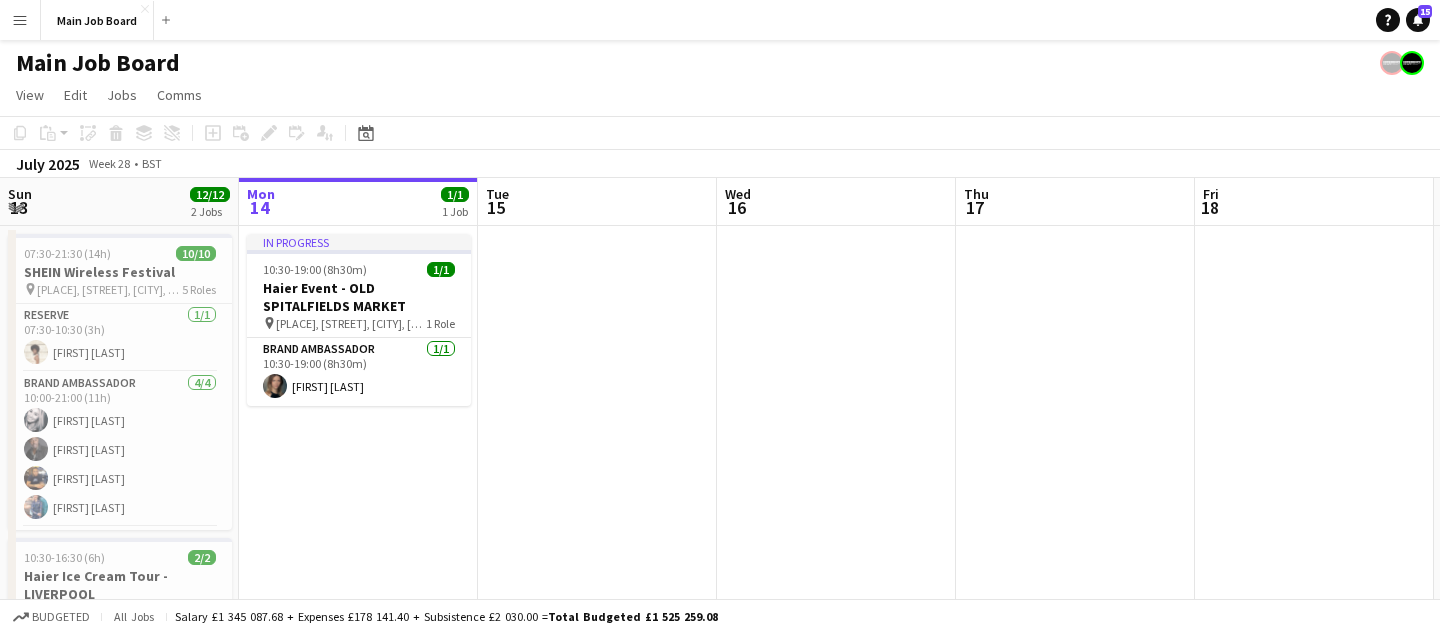 click on "Main Job Board" 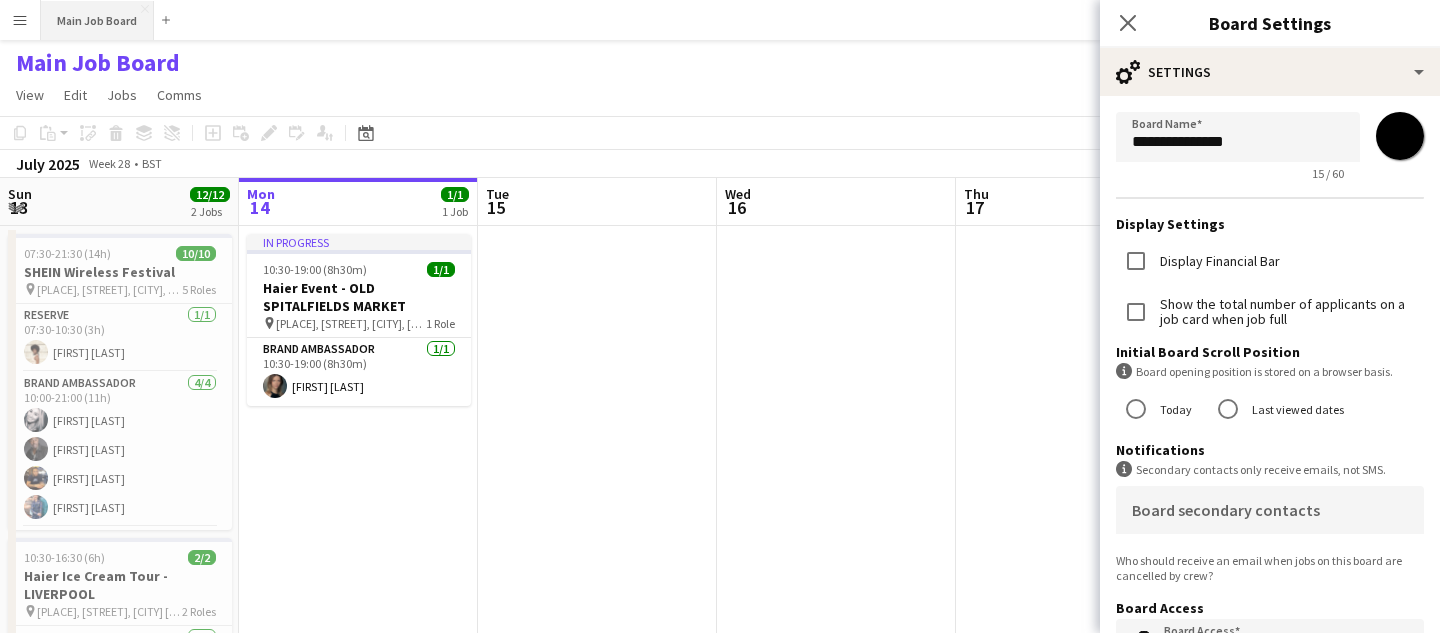click on "Main Job Board
Close" at bounding box center [97, 20] 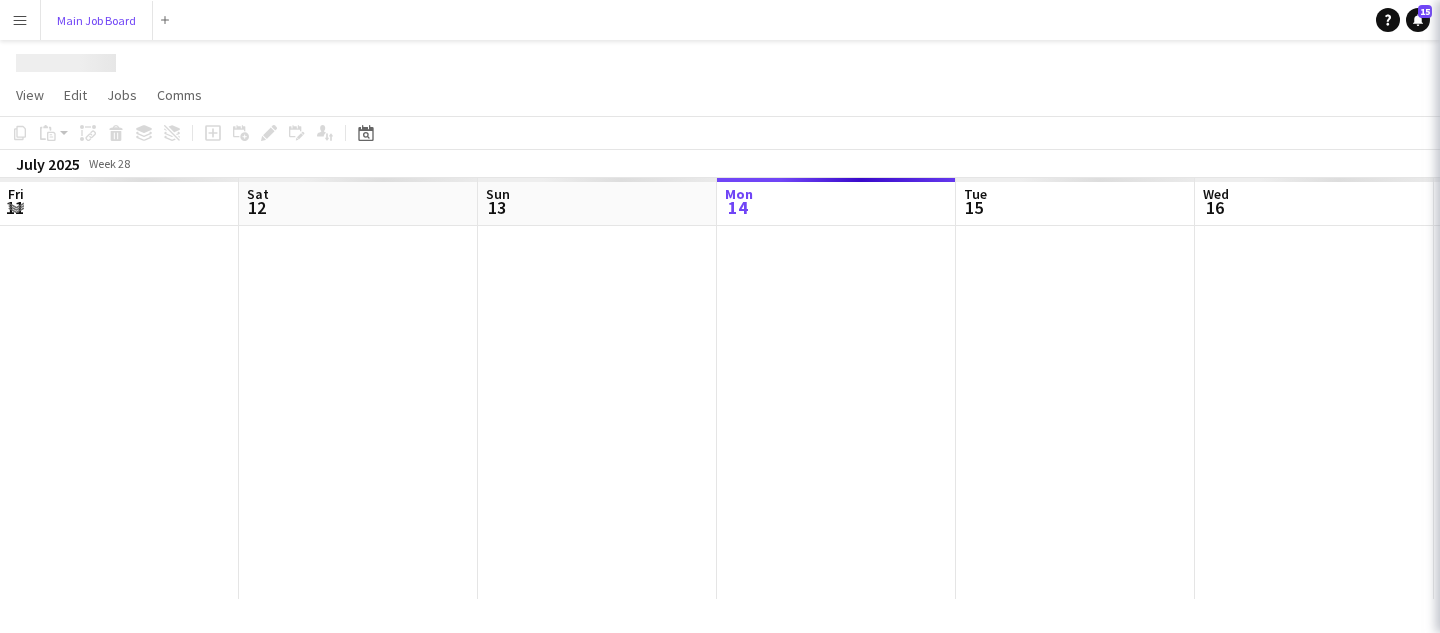 scroll, scrollTop: 0, scrollLeft: 478, axis: horizontal 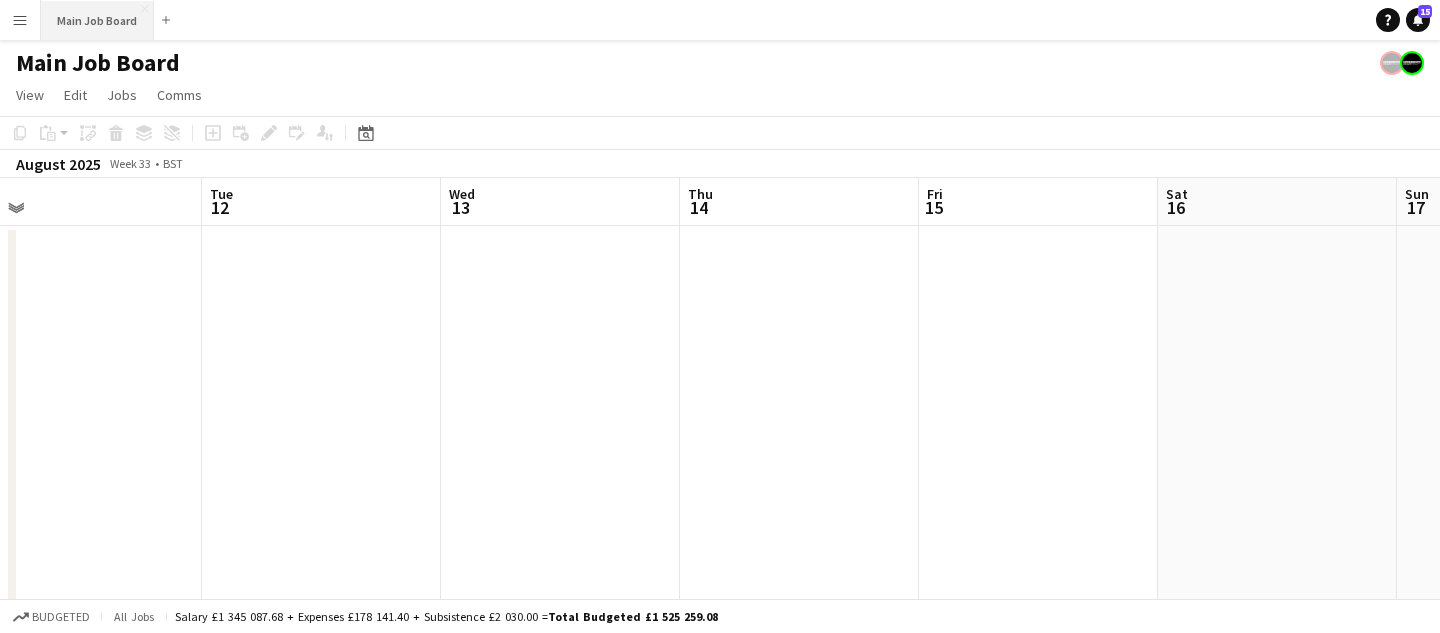 click on "Main Job Board
Close" at bounding box center (97, 20) 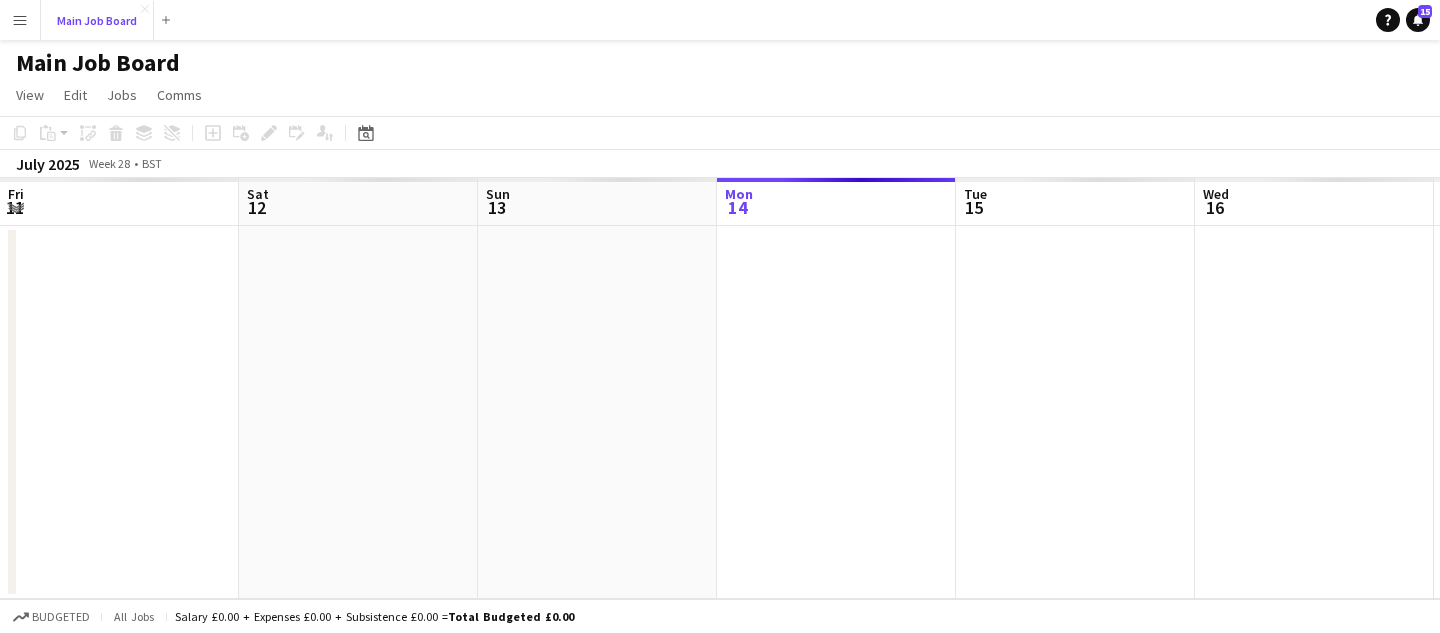 scroll, scrollTop: 0, scrollLeft: 478, axis: horizontal 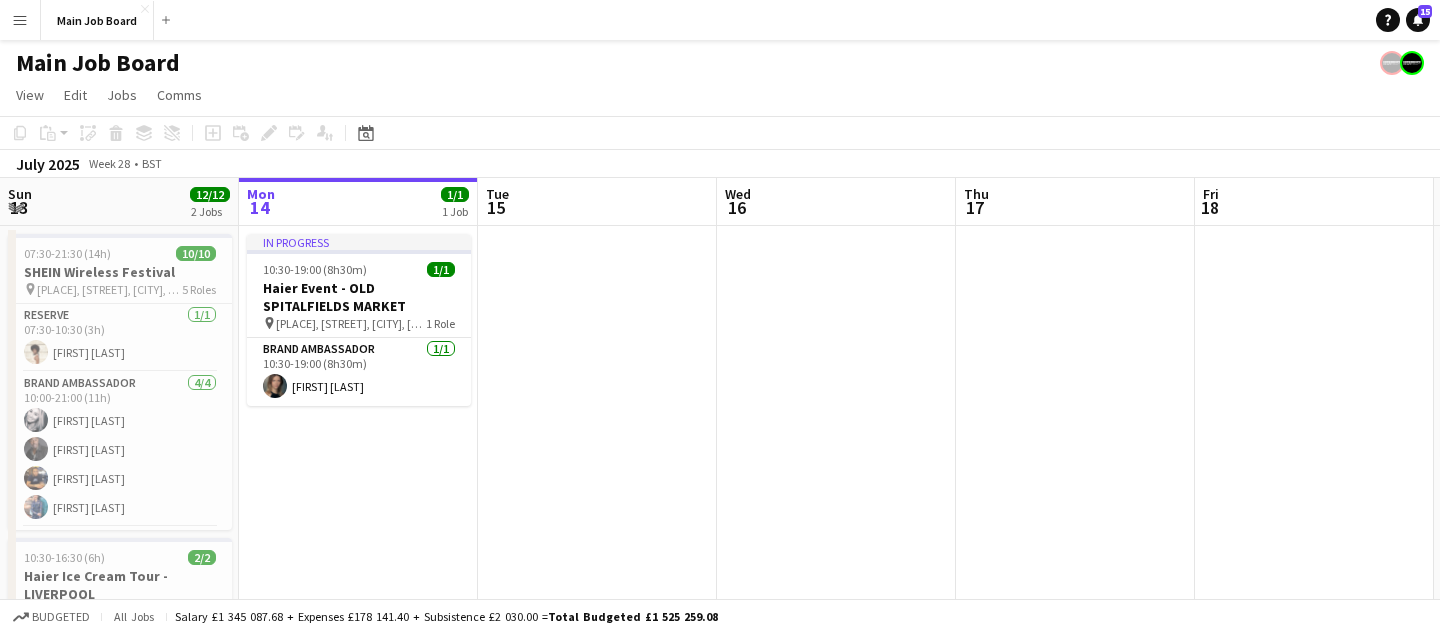 click on "Main Job Board" 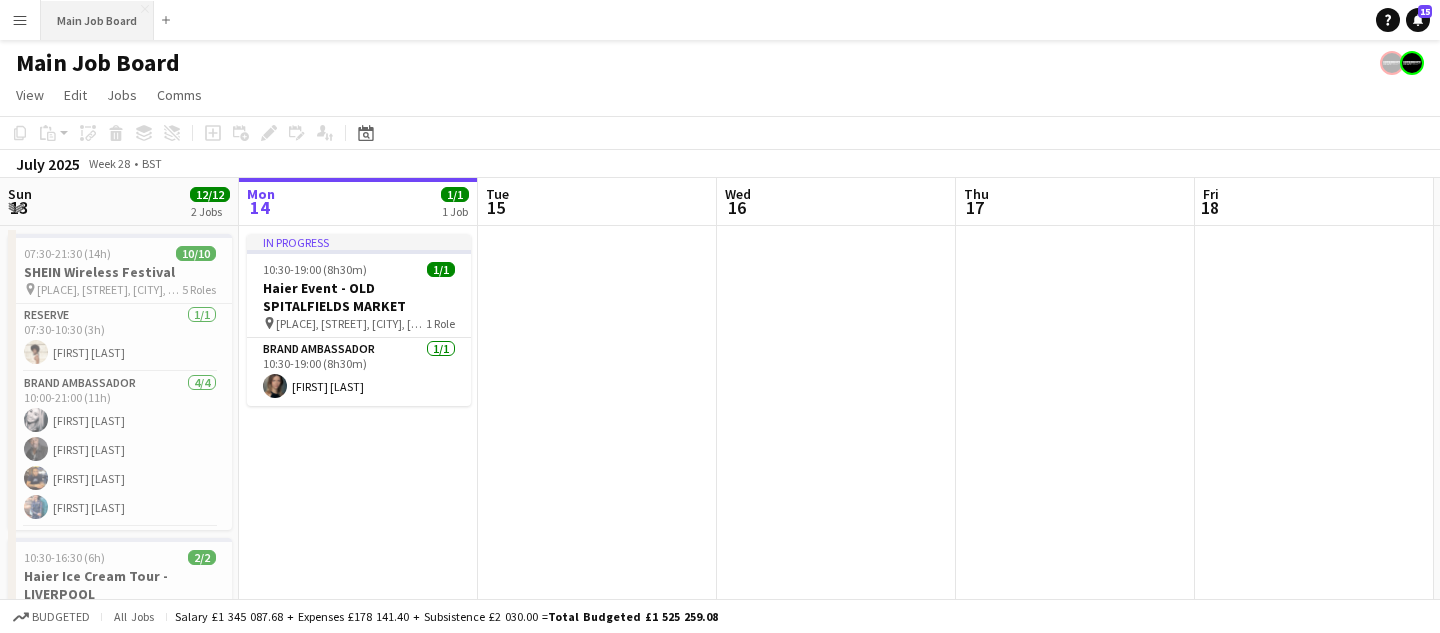 click on "Main Job Board
Close" at bounding box center (97, 20) 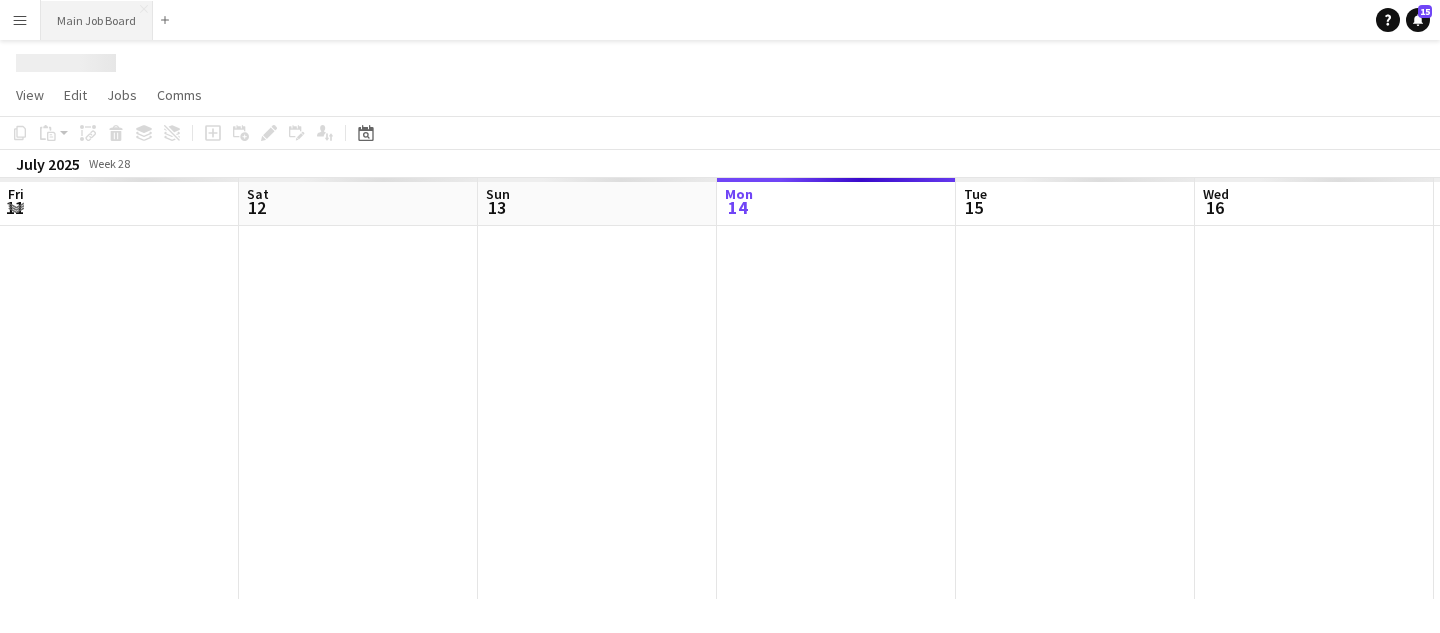 scroll, scrollTop: 0, scrollLeft: 478, axis: horizontal 